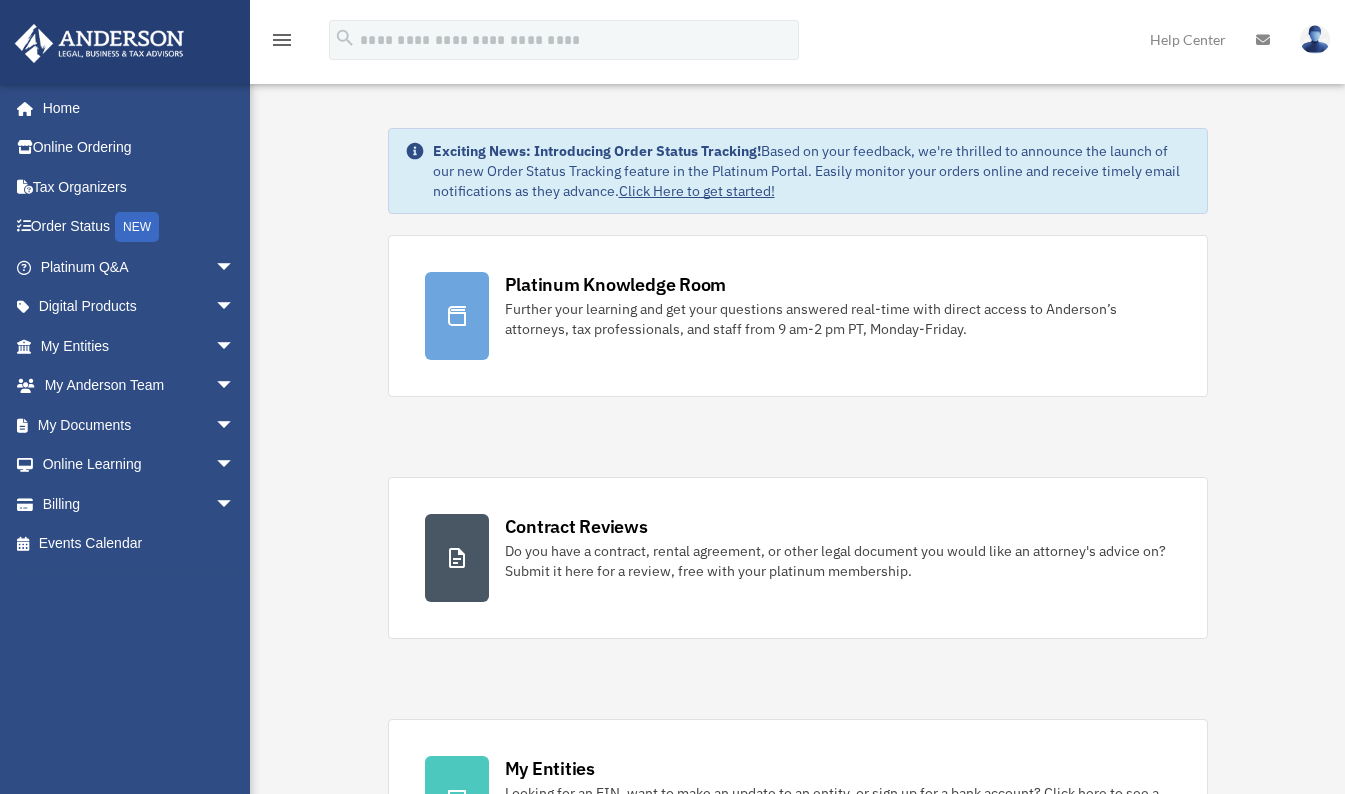 scroll, scrollTop: 0, scrollLeft: 0, axis: both 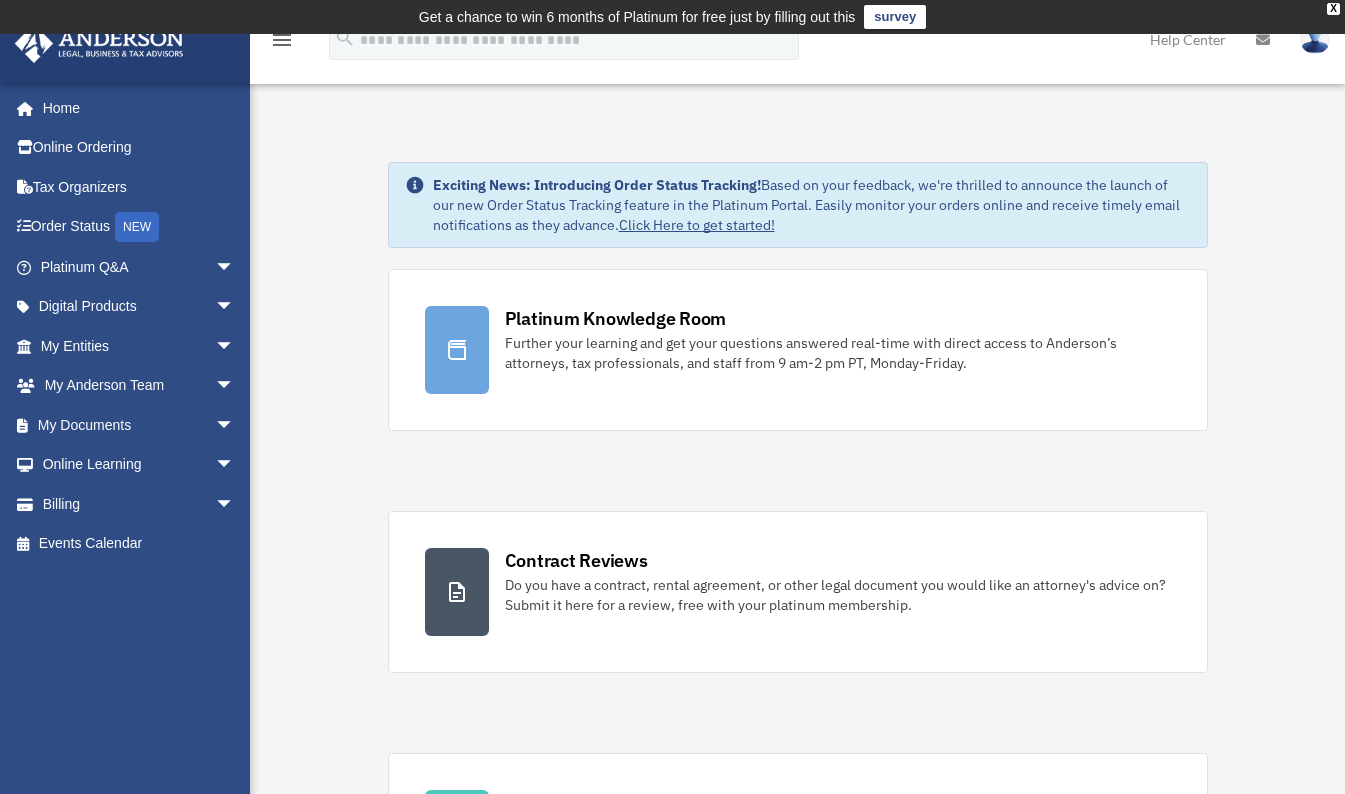 click on "My Entities arrow_drop_down" at bounding box center [139, 346] 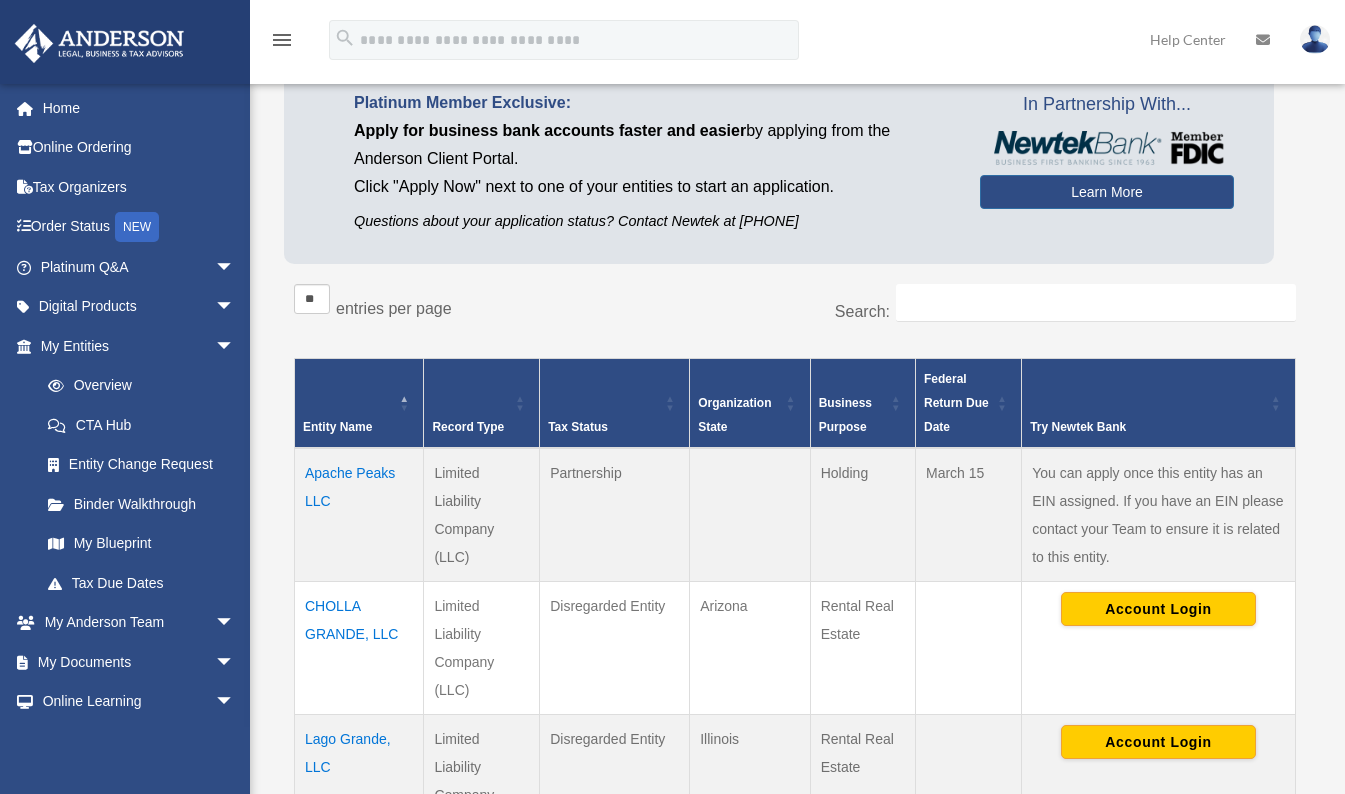 scroll, scrollTop: 200, scrollLeft: 0, axis: vertical 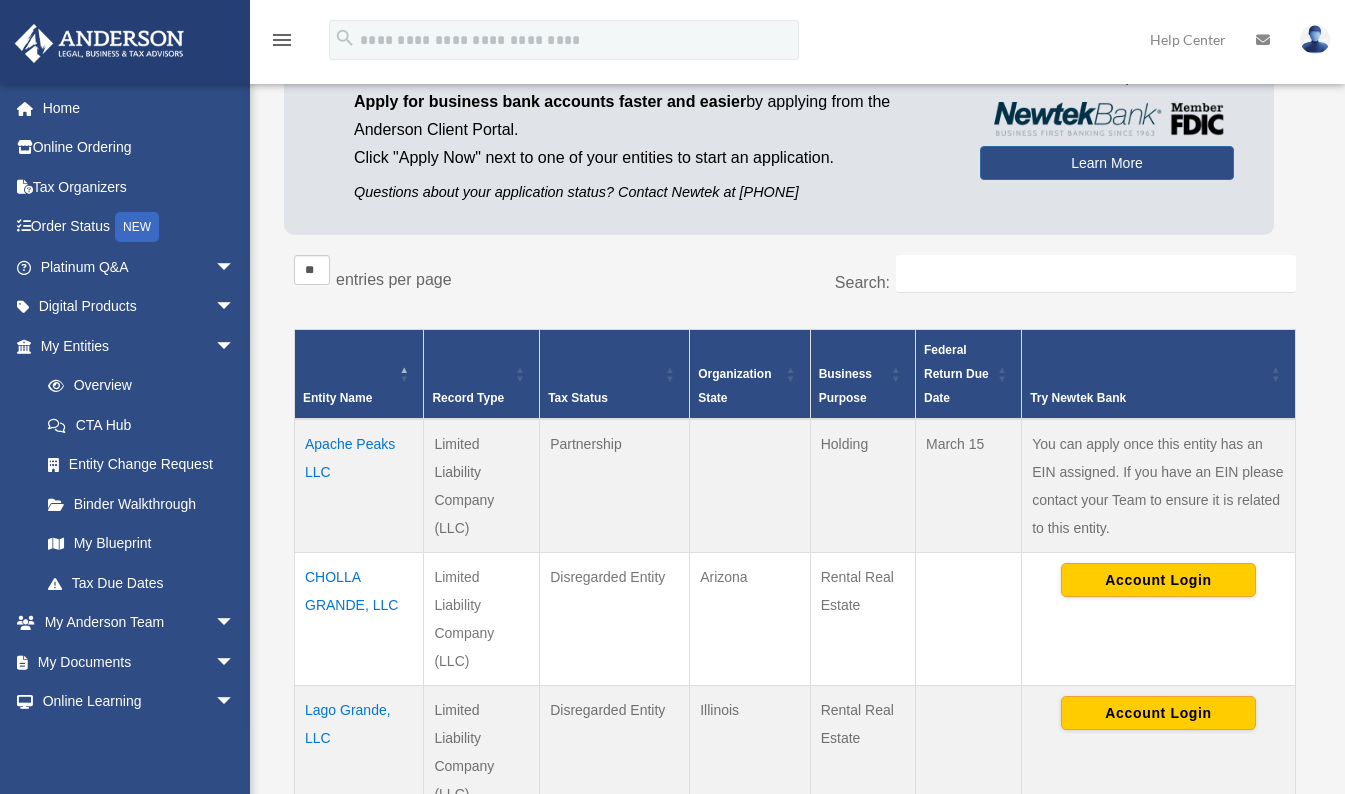 click on "Apache Peaks LLC" at bounding box center [359, 486] 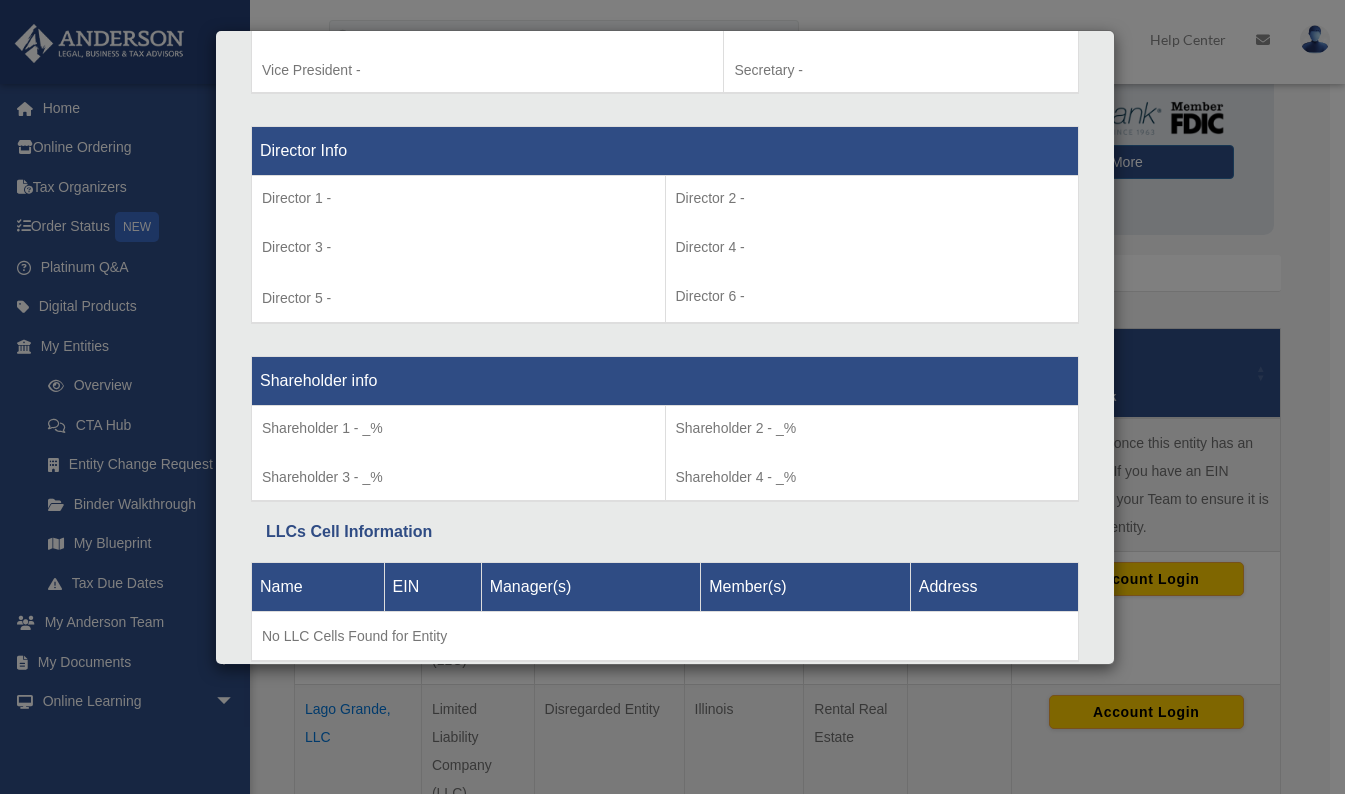 scroll, scrollTop: 1460, scrollLeft: 0, axis: vertical 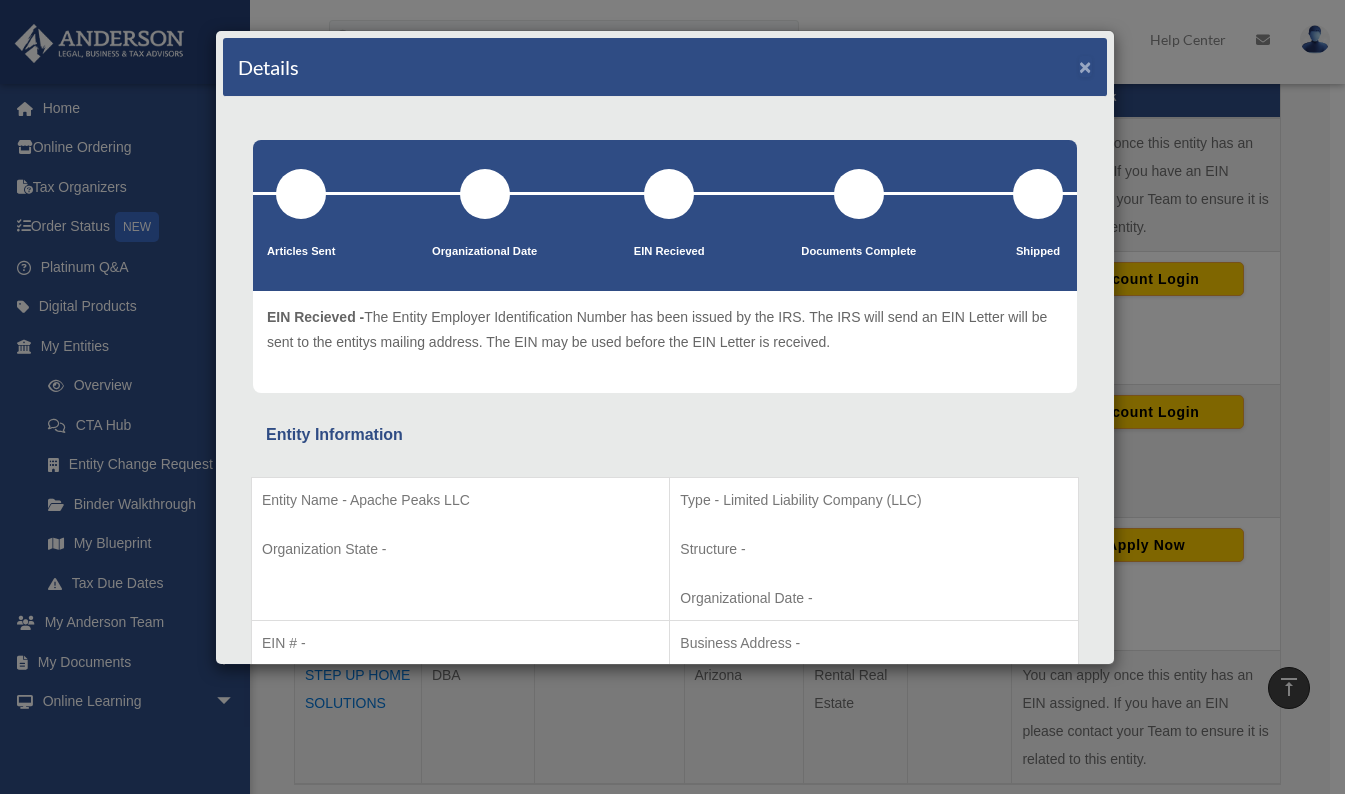 click on "×" at bounding box center [1085, 66] 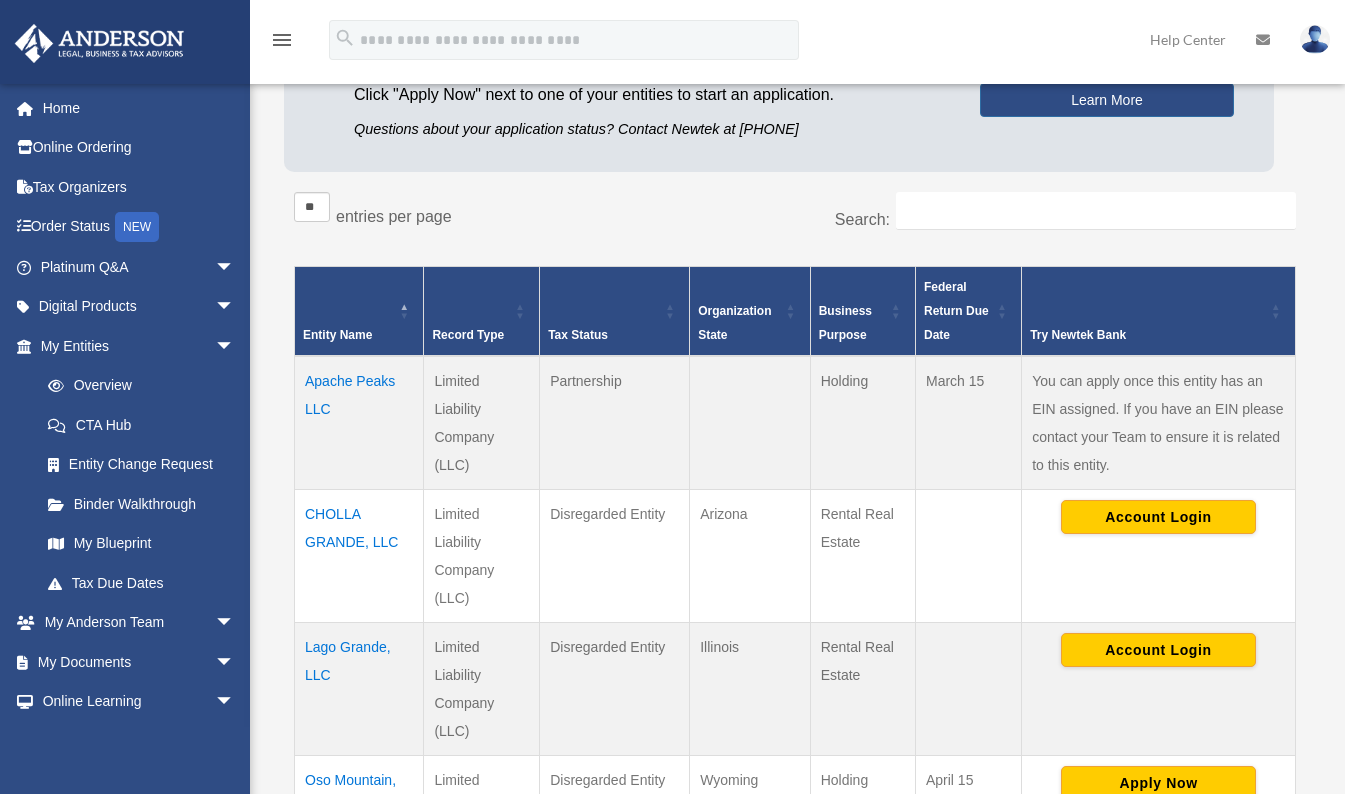 scroll, scrollTop: 300, scrollLeft: 0, axis: vertical 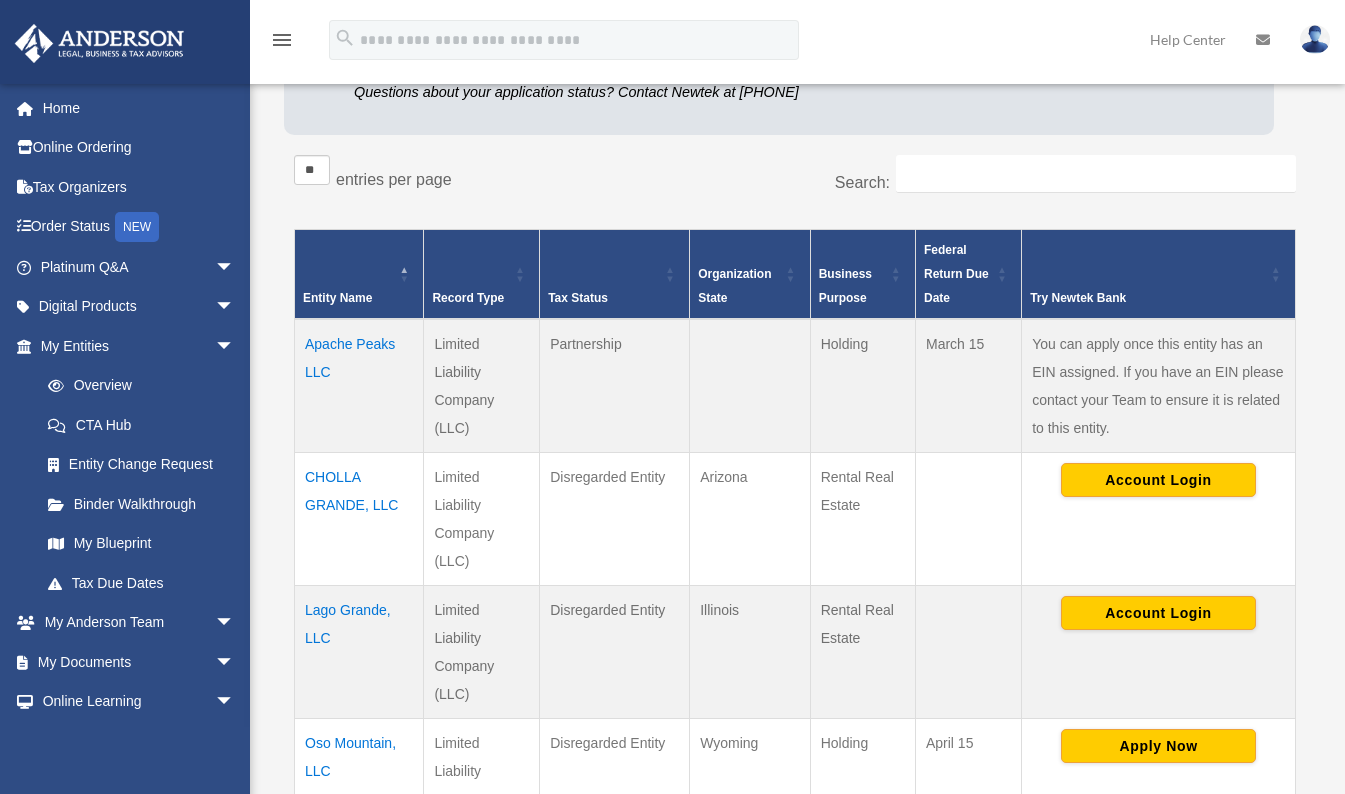 click on "arrow_drop_down" at bounding box center [235, 346] 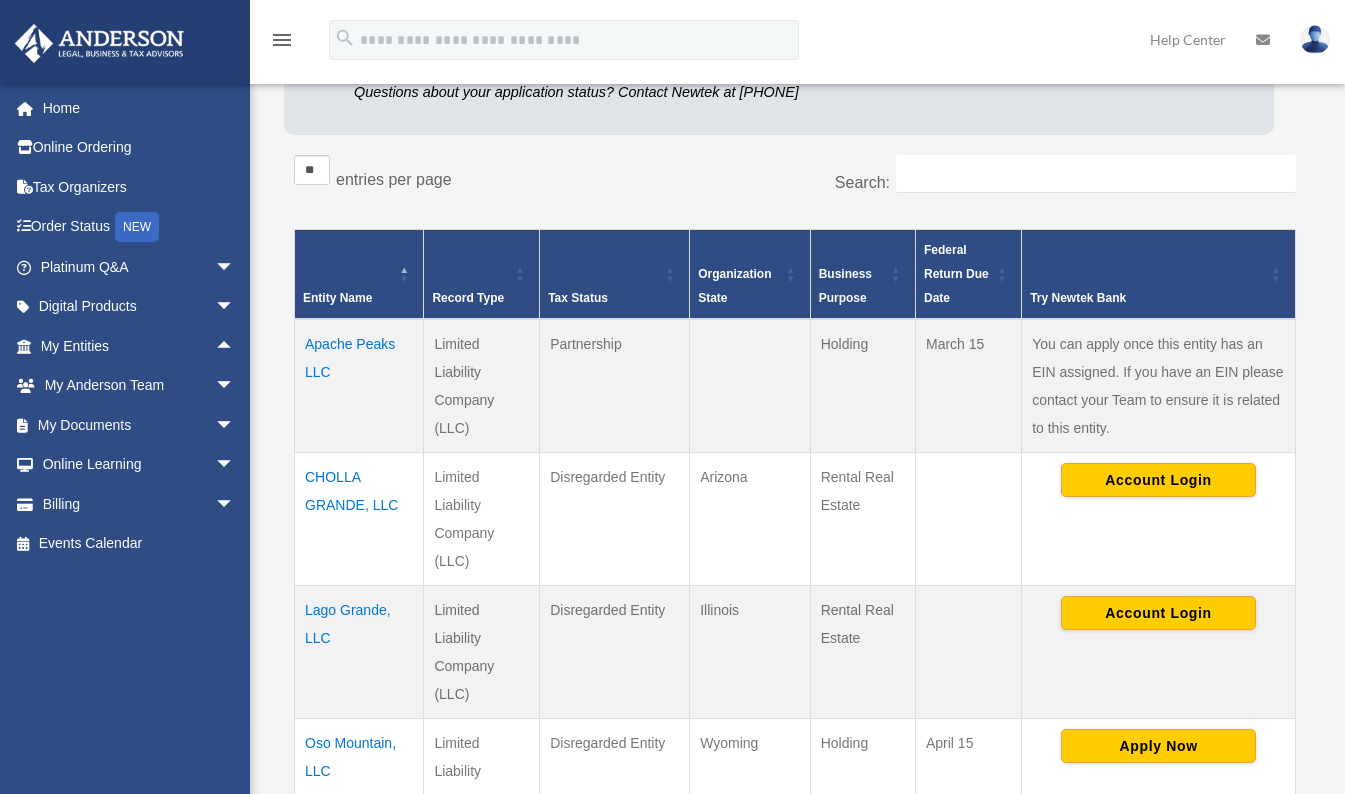 click on "My Documents arrow_drop_down" at bounding box center [139, 425] 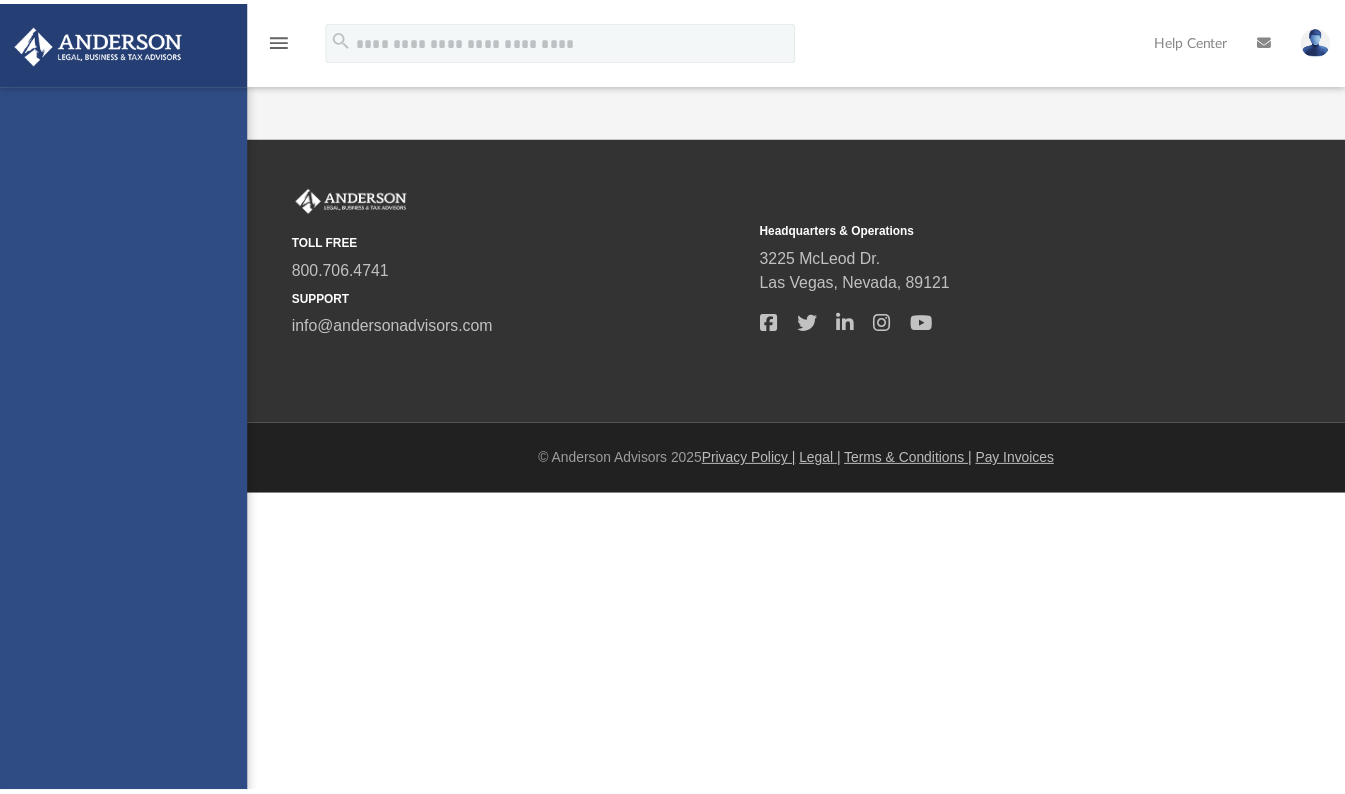 scroll, scrollTop: 0, scrollLeft: 0, axis: both 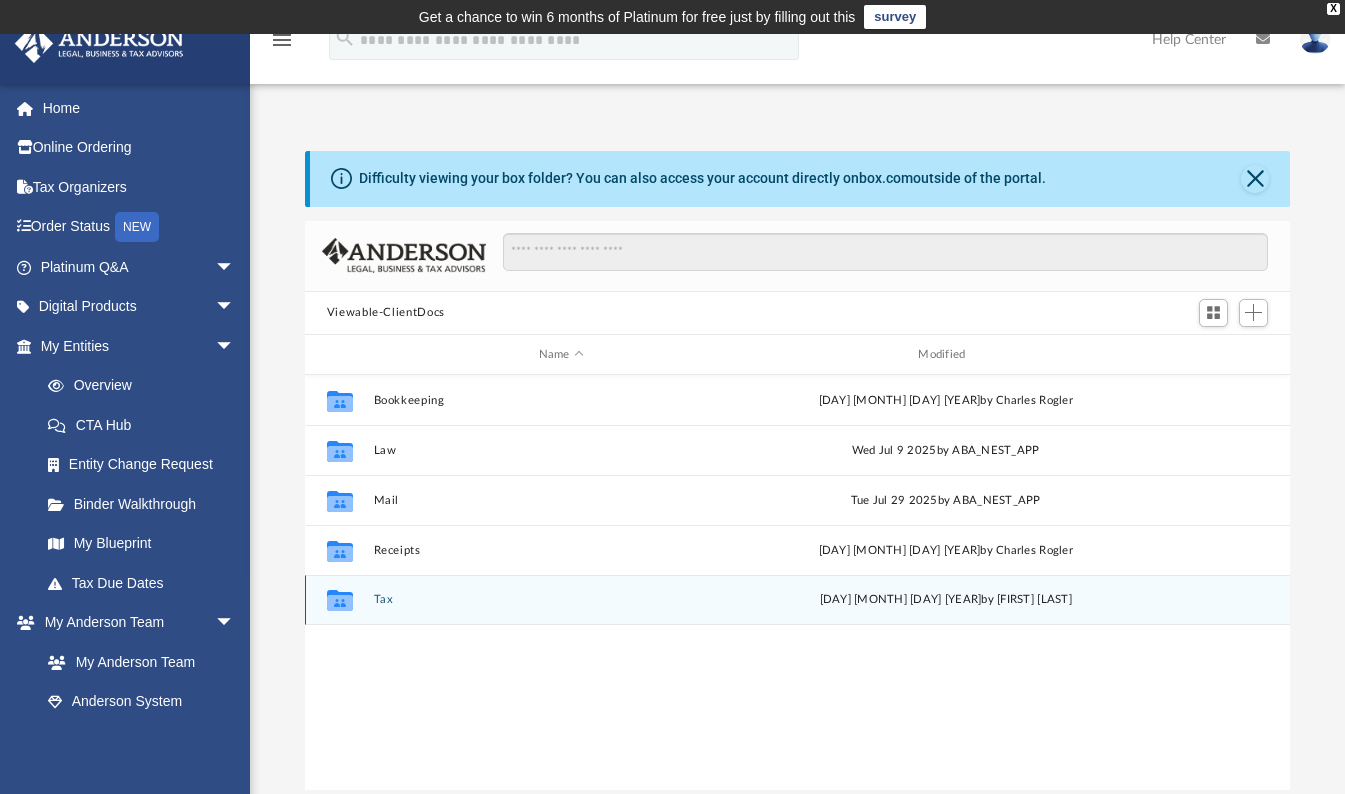 click on "Collaborated Folder Tax Thu Jul 31 2025  by Kathy Marks" at bounding box center (798, 600) 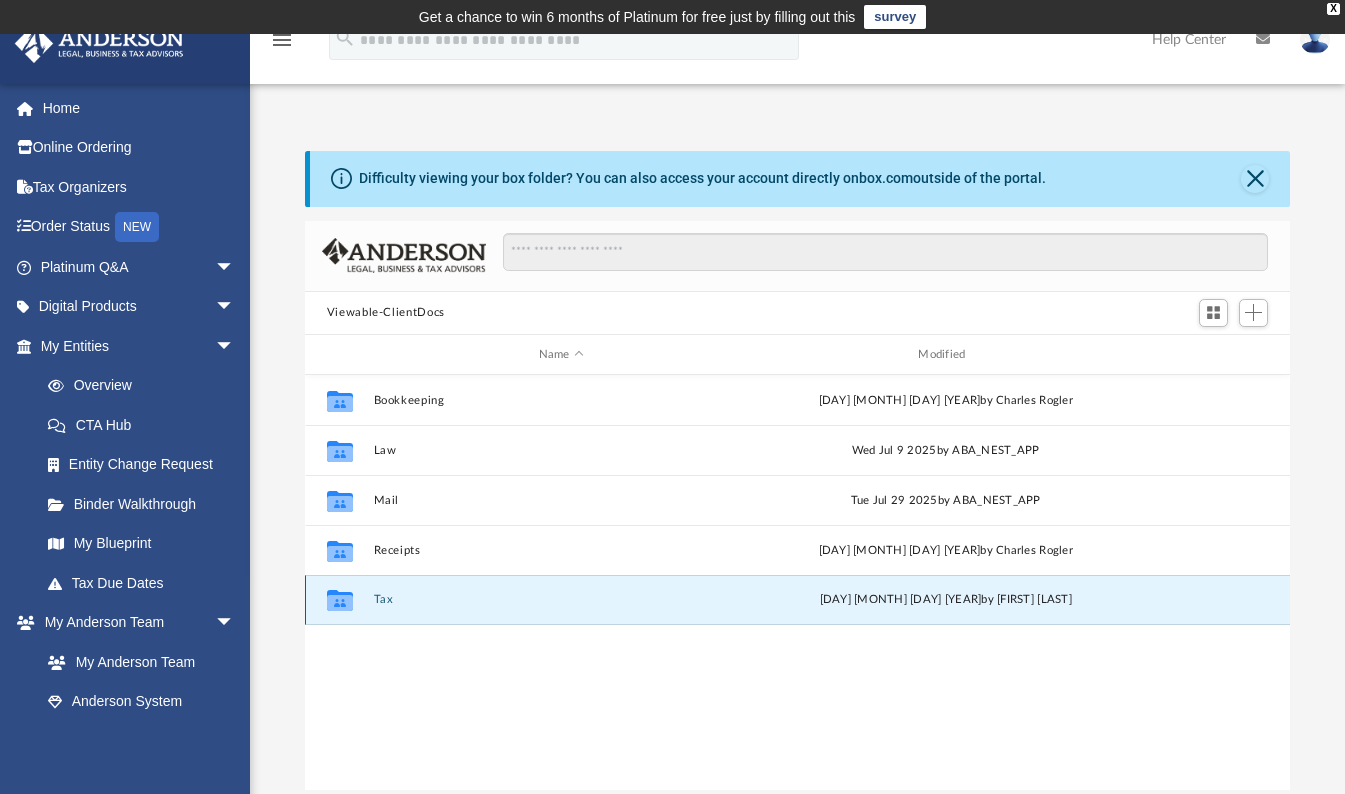 click on "Collaborated Folder Tax Thu Jul 31 2025  by Kathy Marks" at bounding box center [798, 600] 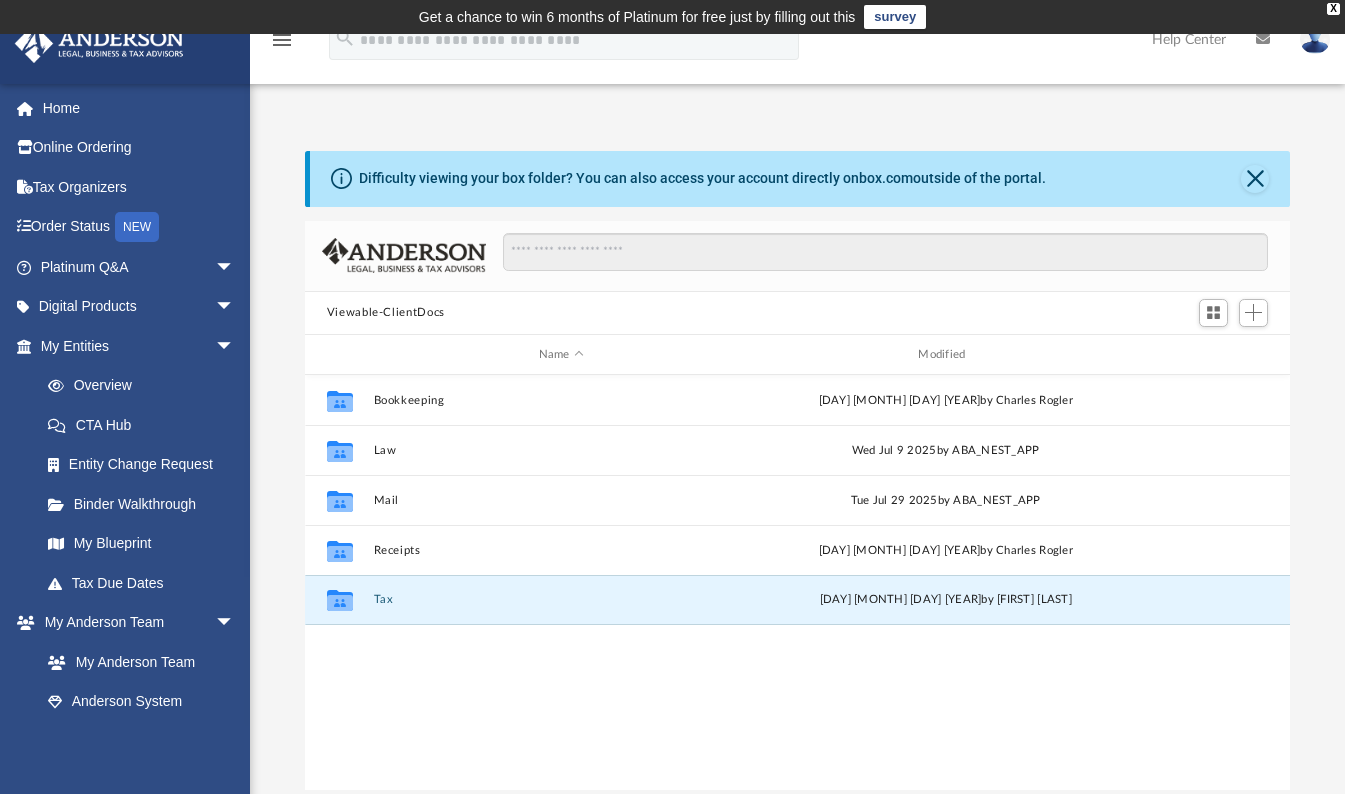 click on "Tax" at bounding box center (561, 600) 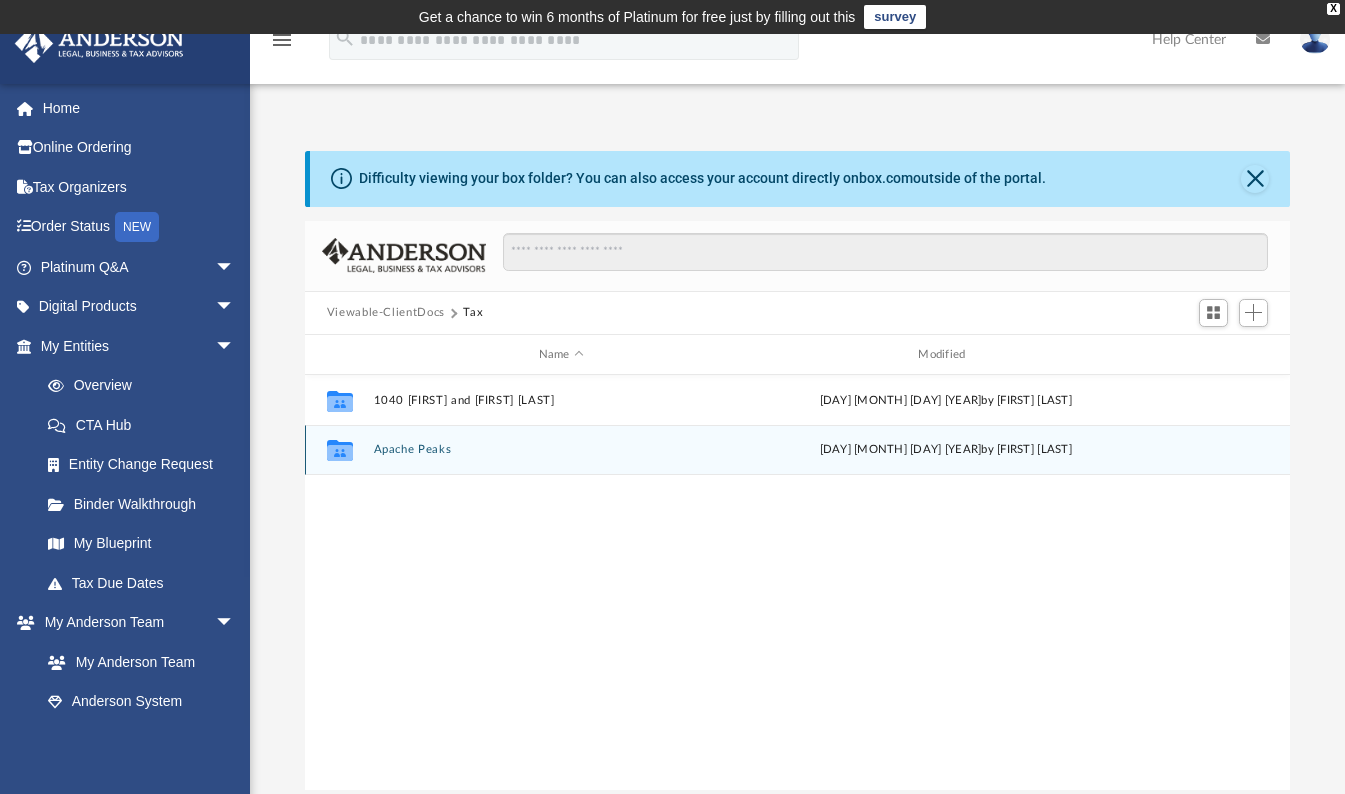click on "Collaborated Folder Apache Peaks Thu Jul 31 2025  by Kathy Marks" at bounding box center (798, 450) 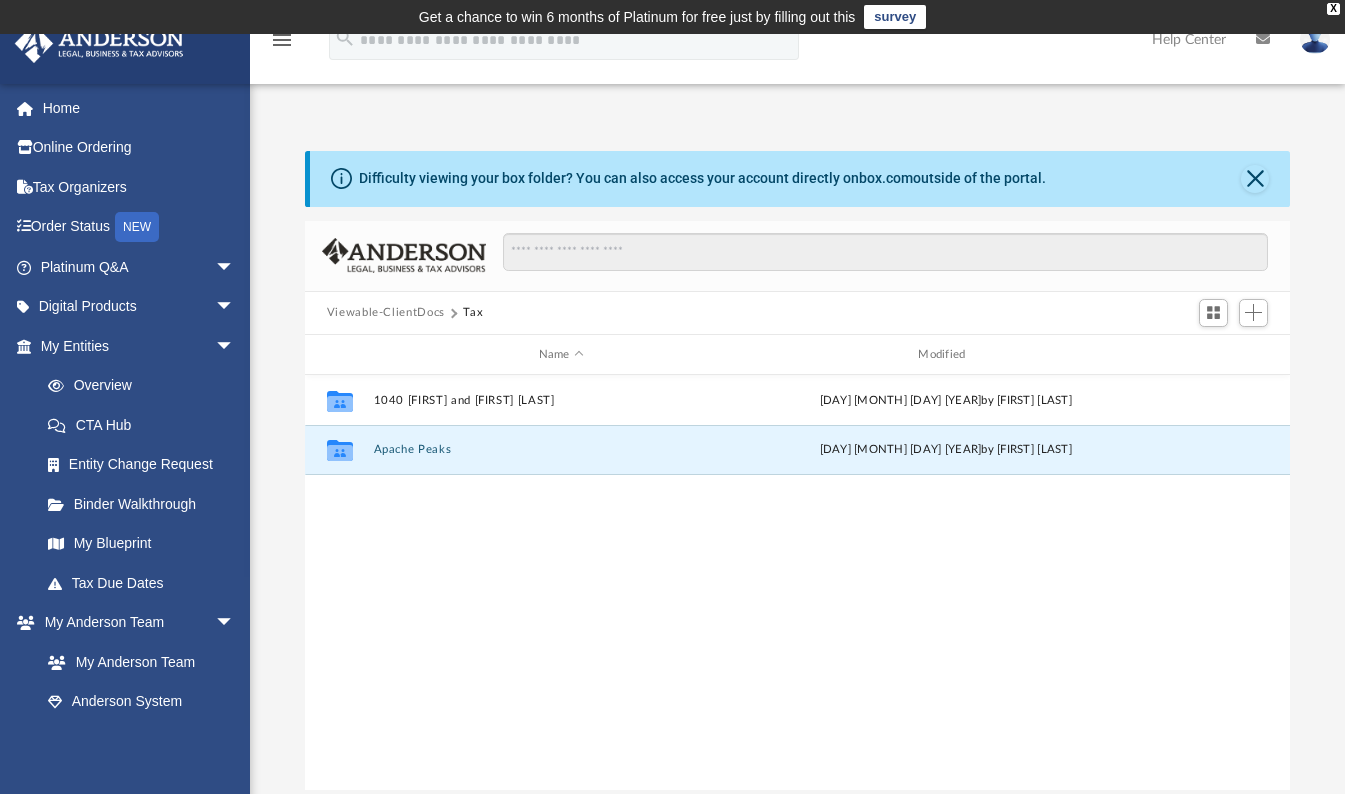 click on "Apache Peaks" at bounding box center [561, 450] 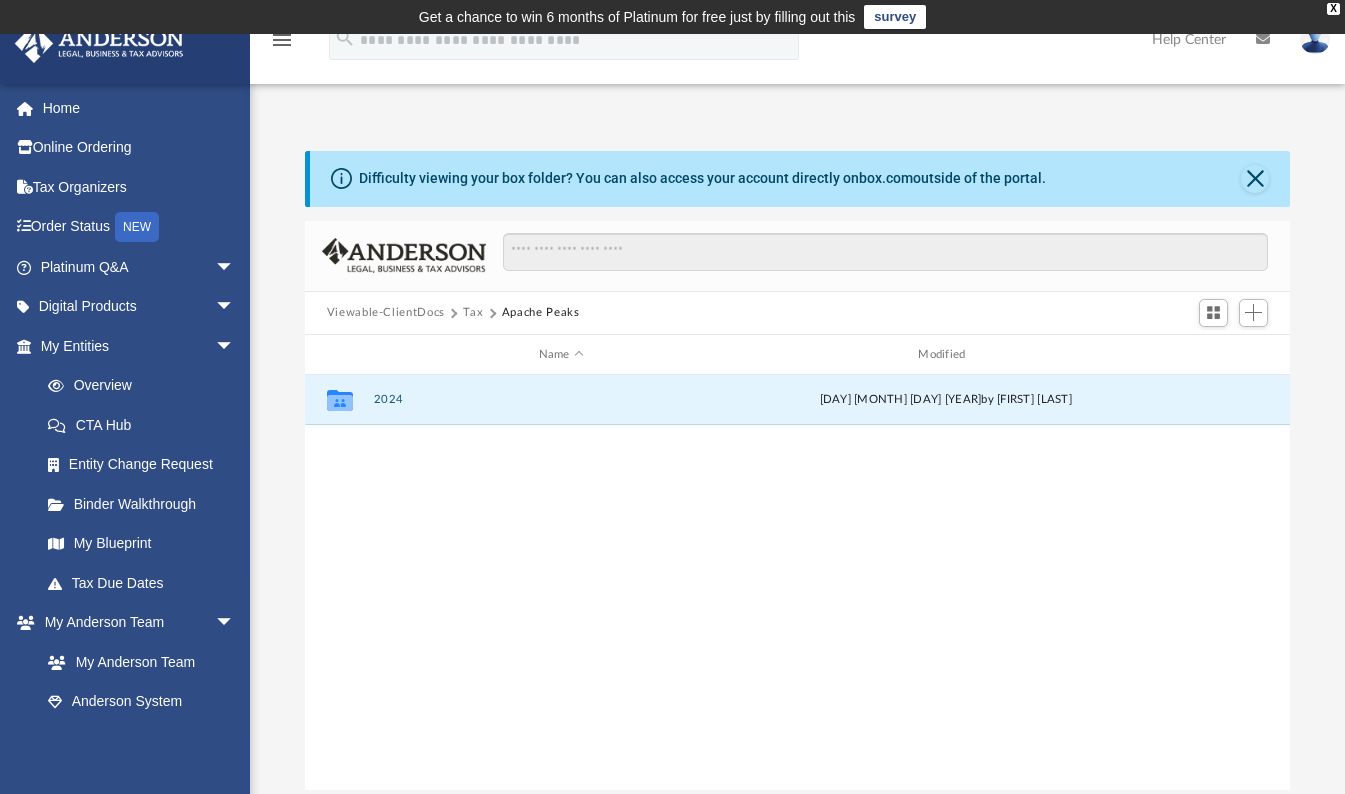 click on "2024" at bounding box center [561, 400] 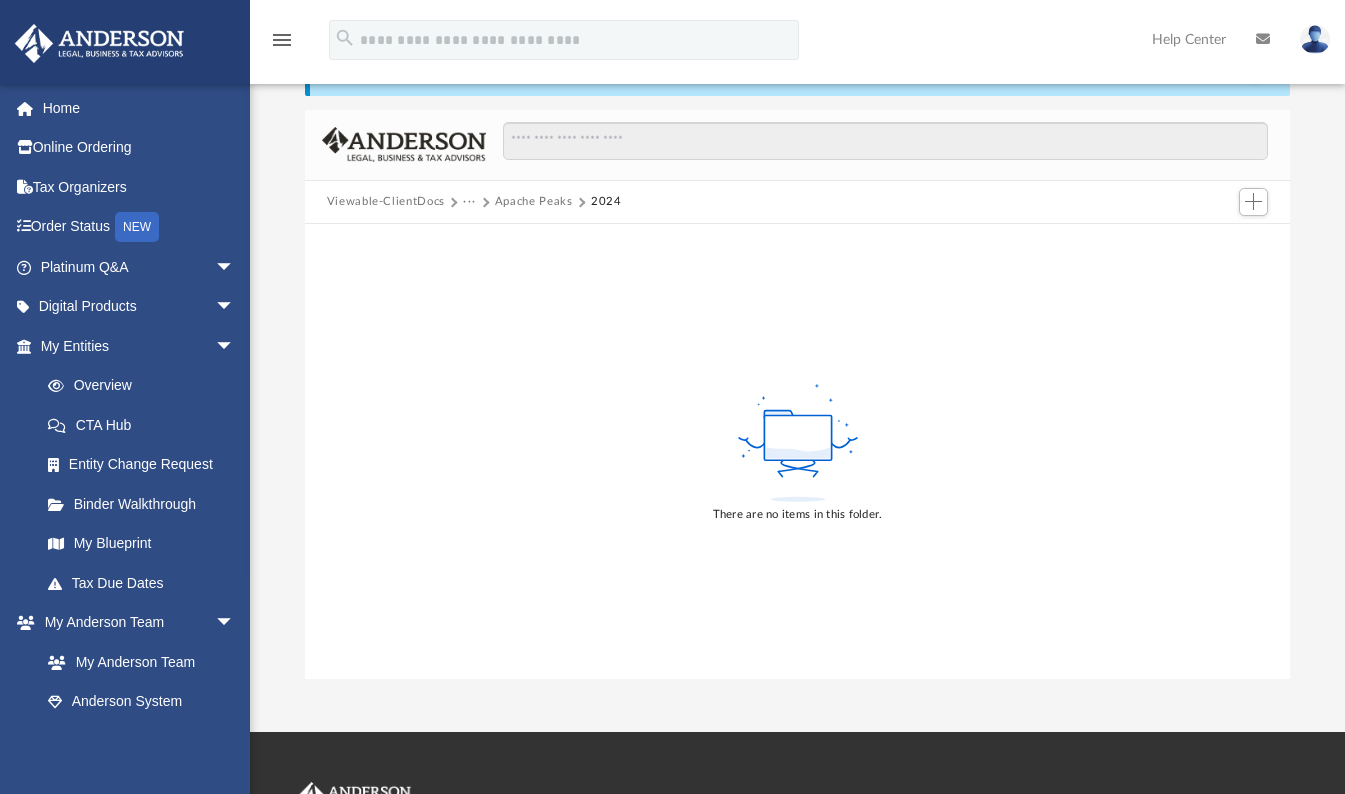 scroll, scrollTop: 100, scrollLeft: 0, axis: vertical 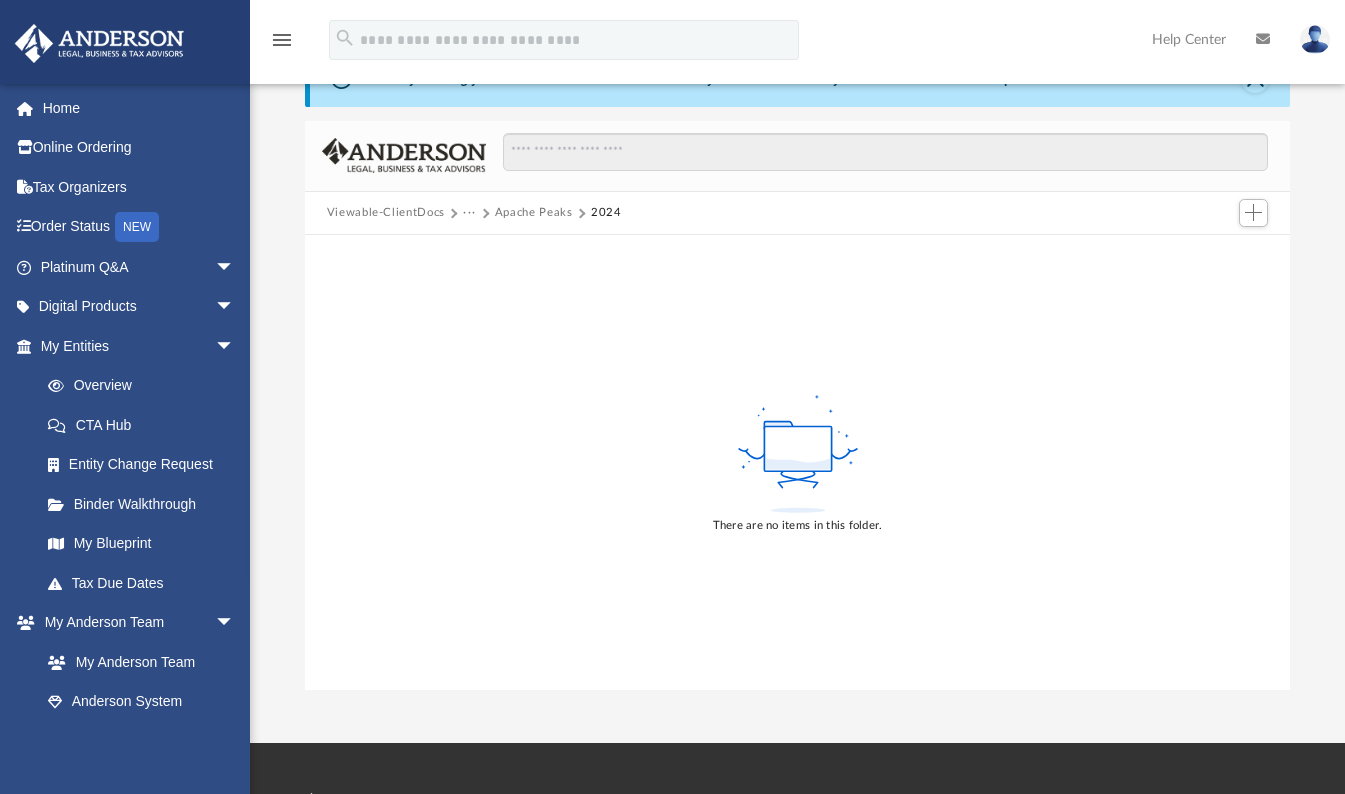 click 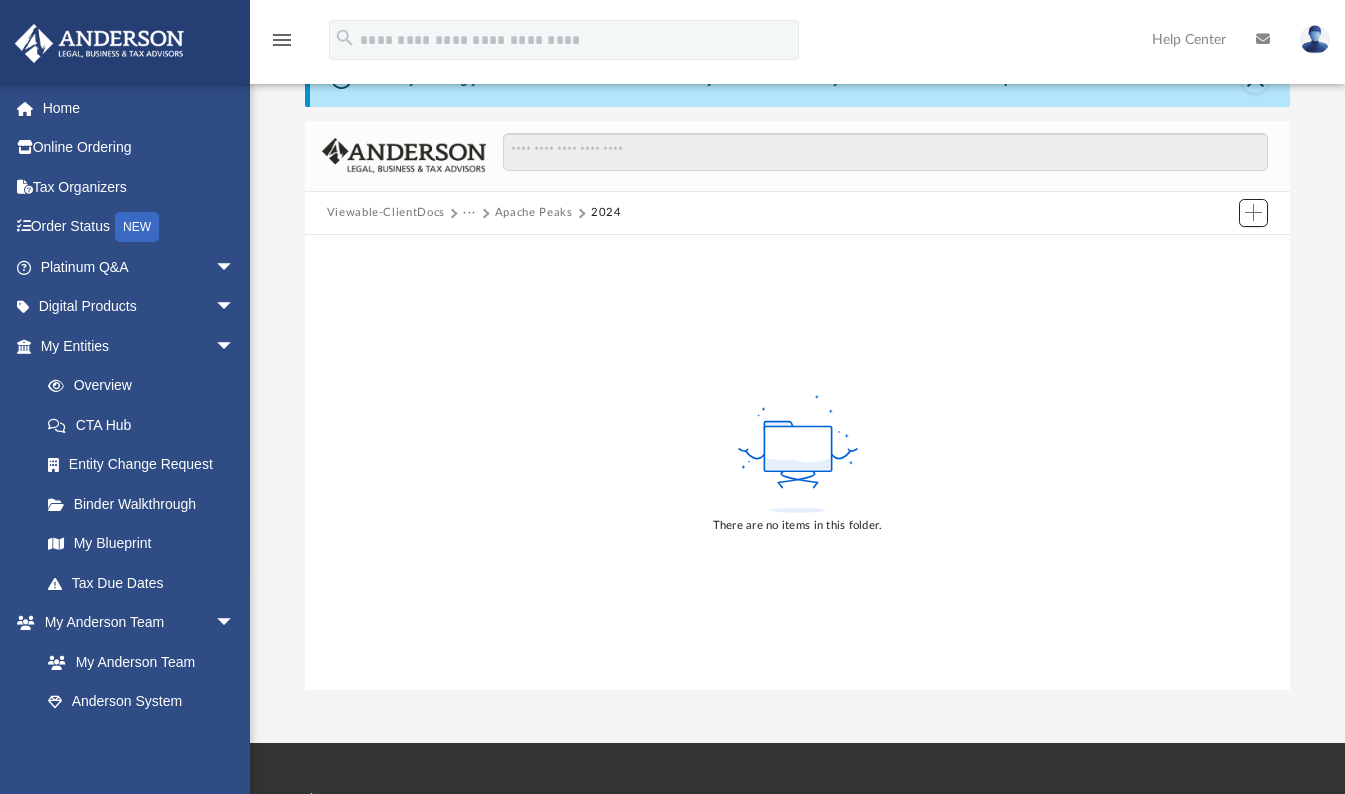 click at bounding box center [1253, 212] 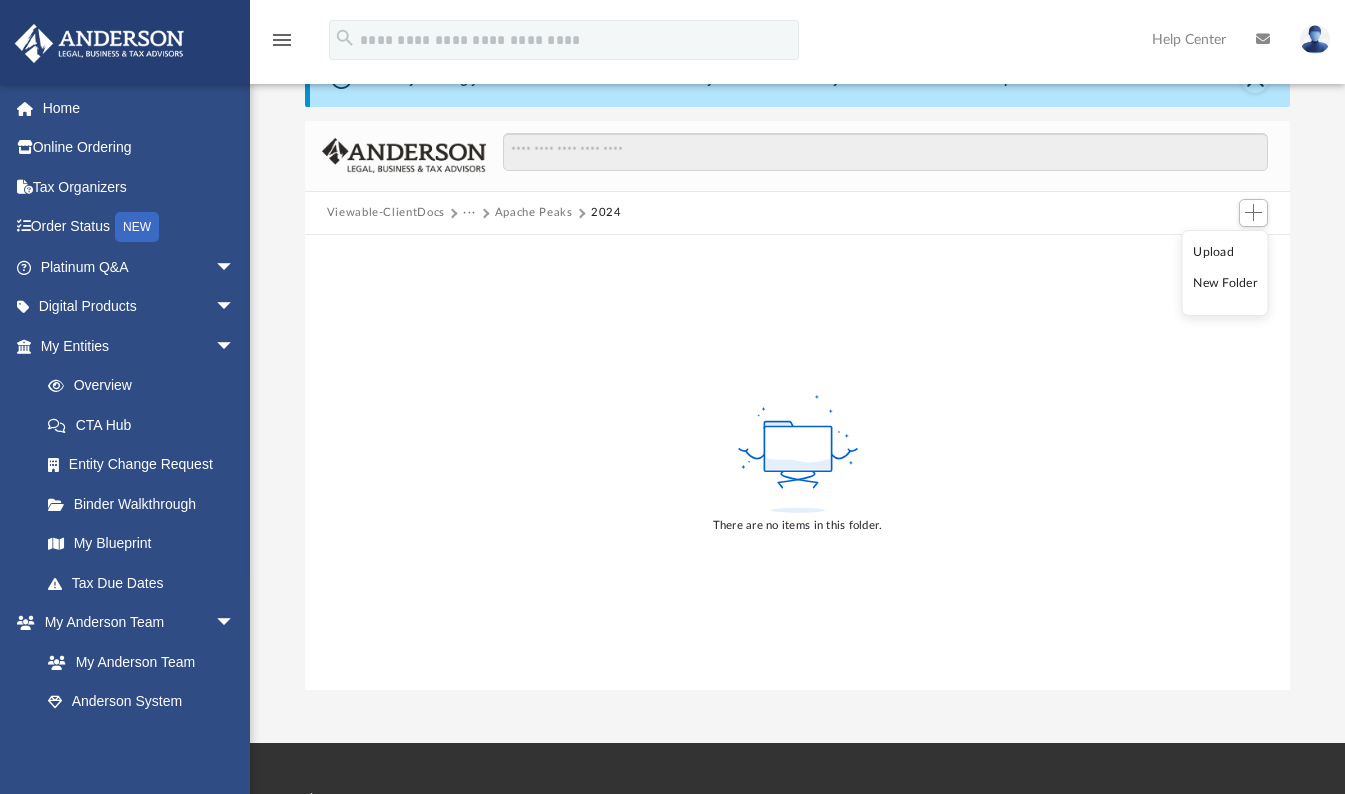 click on "Upload" at bounding box center [1225, 252] 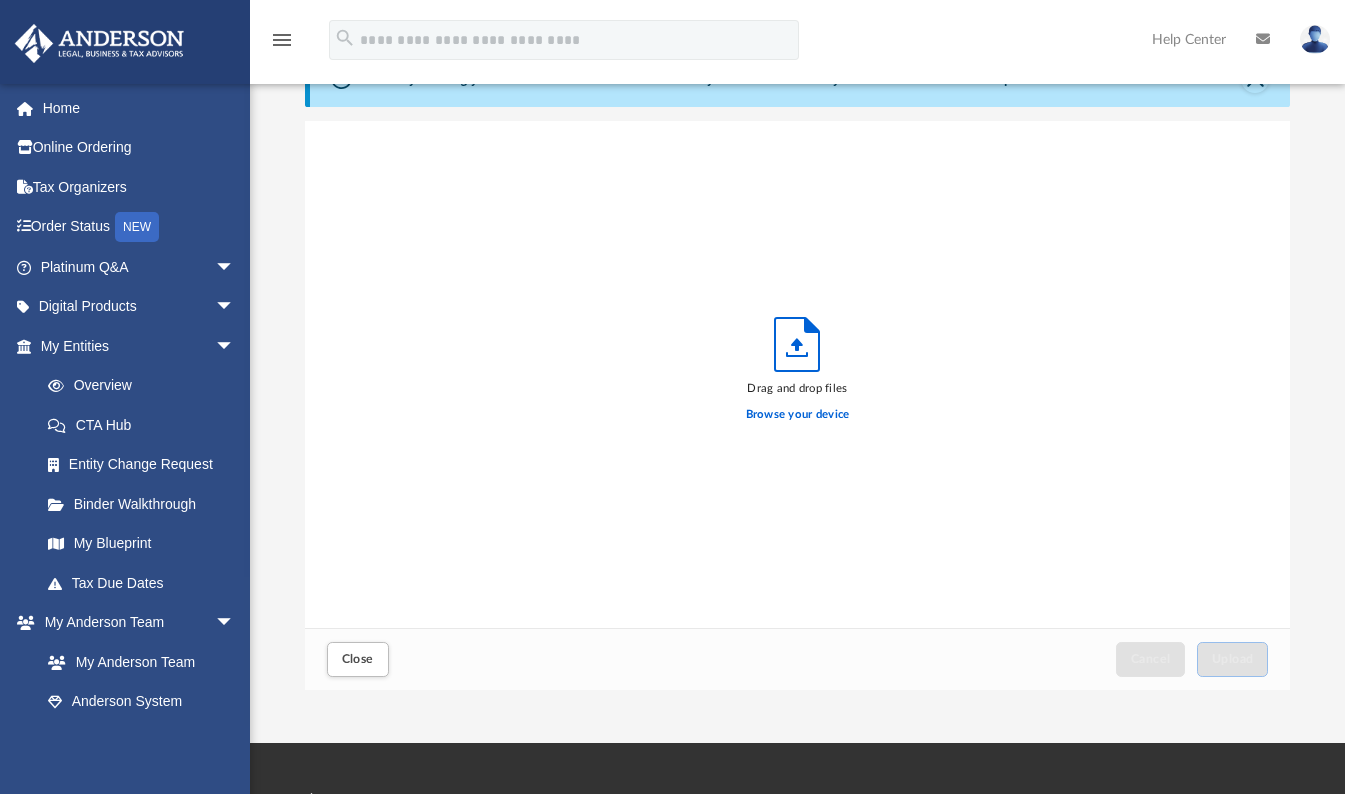 scroll, scrollTop: 16, scrollLeft: 16, axis: both 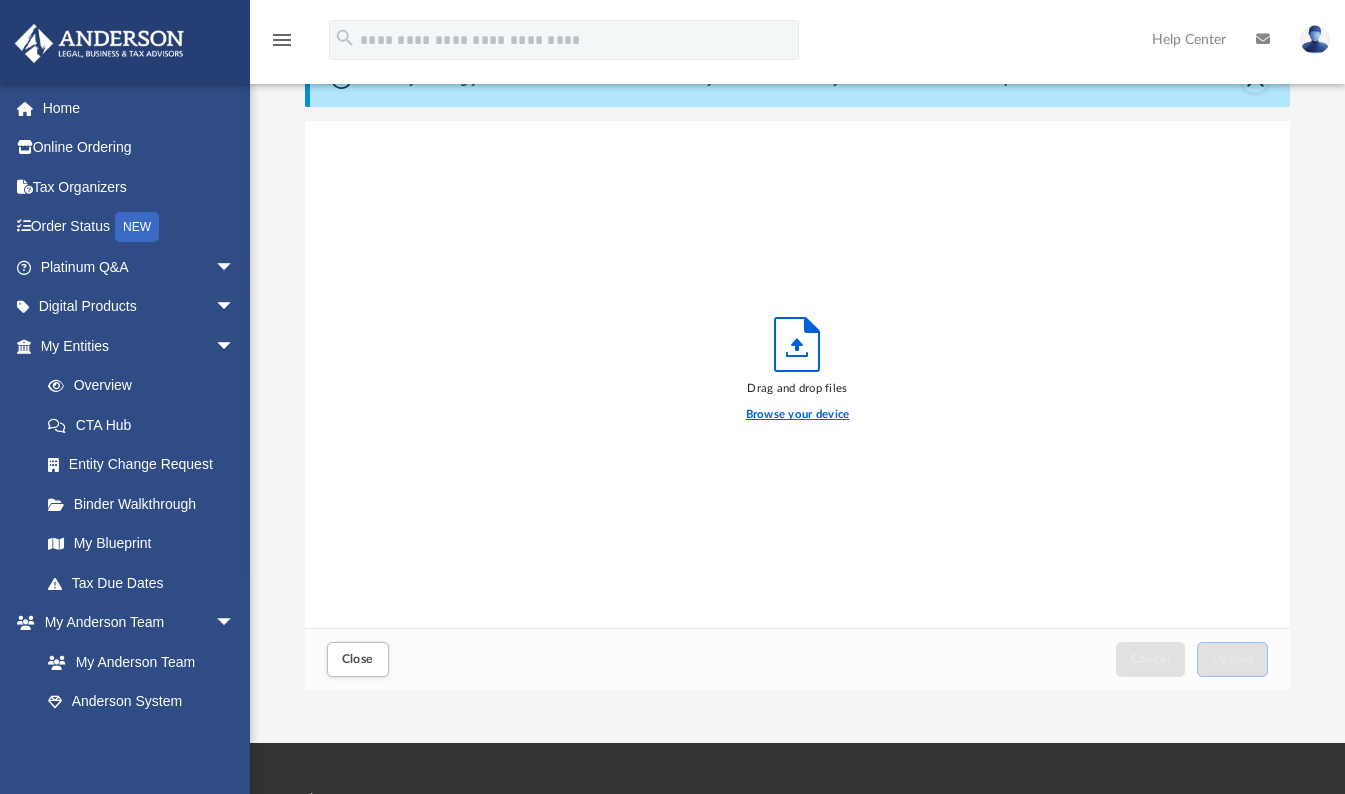 click on "Browse your device" at bounding box center (798, 415) 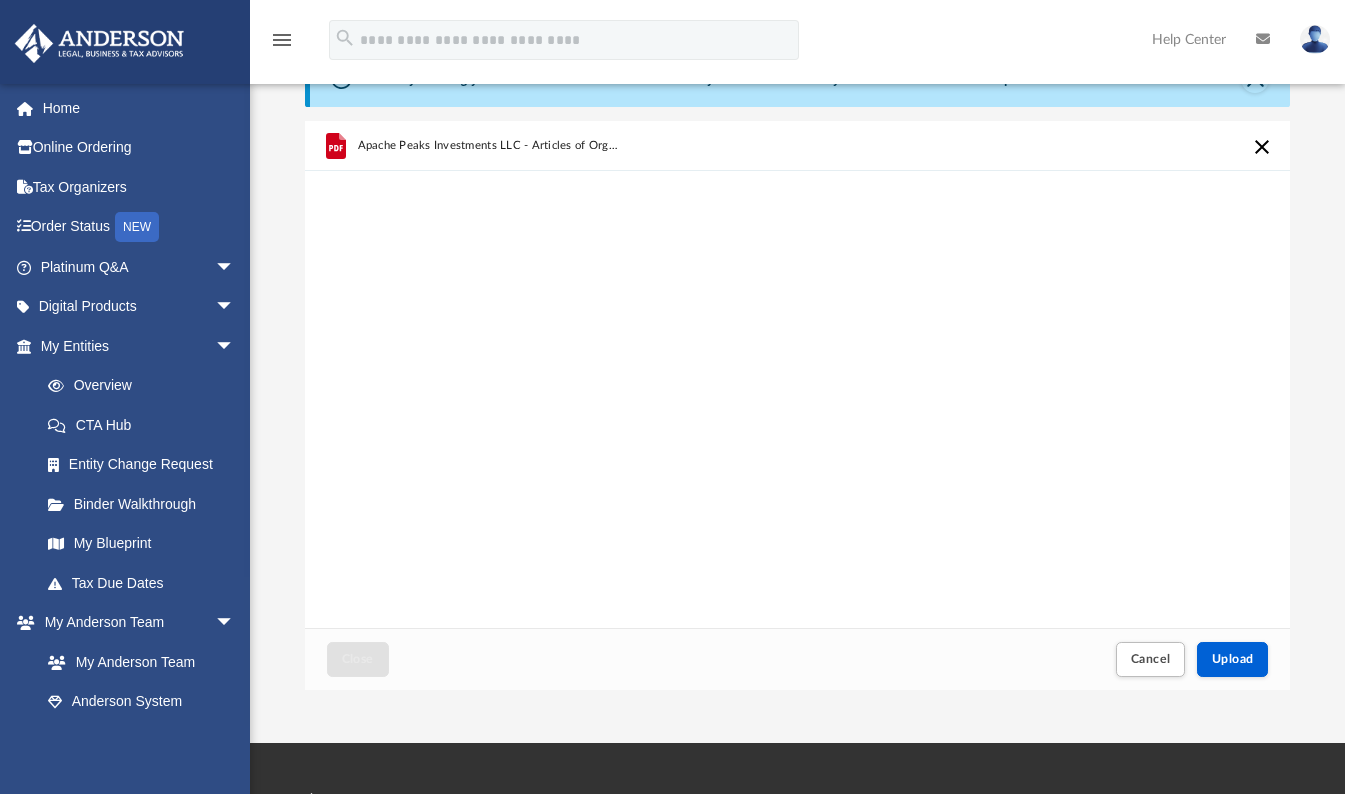click on "menu
search
Site Menu		            	 add
azhiker99@gmail.com
My Profile
Reset Password
Logout
Help Center" at bounding box center (672, 49) 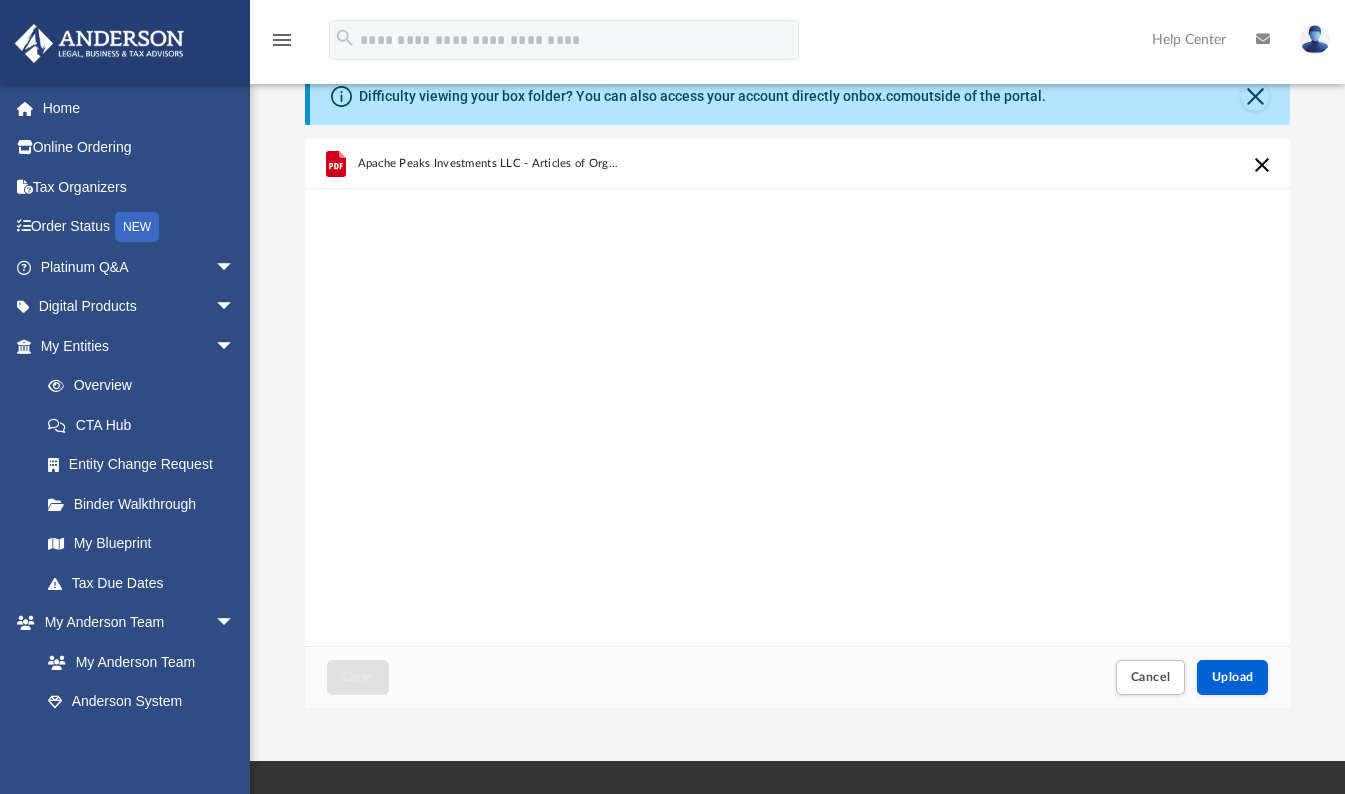 scroll, scrollTop: 200, scrollLeft: 0, axis: vertical 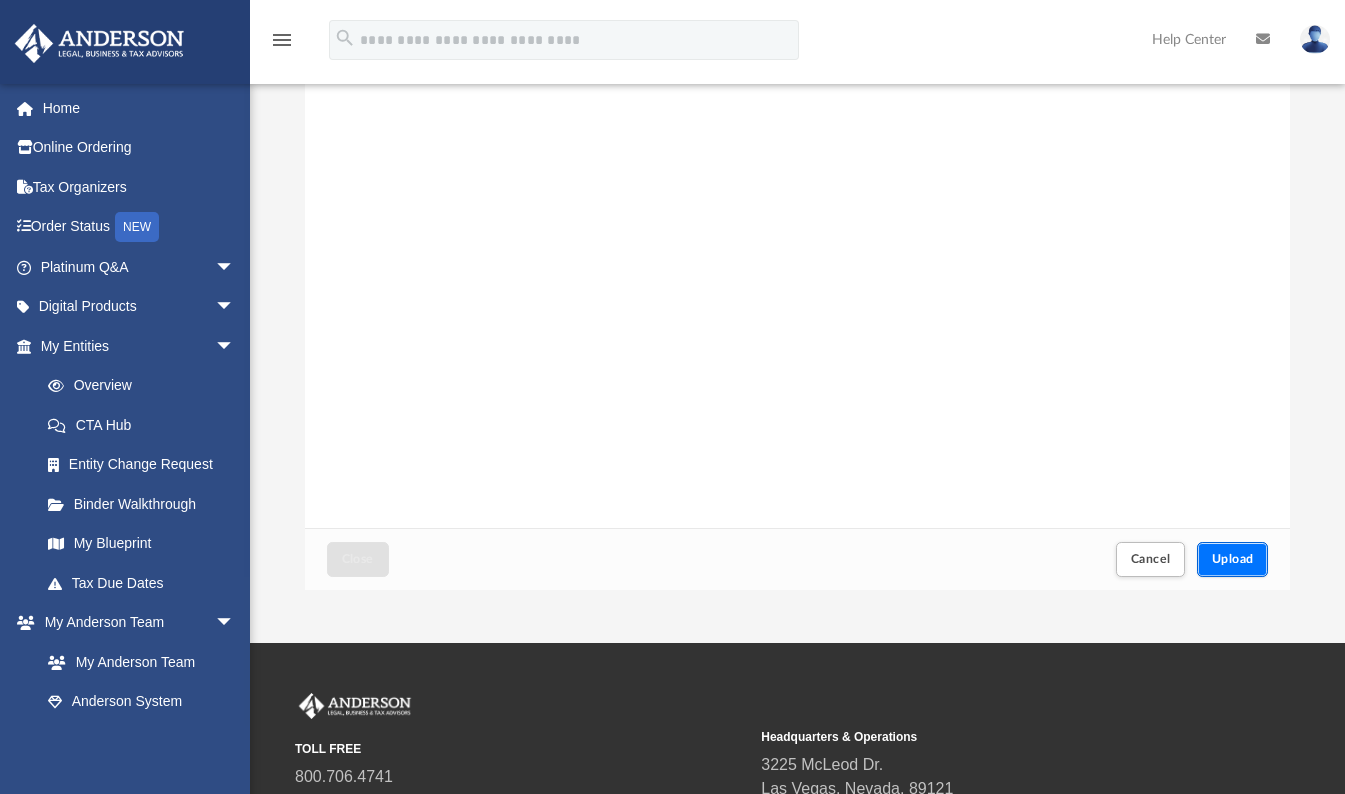 click on "Upload" at bounding box center [1233, 559] 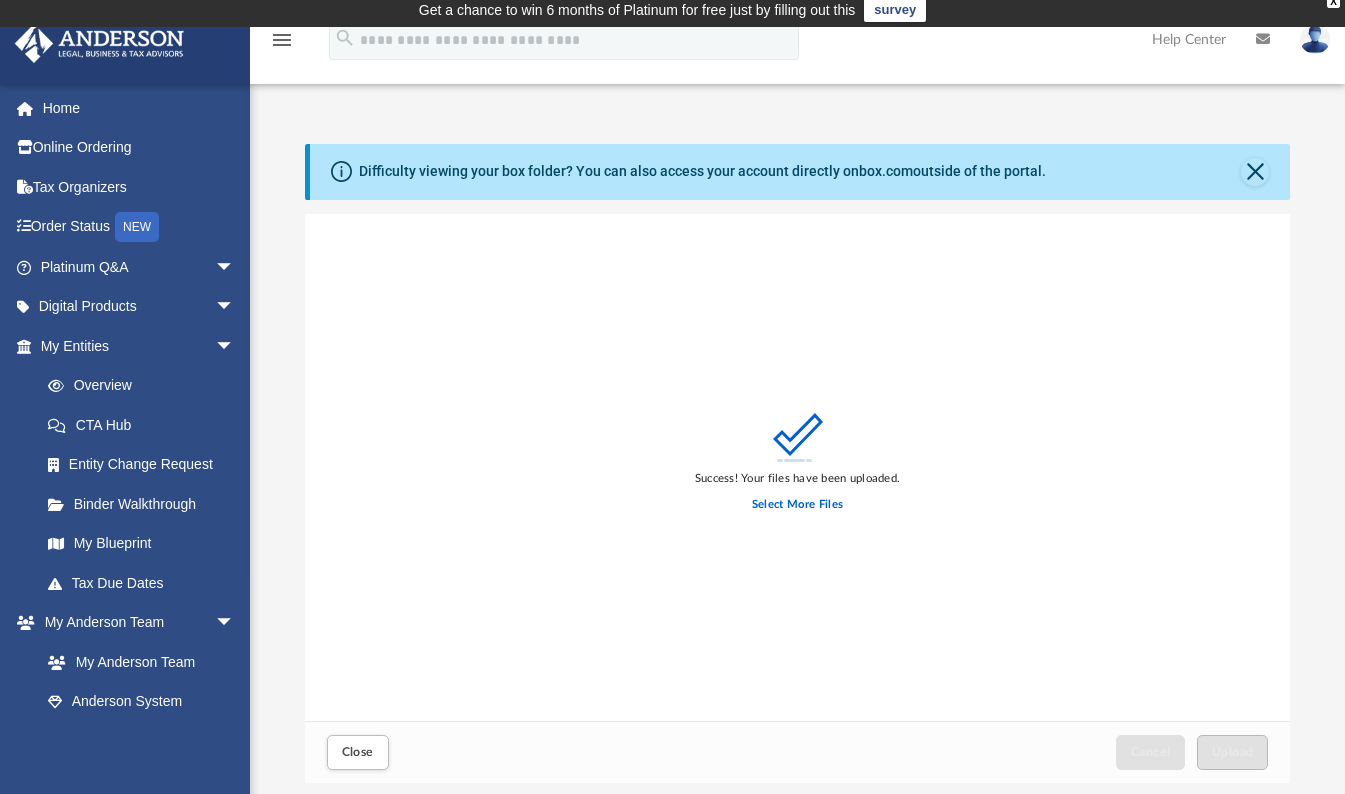 scroll, scrollTop: 0, scrollLeft: 0, axis: both 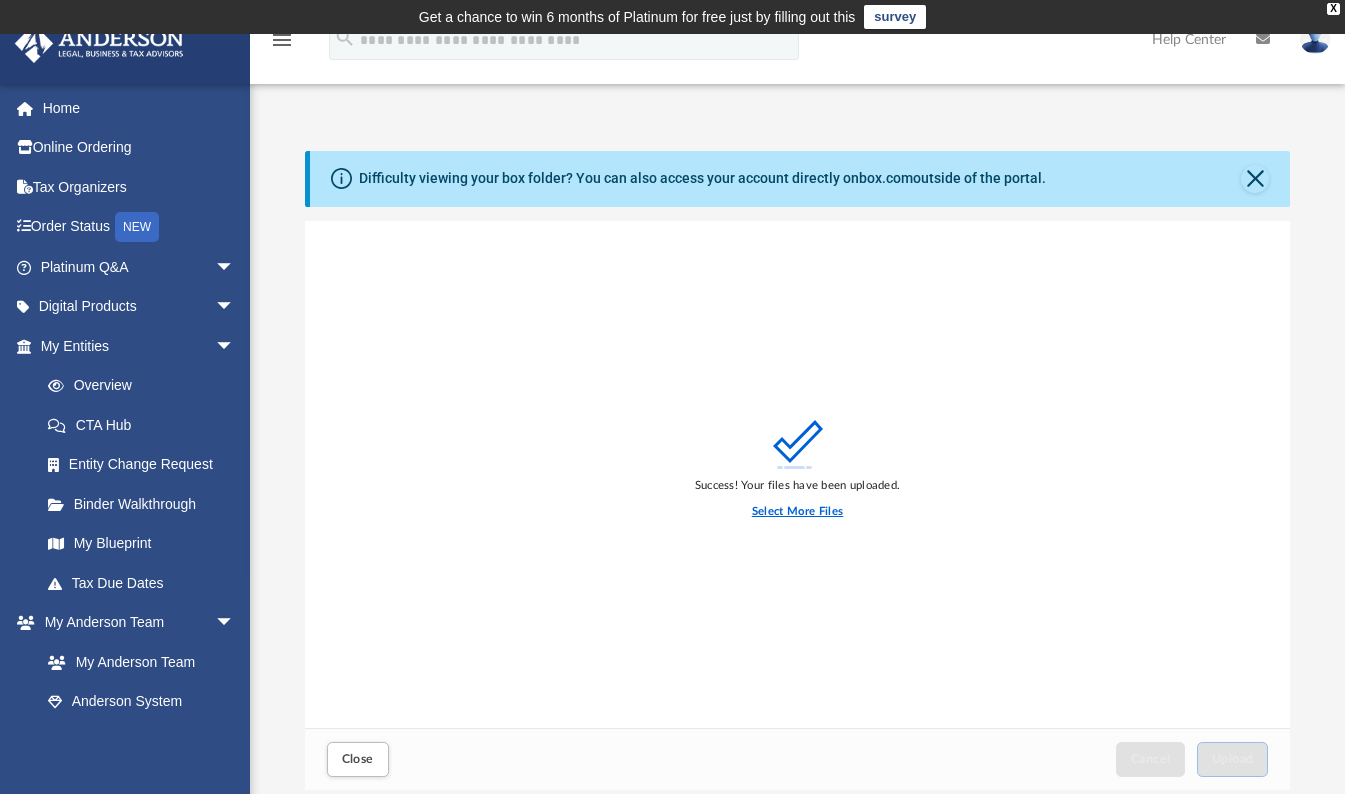 click on "Select More Files" at bounding box center [797, 512] 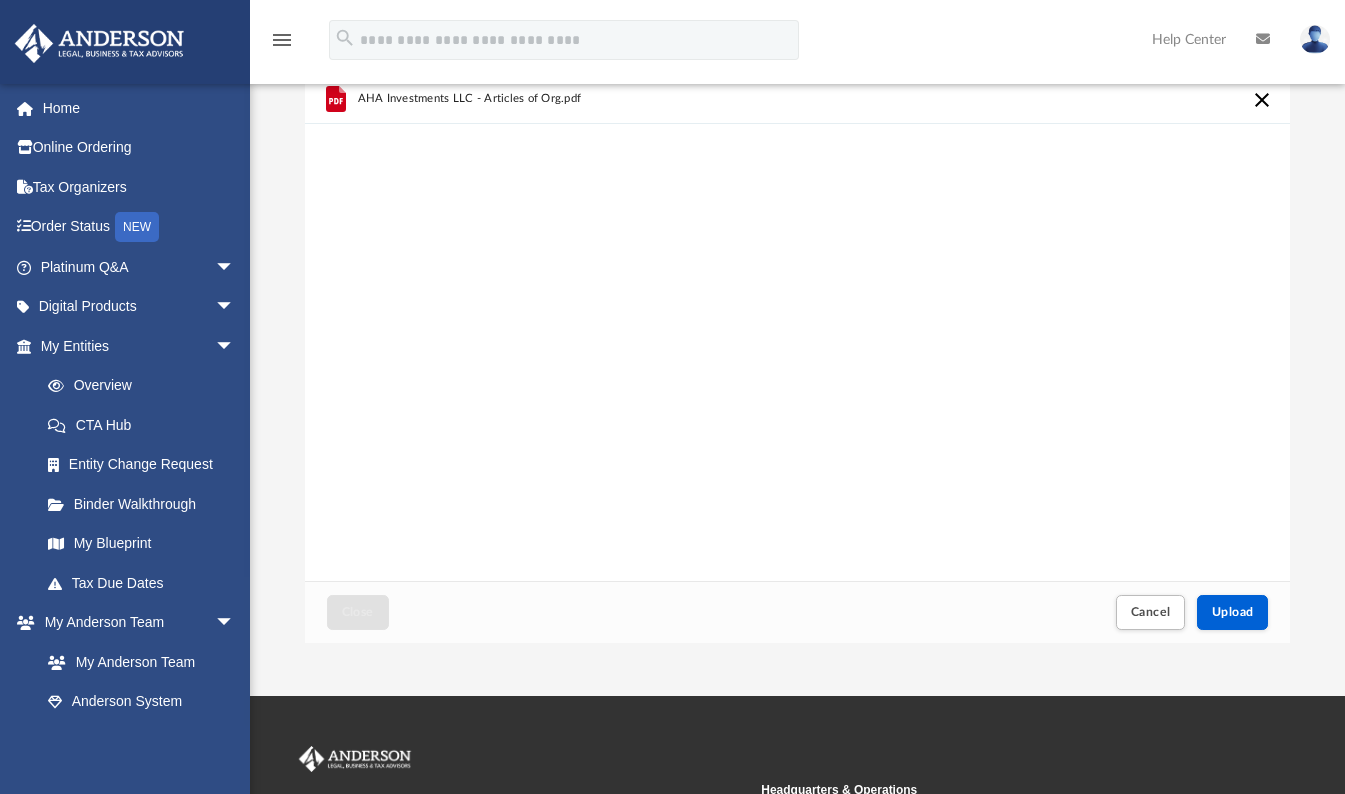 scroll, scrollTop: 200, scrollLeft: 0, axis: vertical 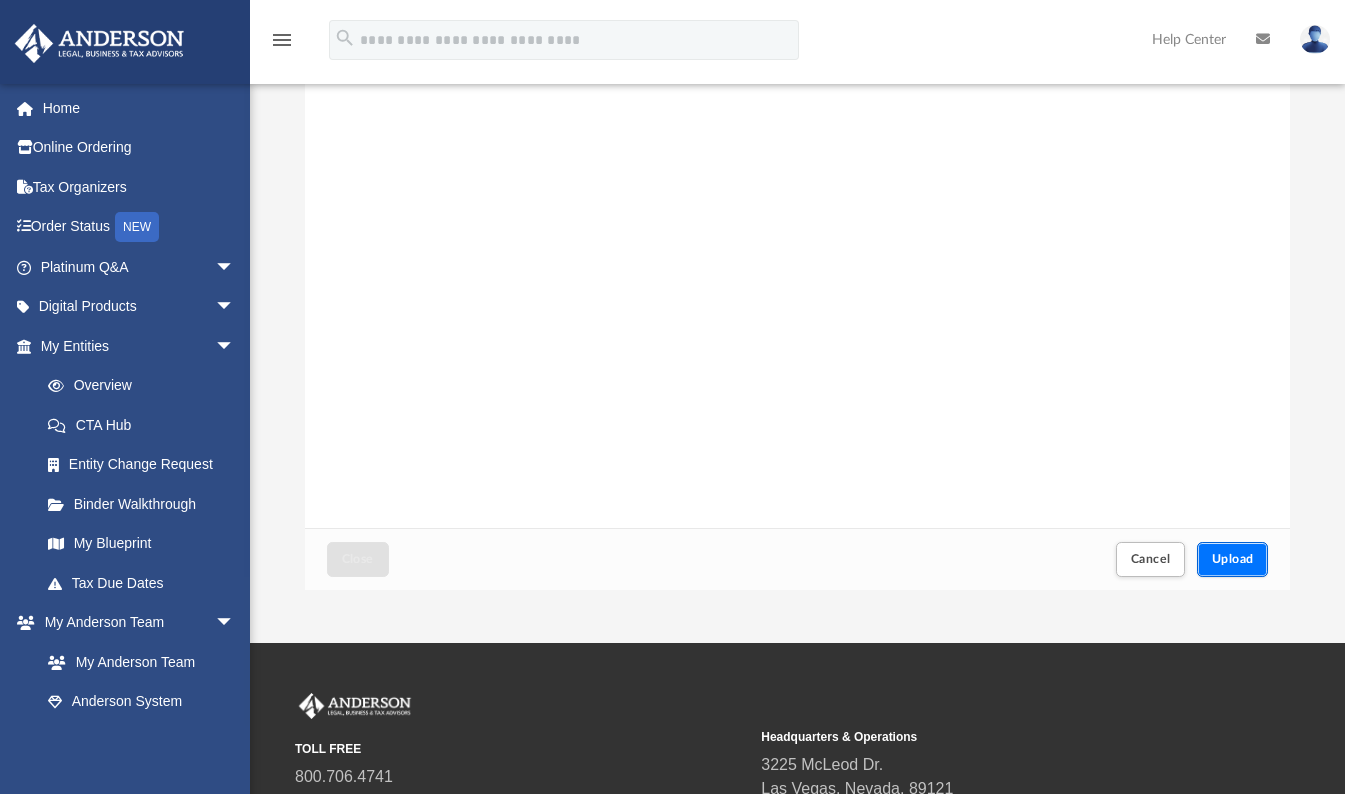 click on "Upload" at bounding box center (1233, 559) 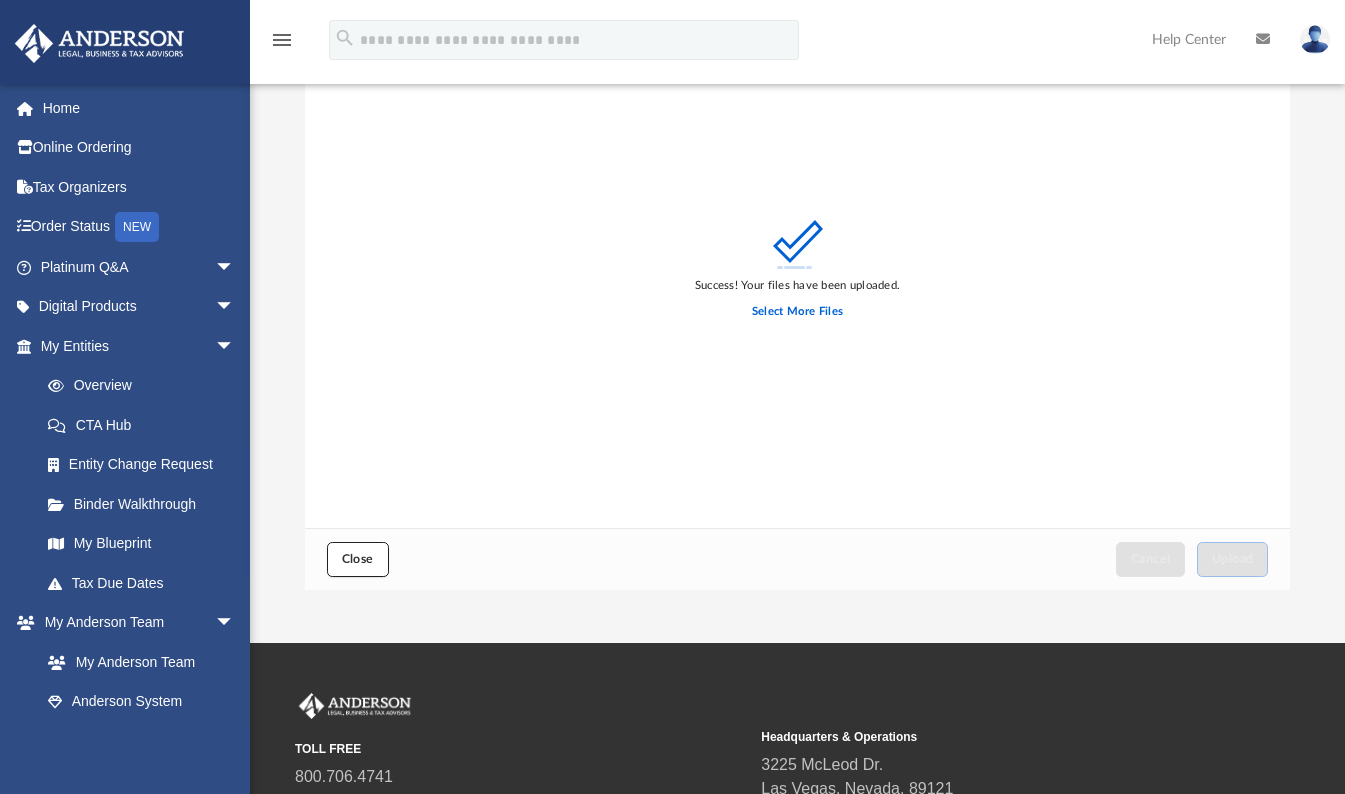 click on "Close" at bounding box center (358, 559) 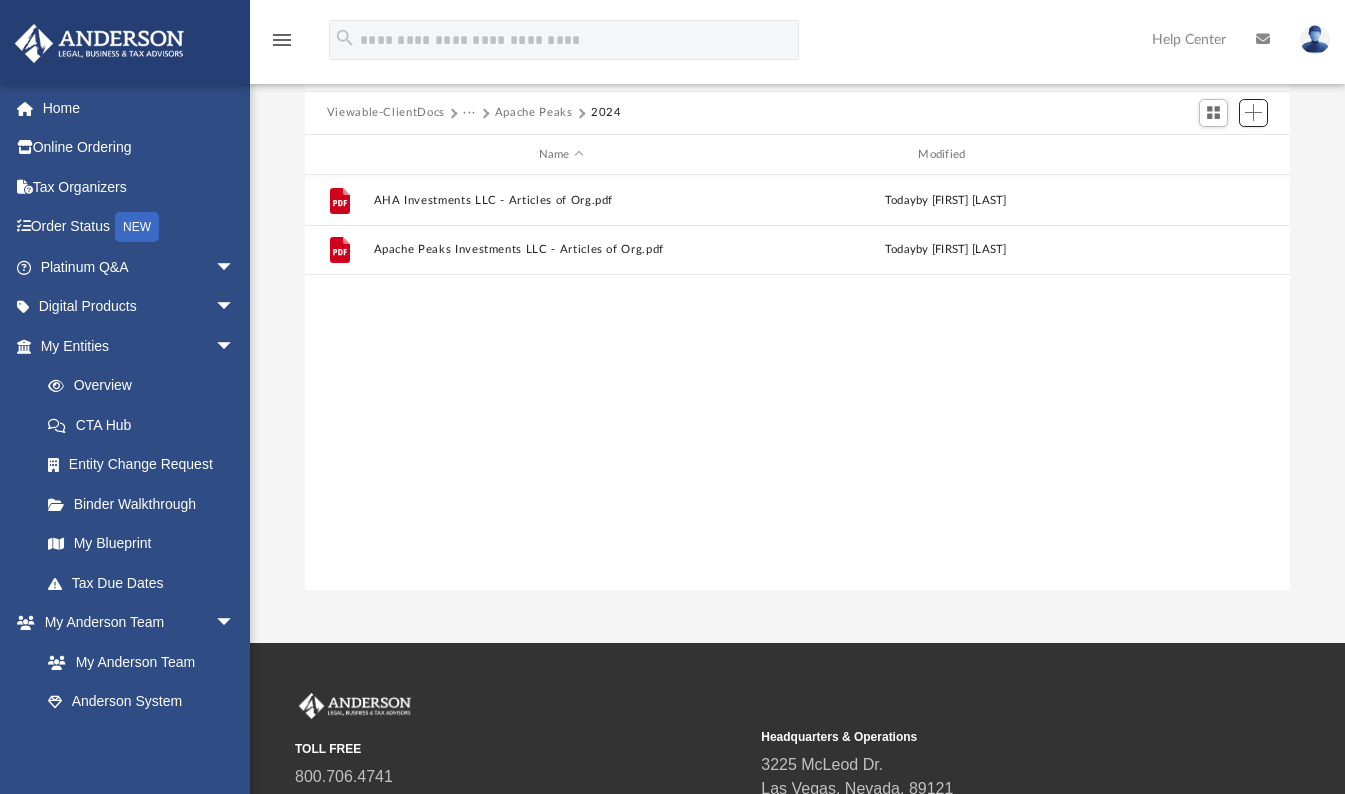 scroll, scrollTop: 16, scrollLeft: 16, axis: both 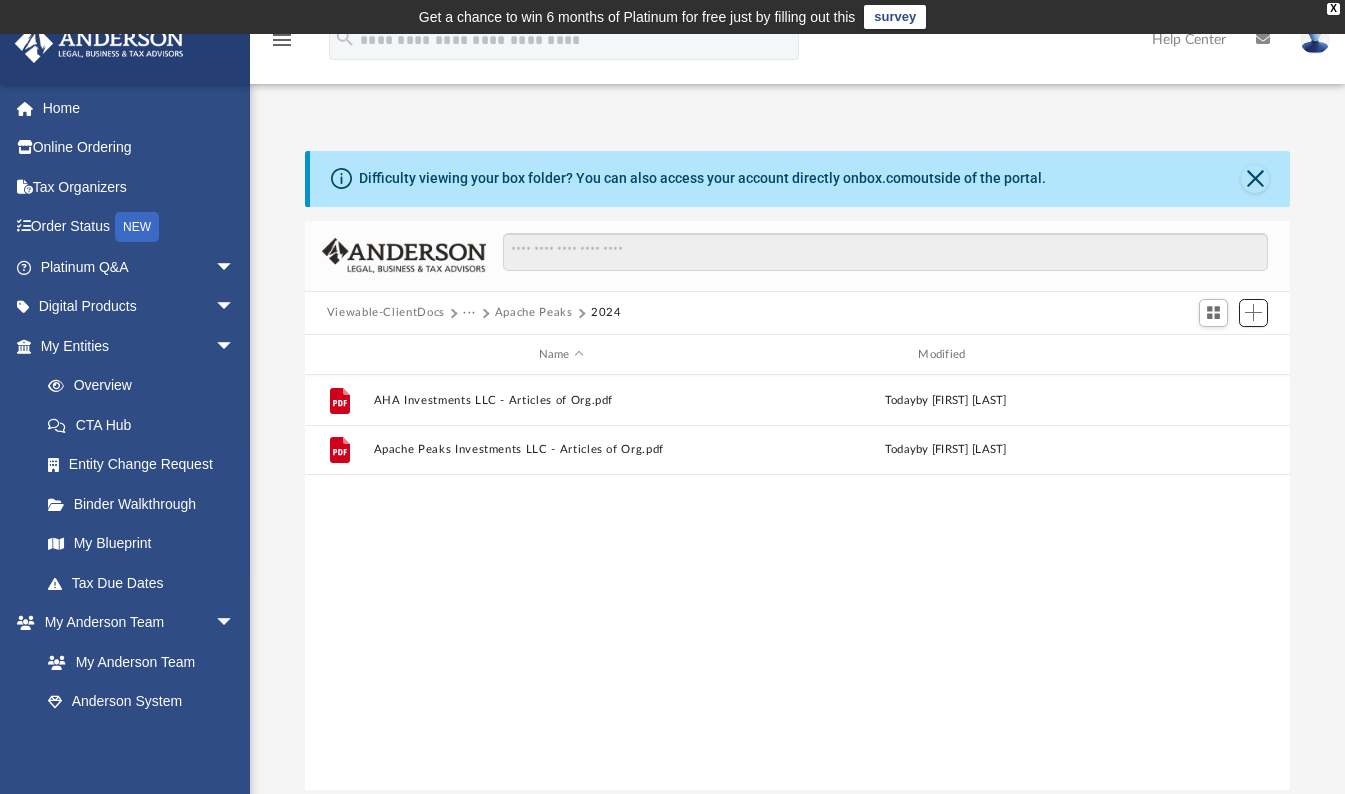 click at bounding box center (1253, 312) 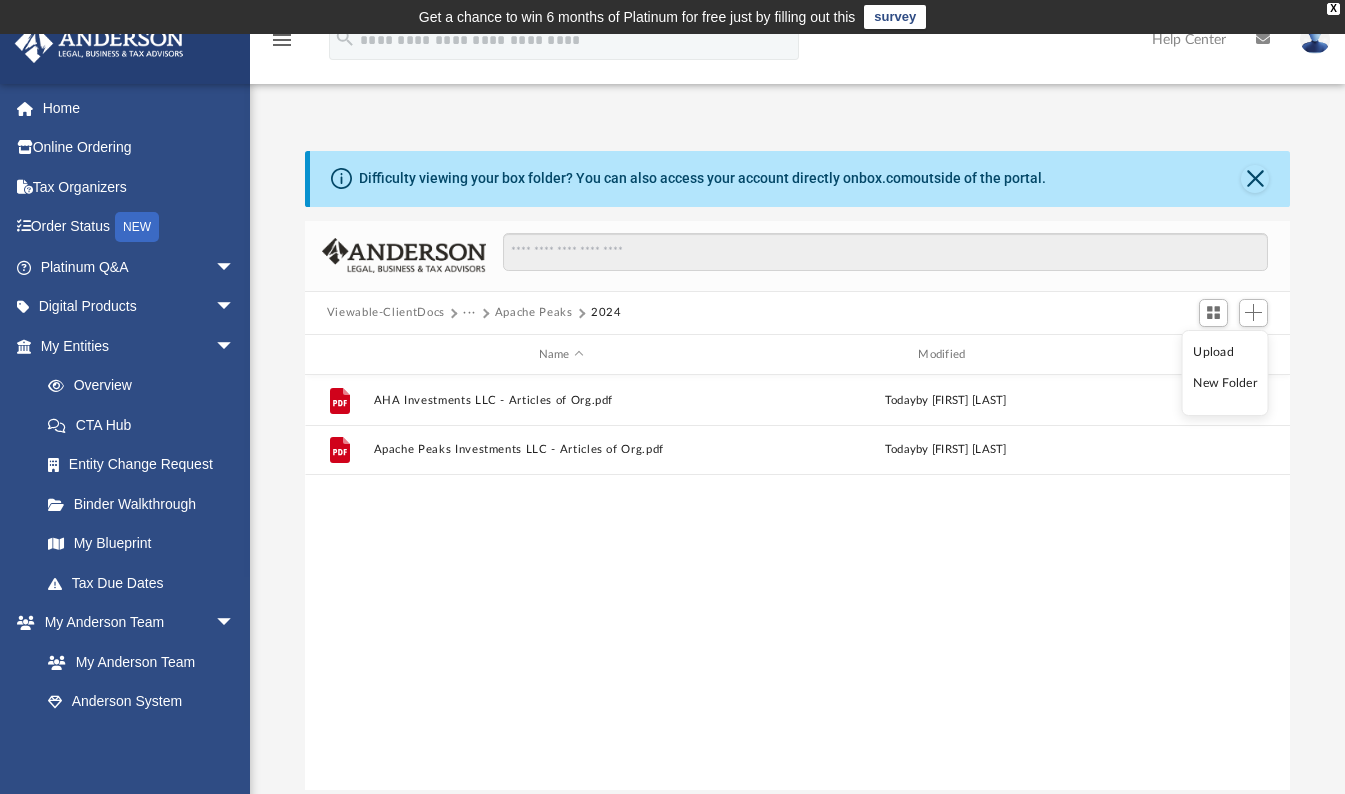 click on "Upload" at bounding box center [1225, 352] 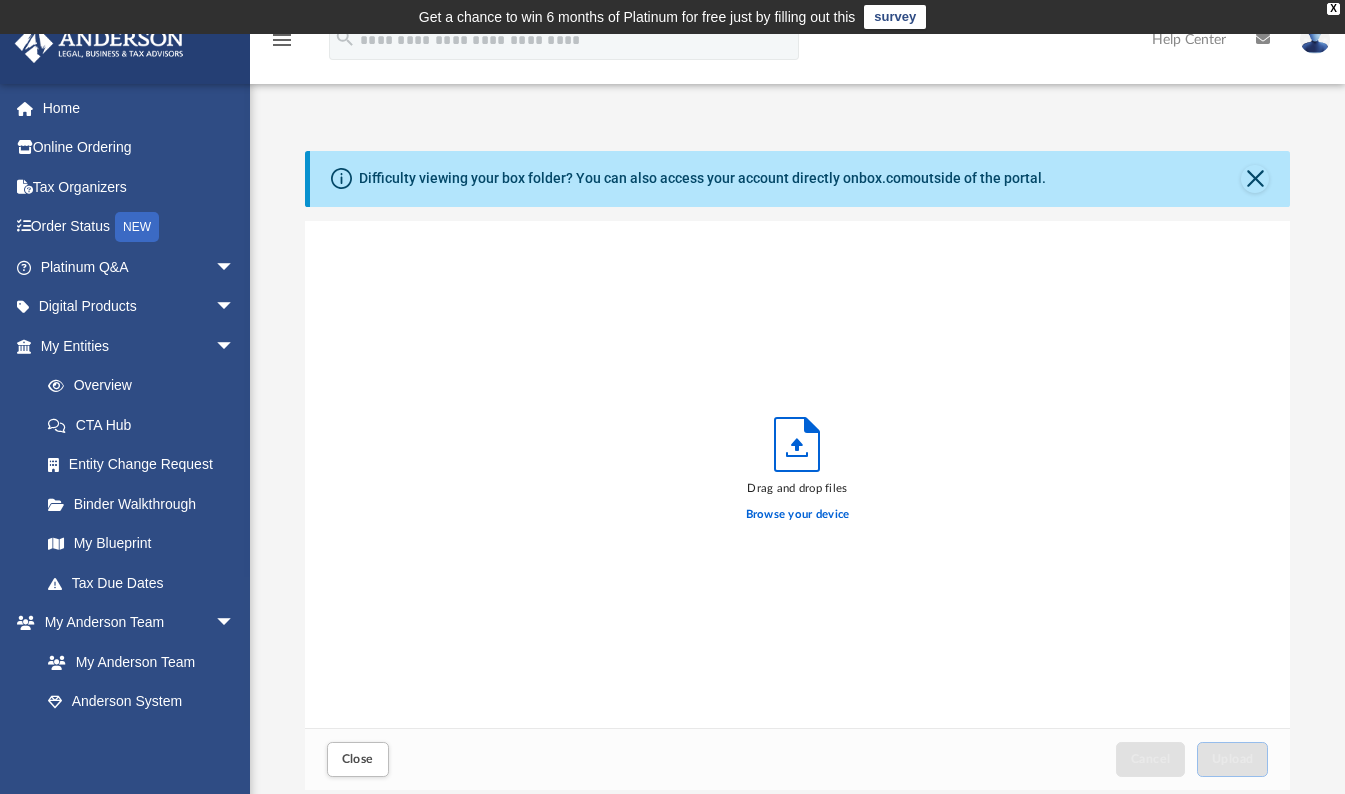 scroll, scrollTop: 16, scrollLeft: 16, axis: both 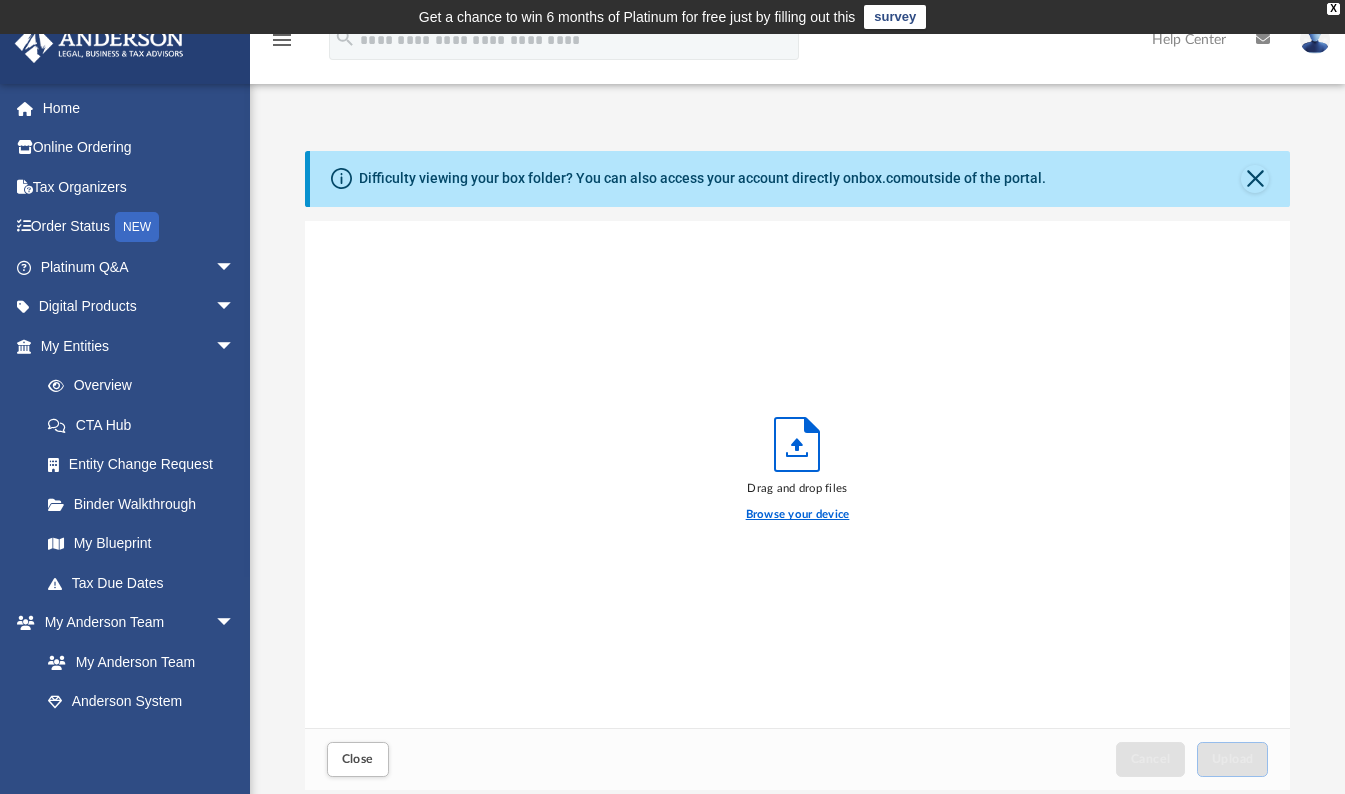 click on "Browse your device" at bounding box center [798, 515] 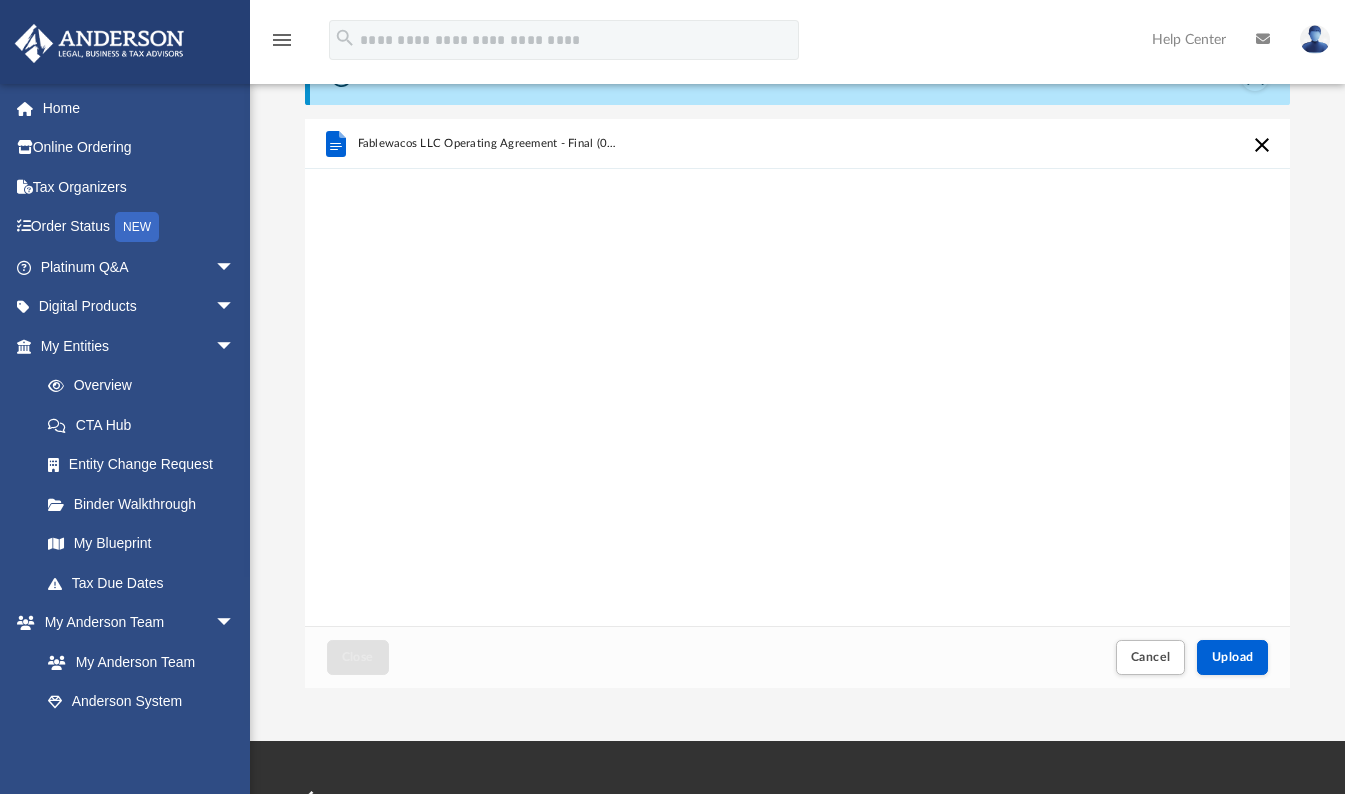 scroll, scrollTop: 300, scrollLeft: 0, axis: vertical 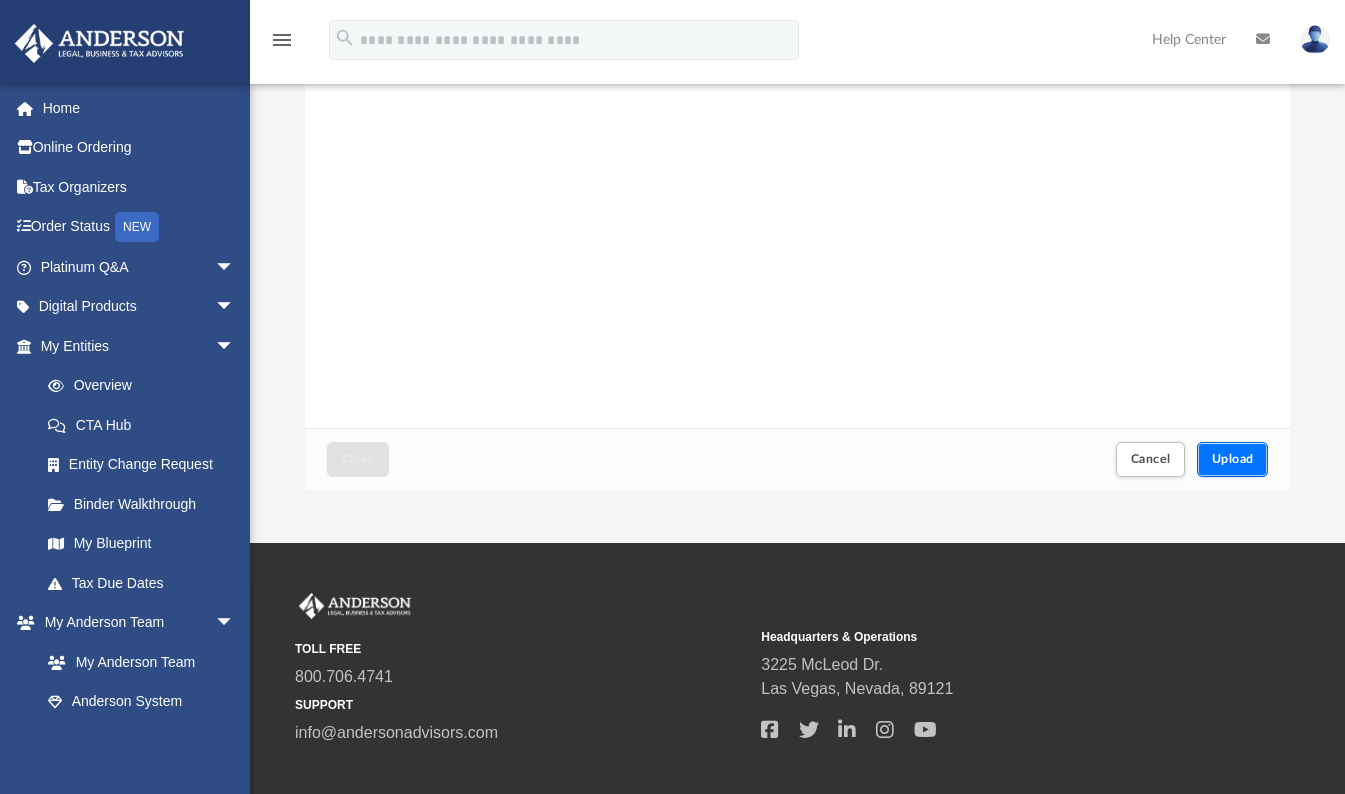 click on "Upload" at bounding box center [1233, 459] 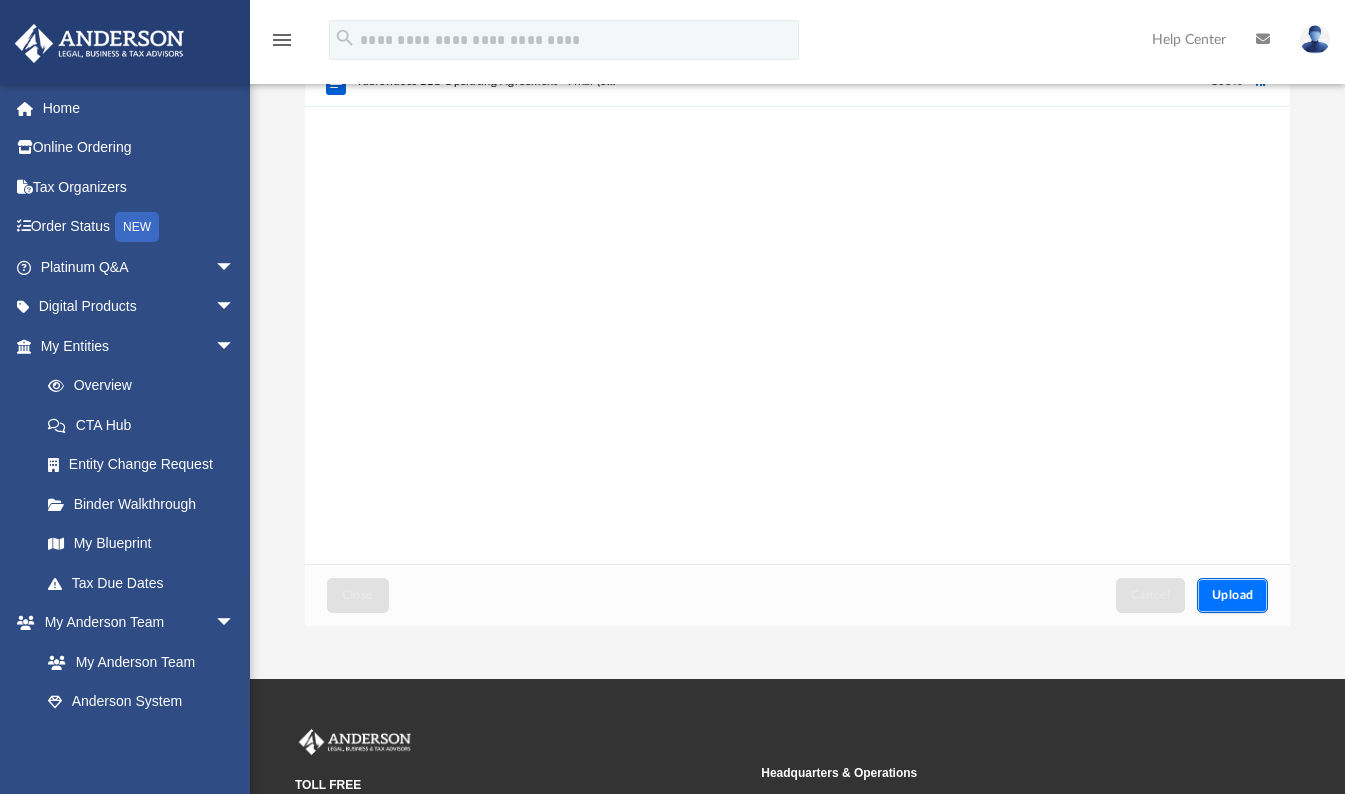 scroll, scrollTop: 0, scrollLeft: 0, axis: both 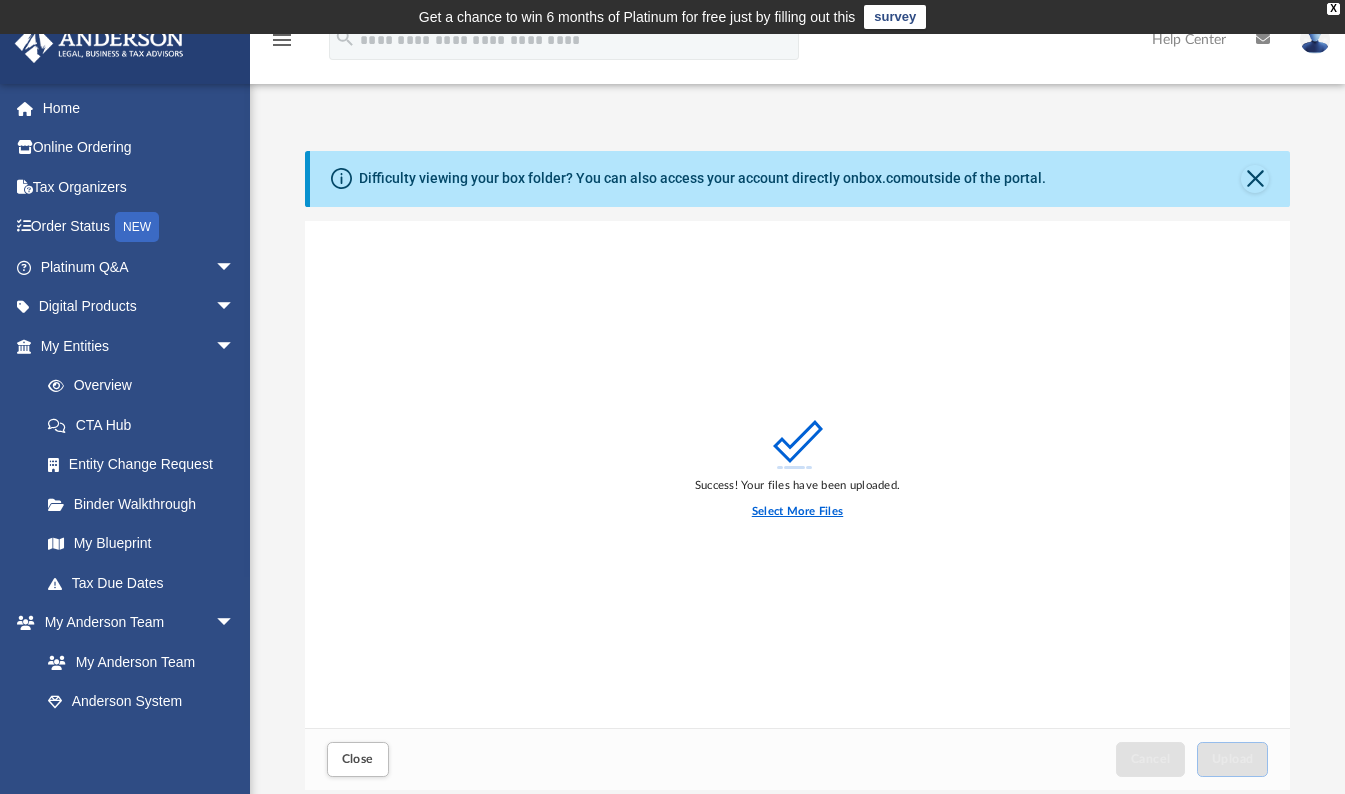 click on "Select More Files" at bounding box center (797, 512) 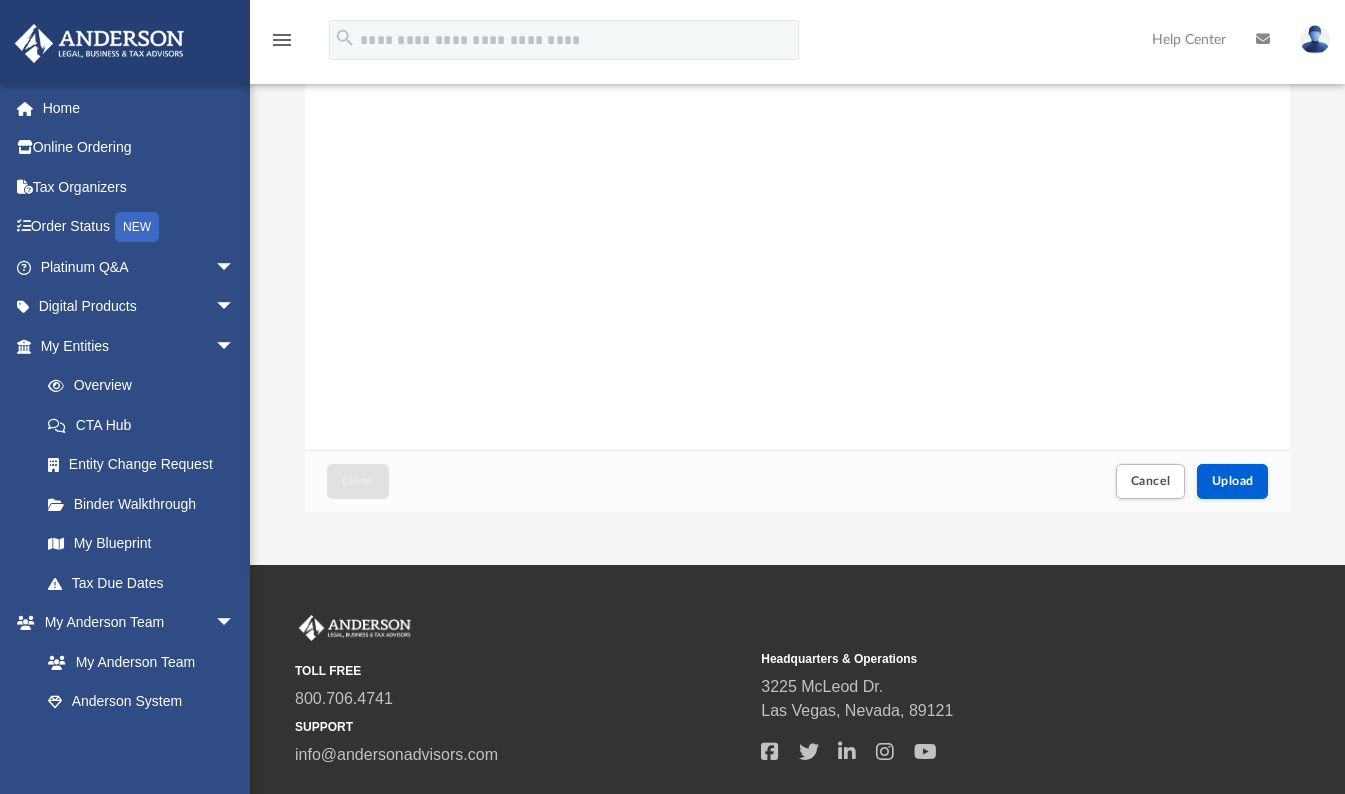 scroll, scrollTop: 300, scrollLeft: 0, axis: vertical 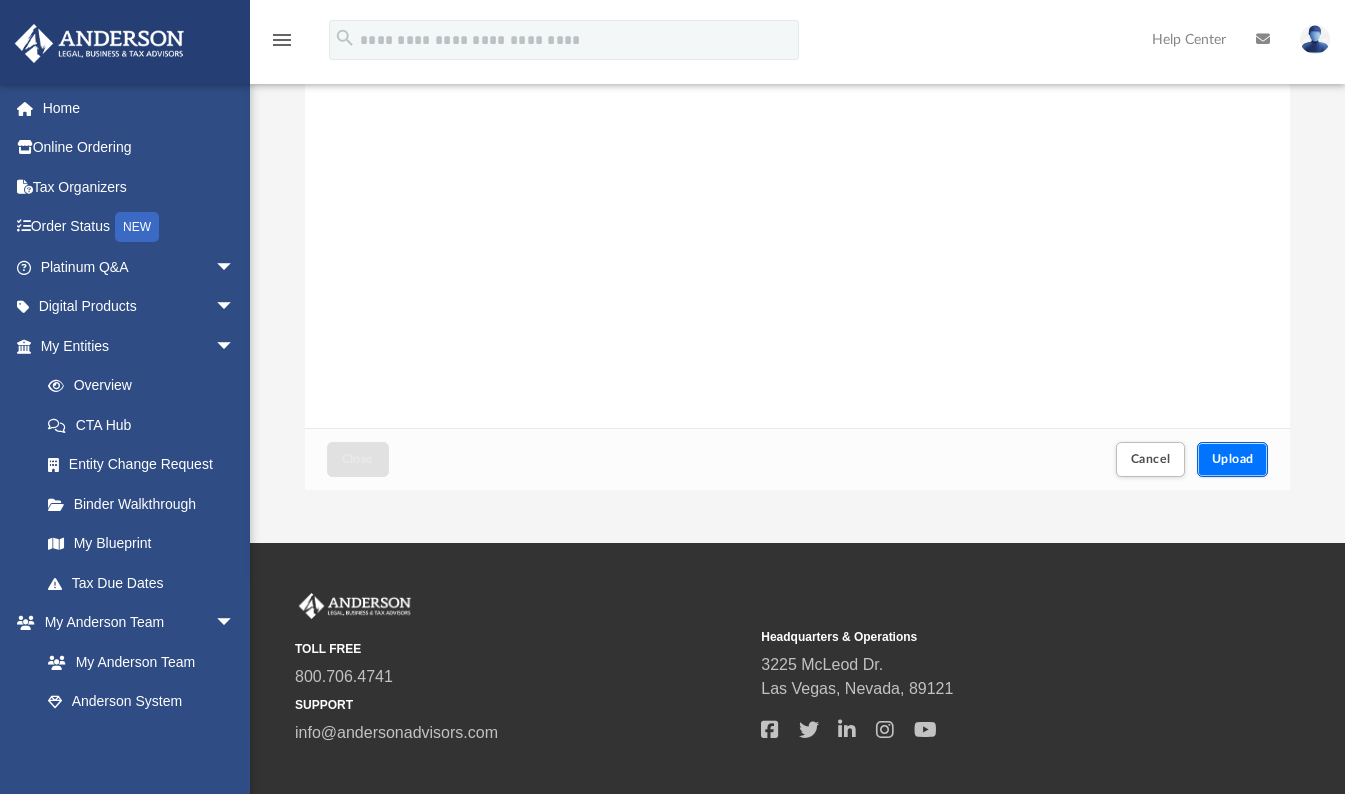 click on "Upload" at bounding box center [1233, 459] 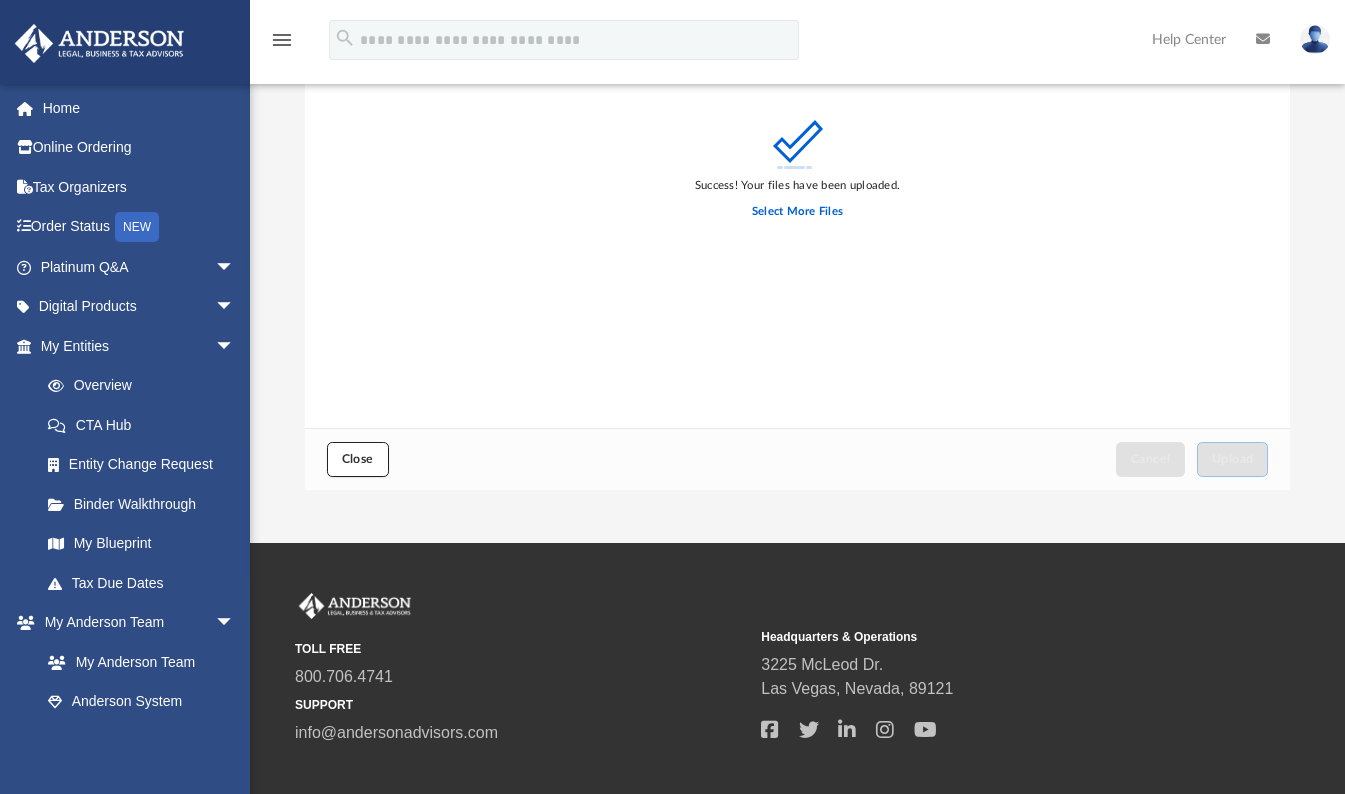 click on "Close" at bounding box center [358, 459] 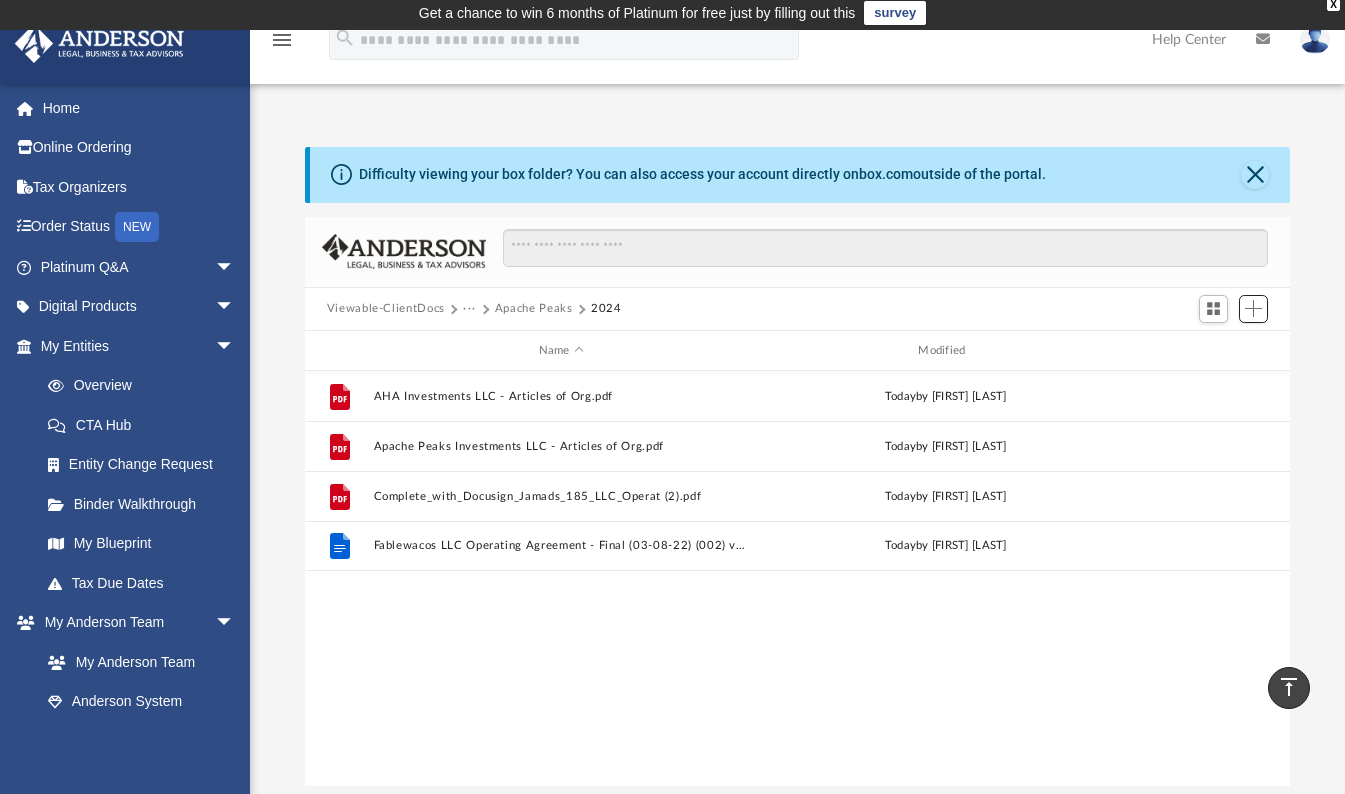 scroll, scrollTop: 0, scrollLeft: 0, axis: both 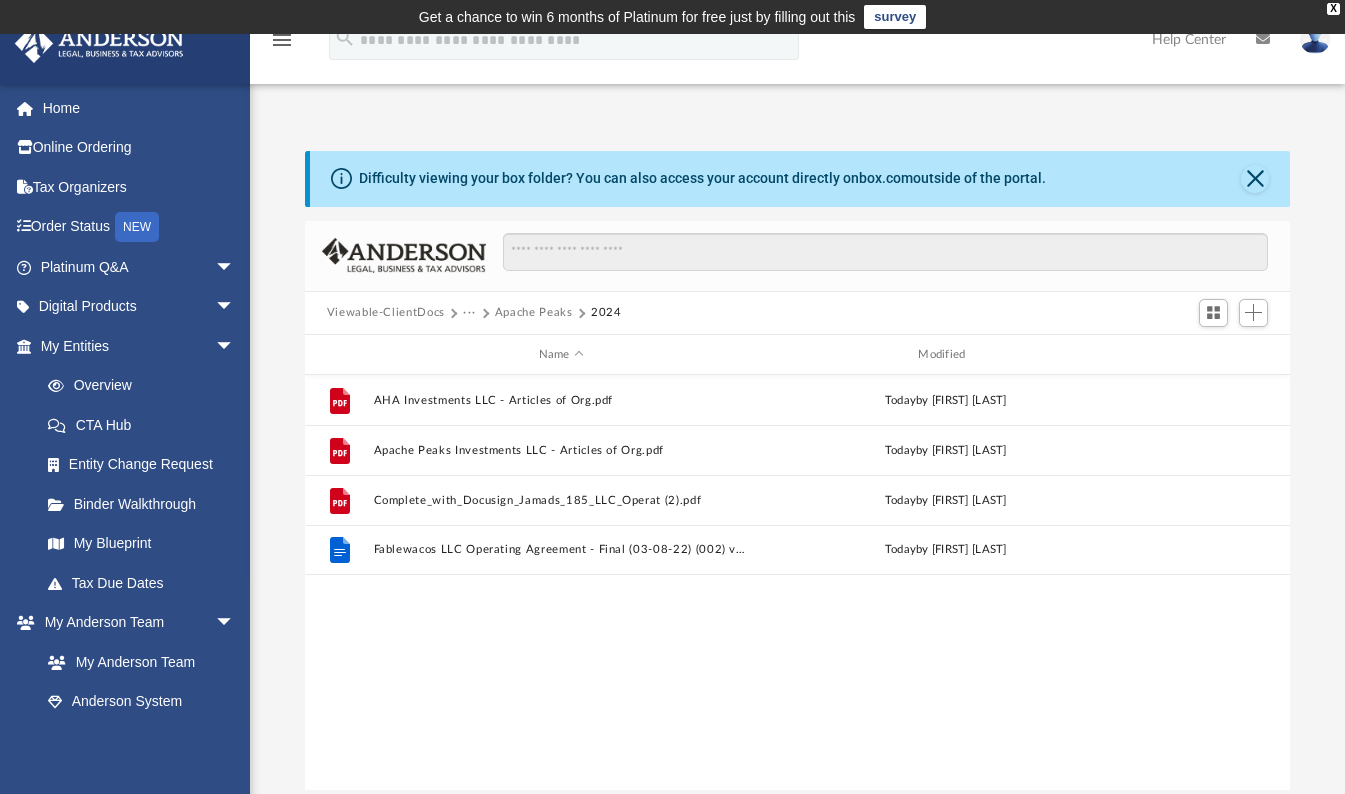 click on "Viewable-ClientDocs" at bounding box center (386, 313) 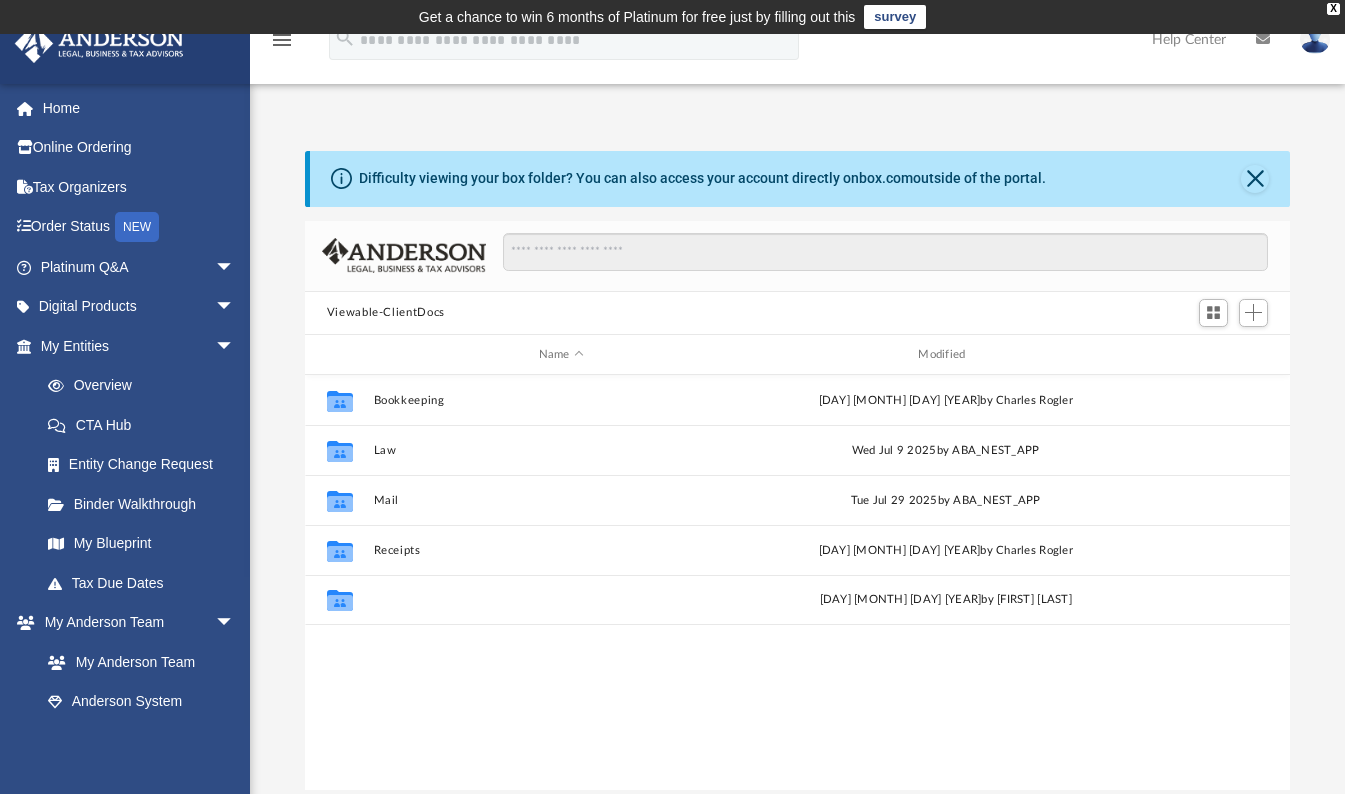 click on "Tax" at bounding box center [561, 600] 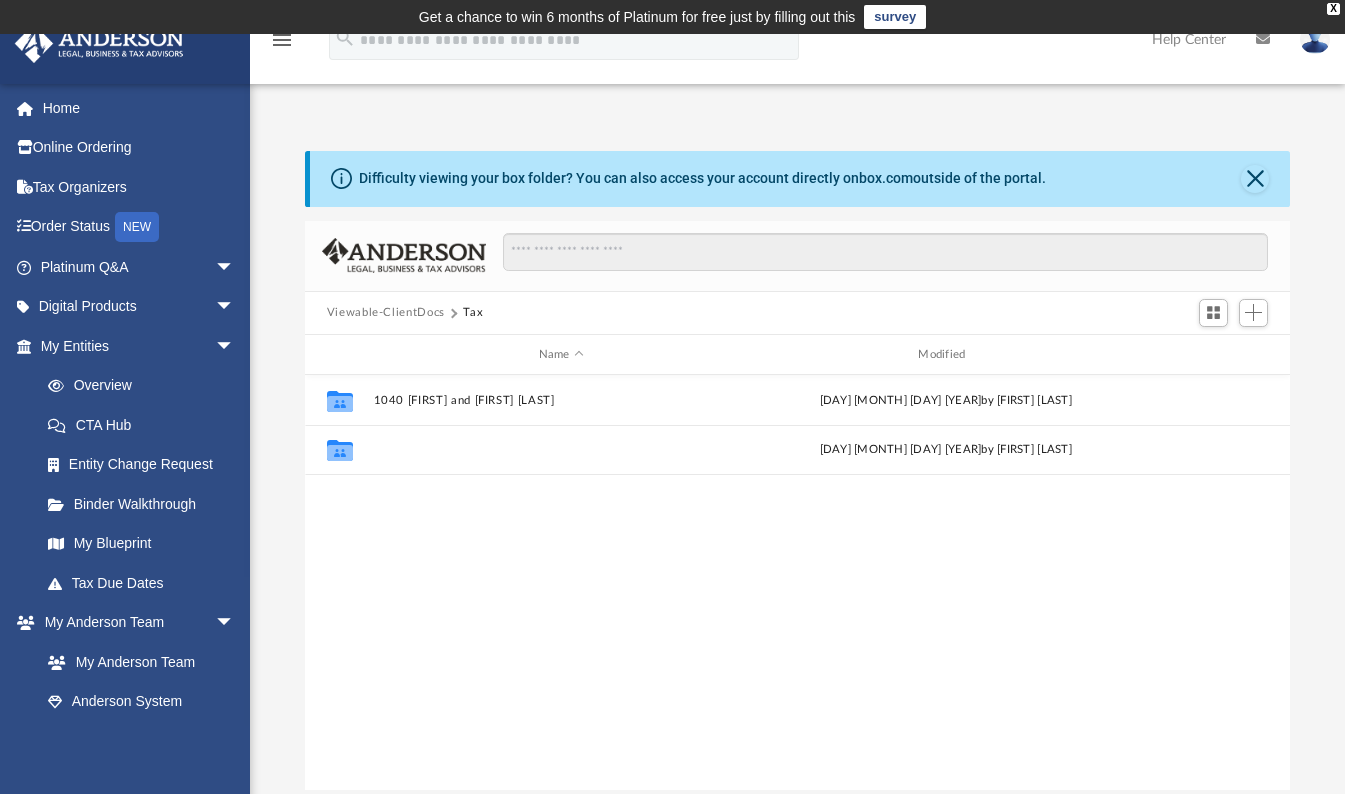 click on "Apache Peaks" at bounding box center (561, 450) 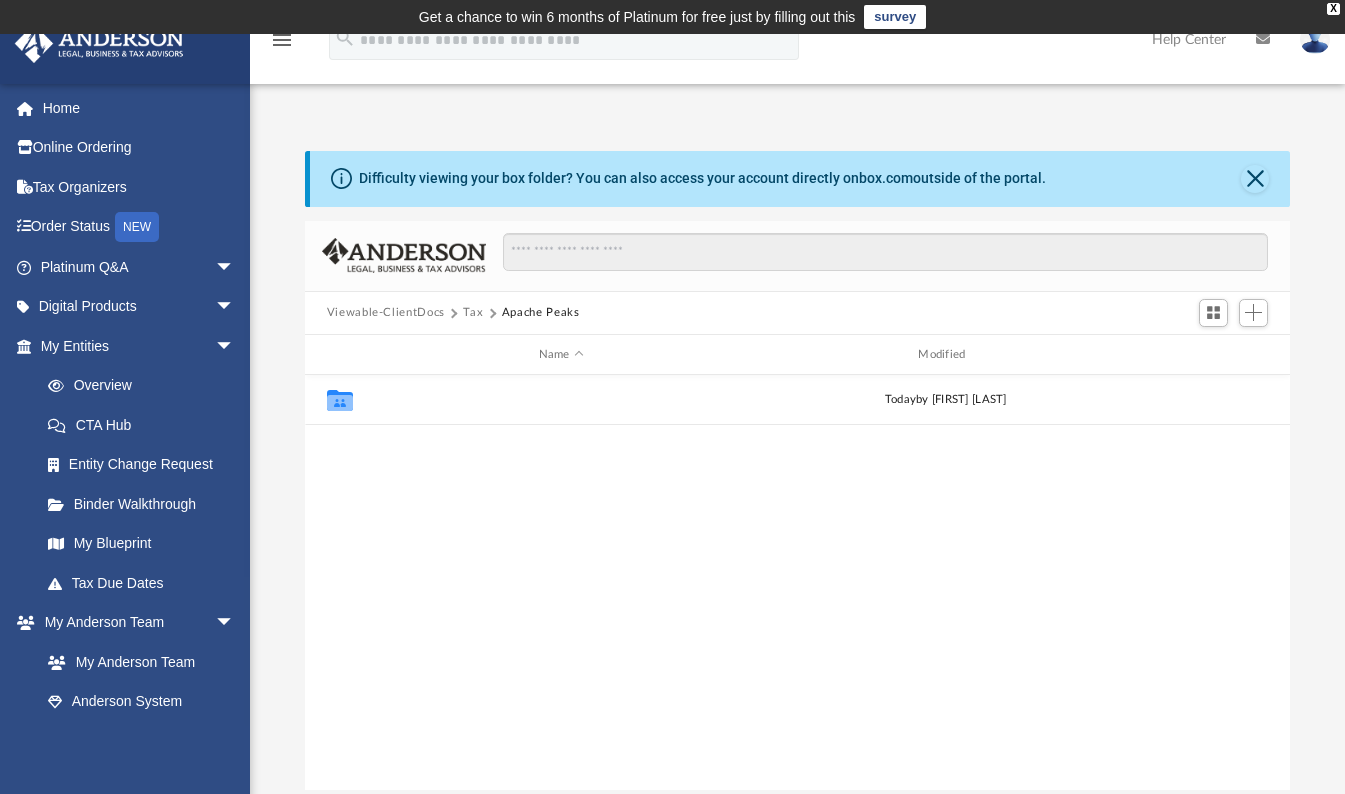 click on "2024" at bounding box center [561, 400] 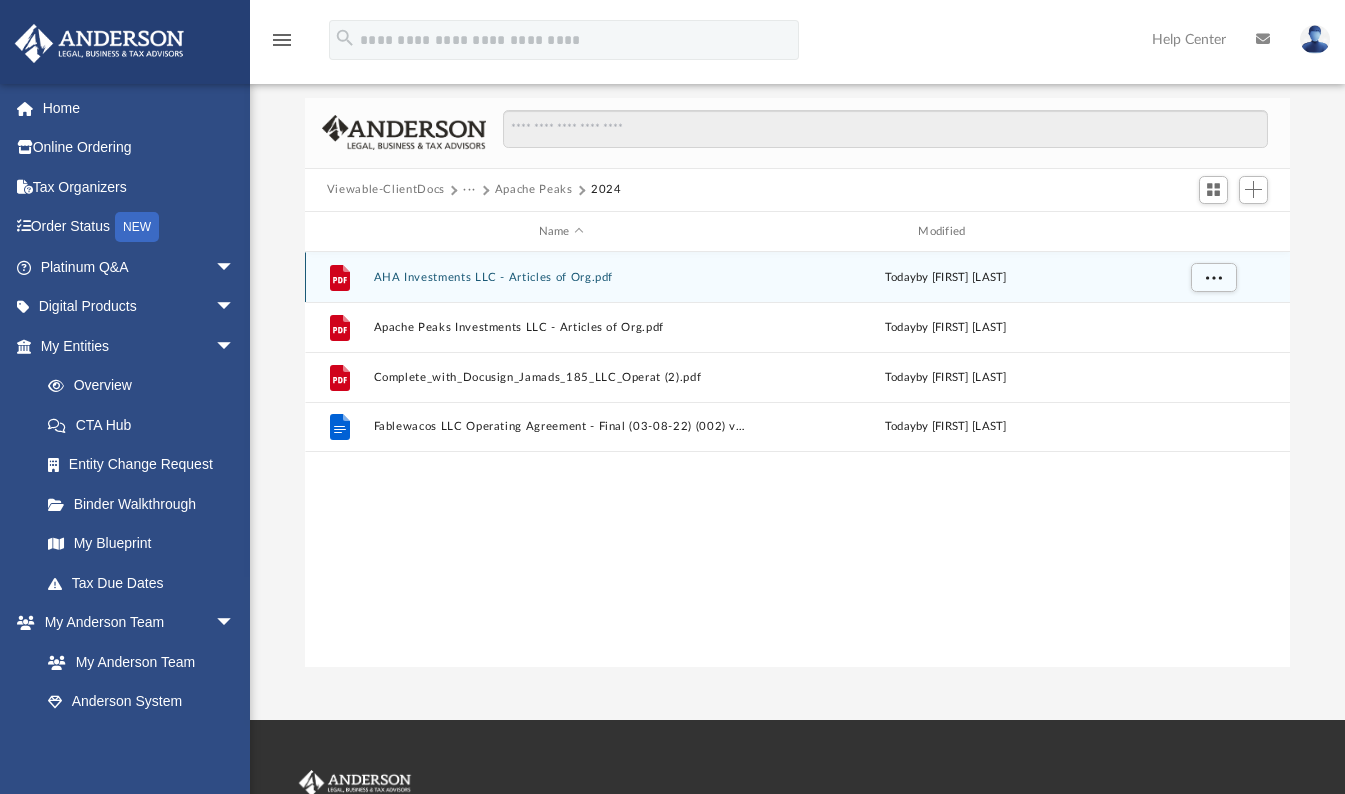 scroll, scrollTop: 100, scrollLeft: 0, axis: vertical 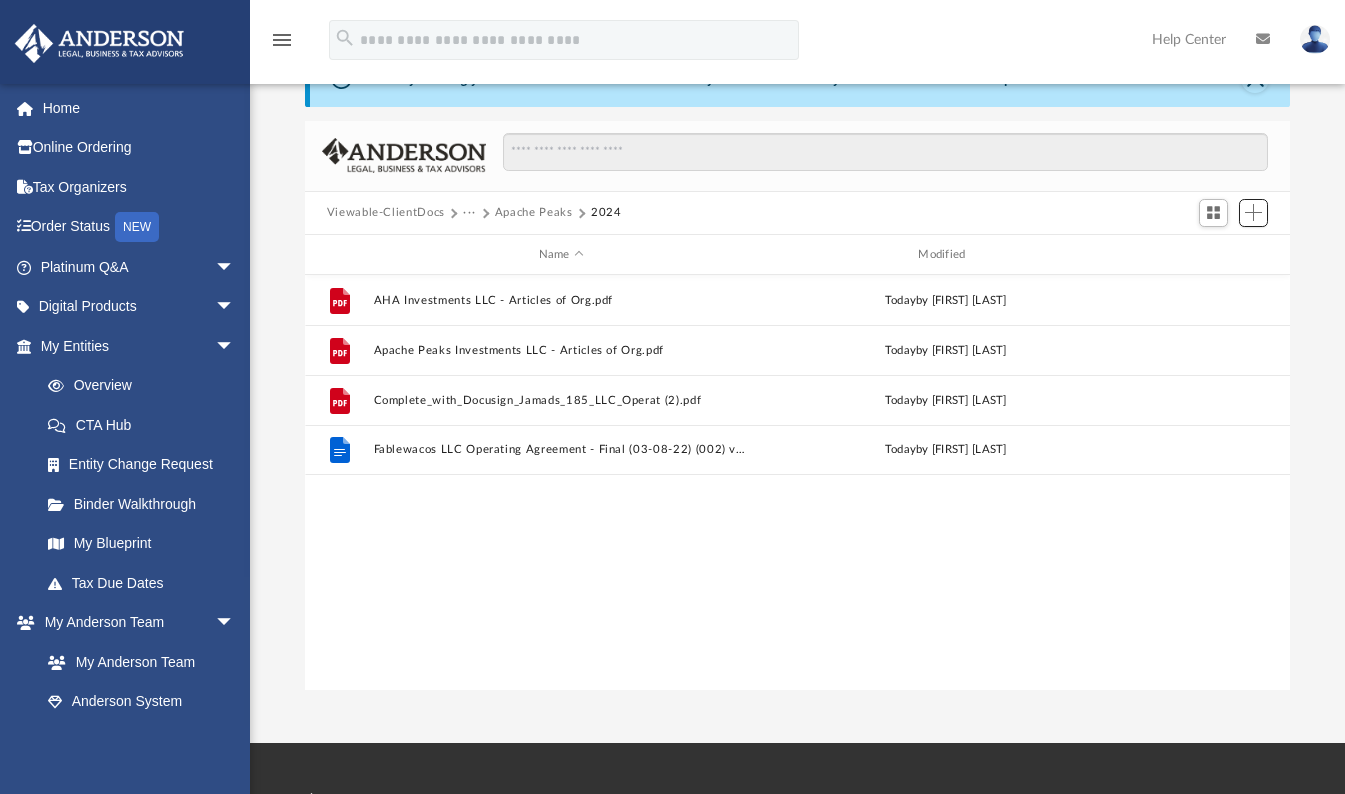 click at bounding box center (1253, 212) 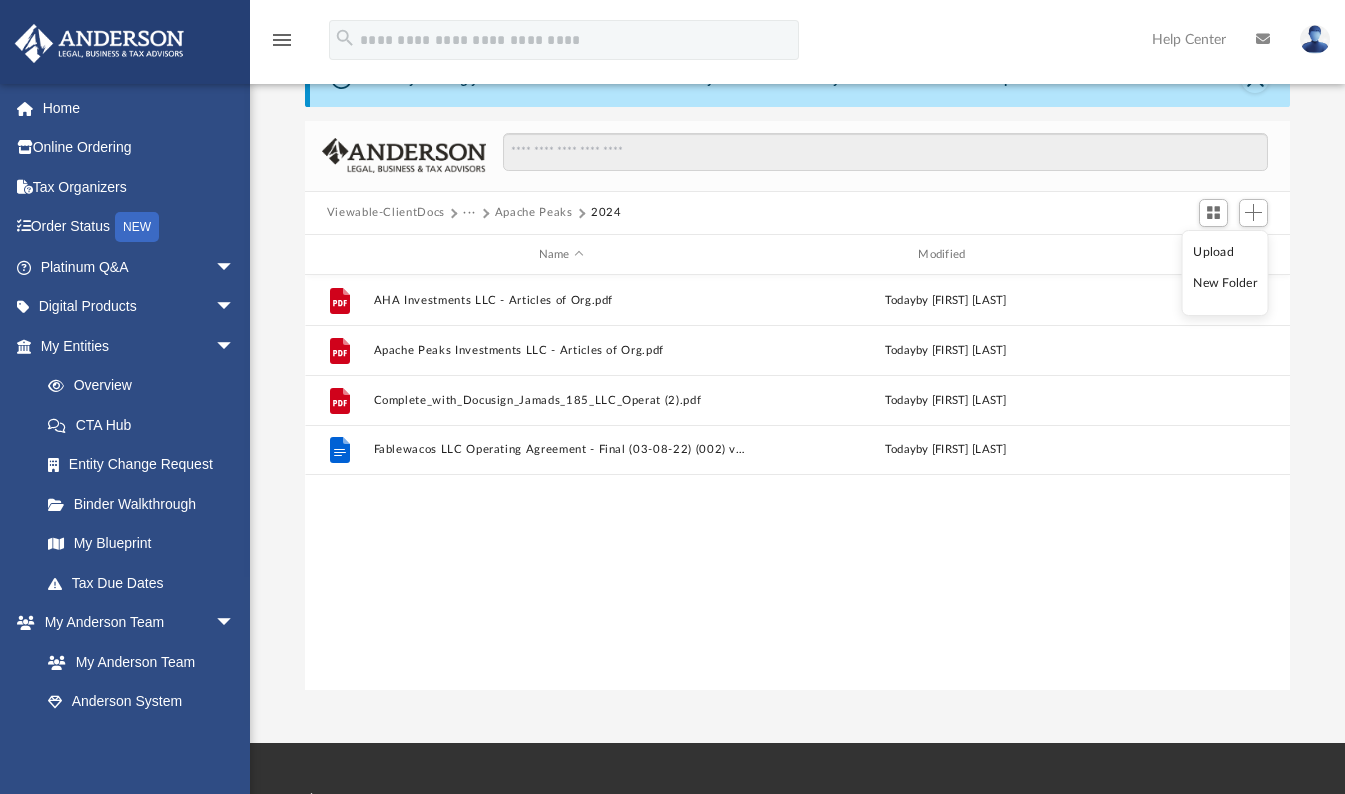 click on "Upload" at bounding box center (1225, 252) 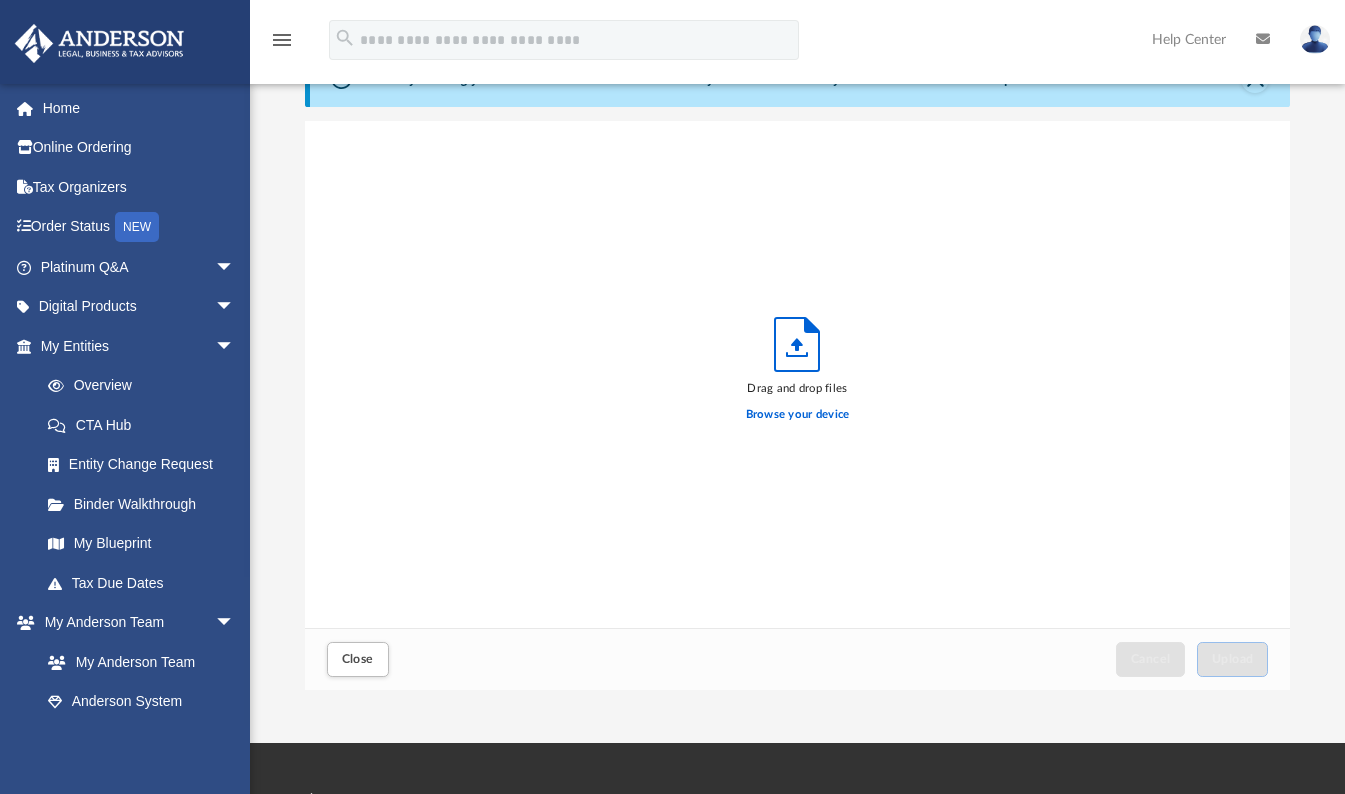 scroll, scrollTop: 16, scrollLeft: 16, axis: both 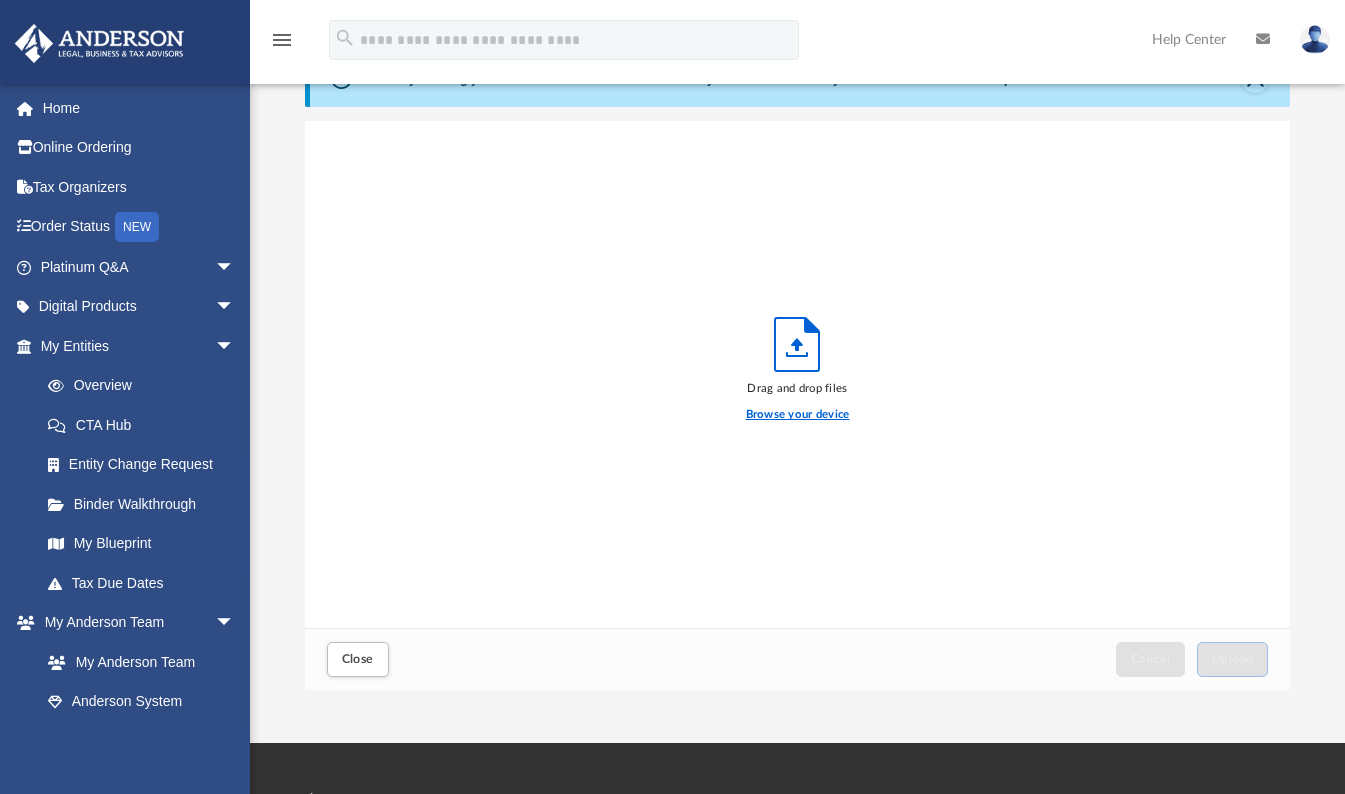 click on "Browse your device" at bounding box center [798, 415] 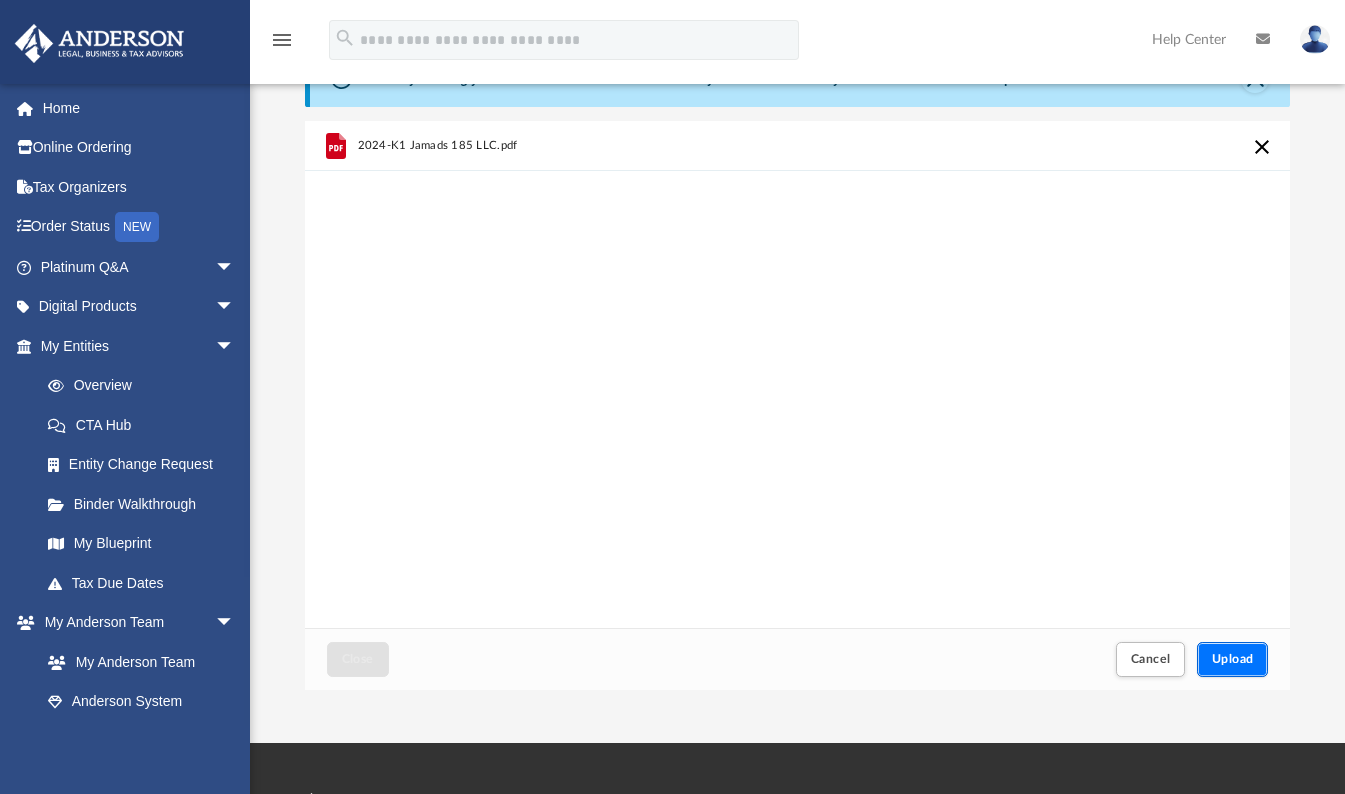 click on "Upload" at bounding box center [1233, 659] 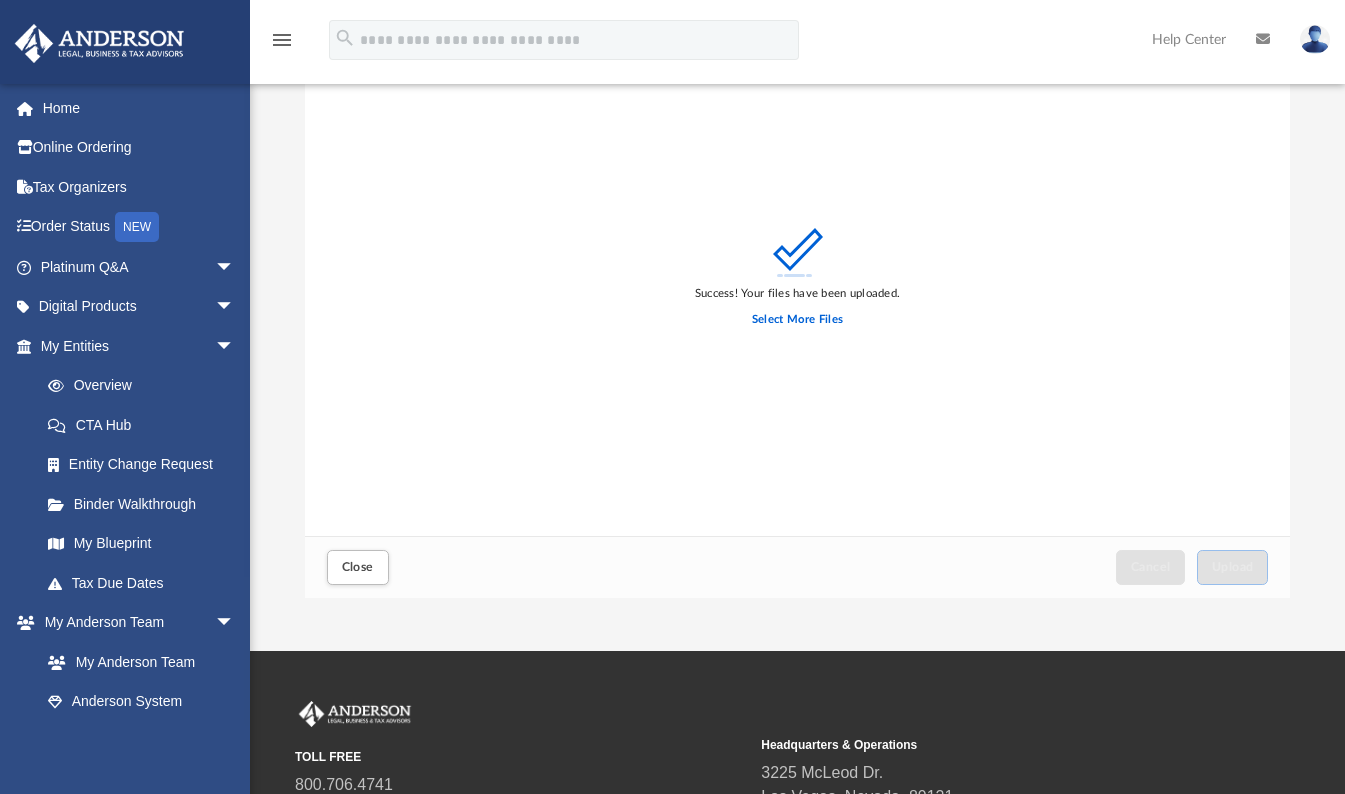 scroll, scrollTop: 200, scrollLeft: 0, axis: vertical 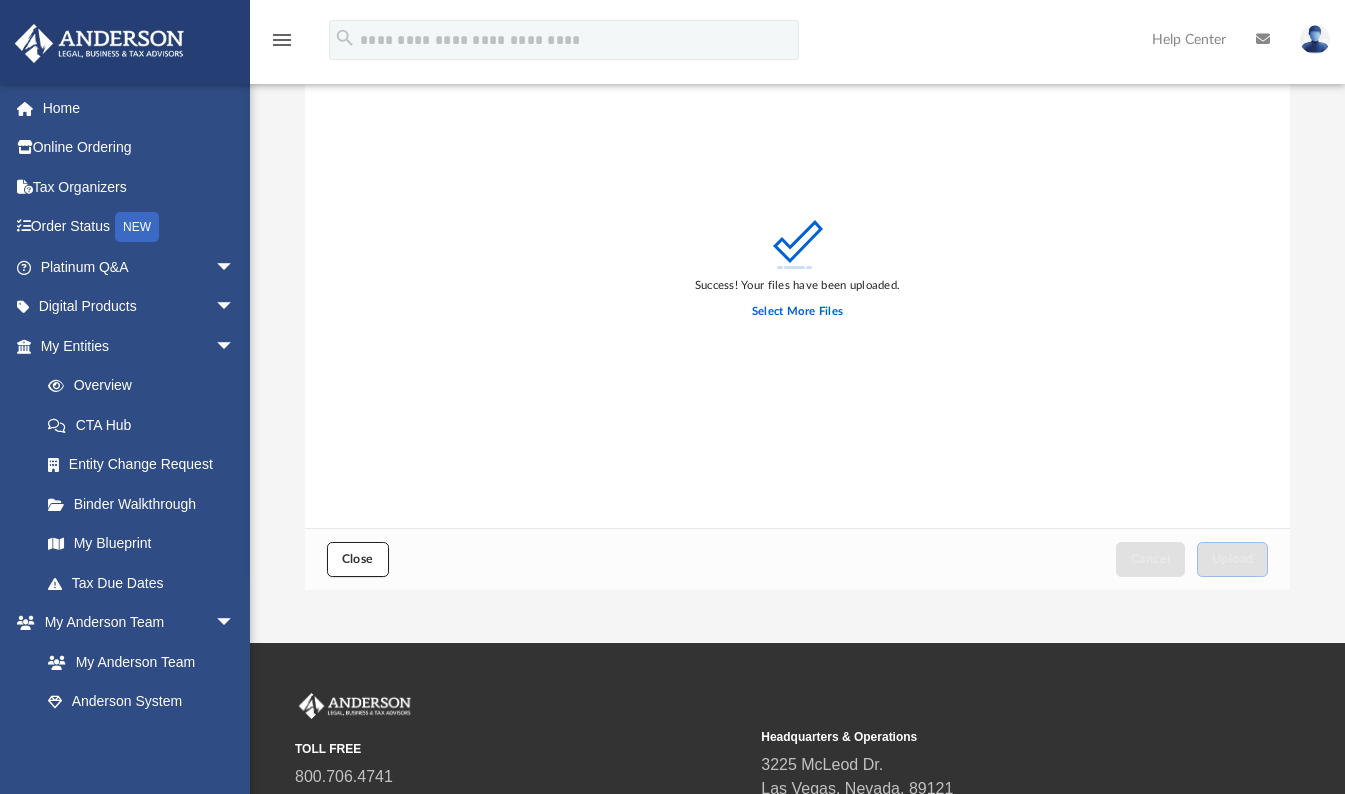 click on "Close" at bounding box center [358, 559] 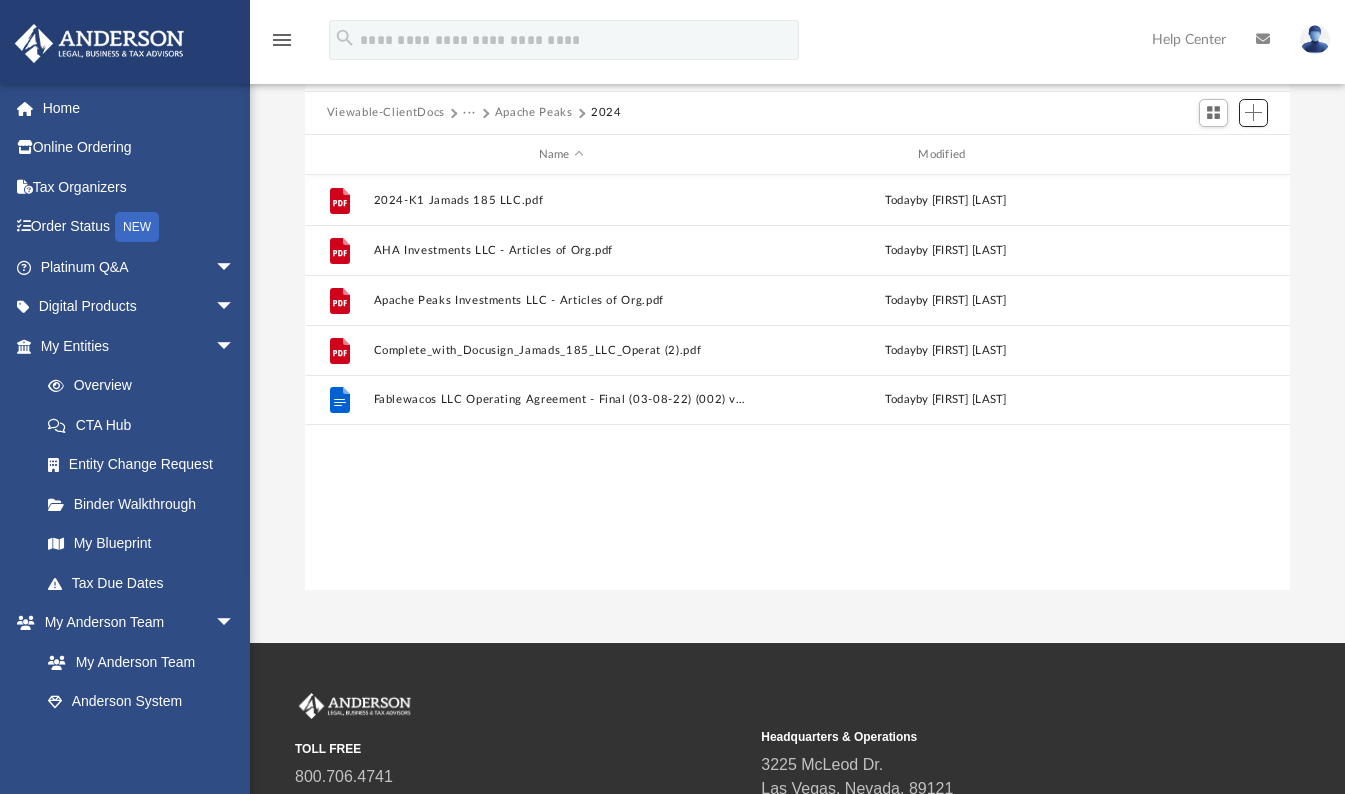 click at bounding box center (1253, 112) 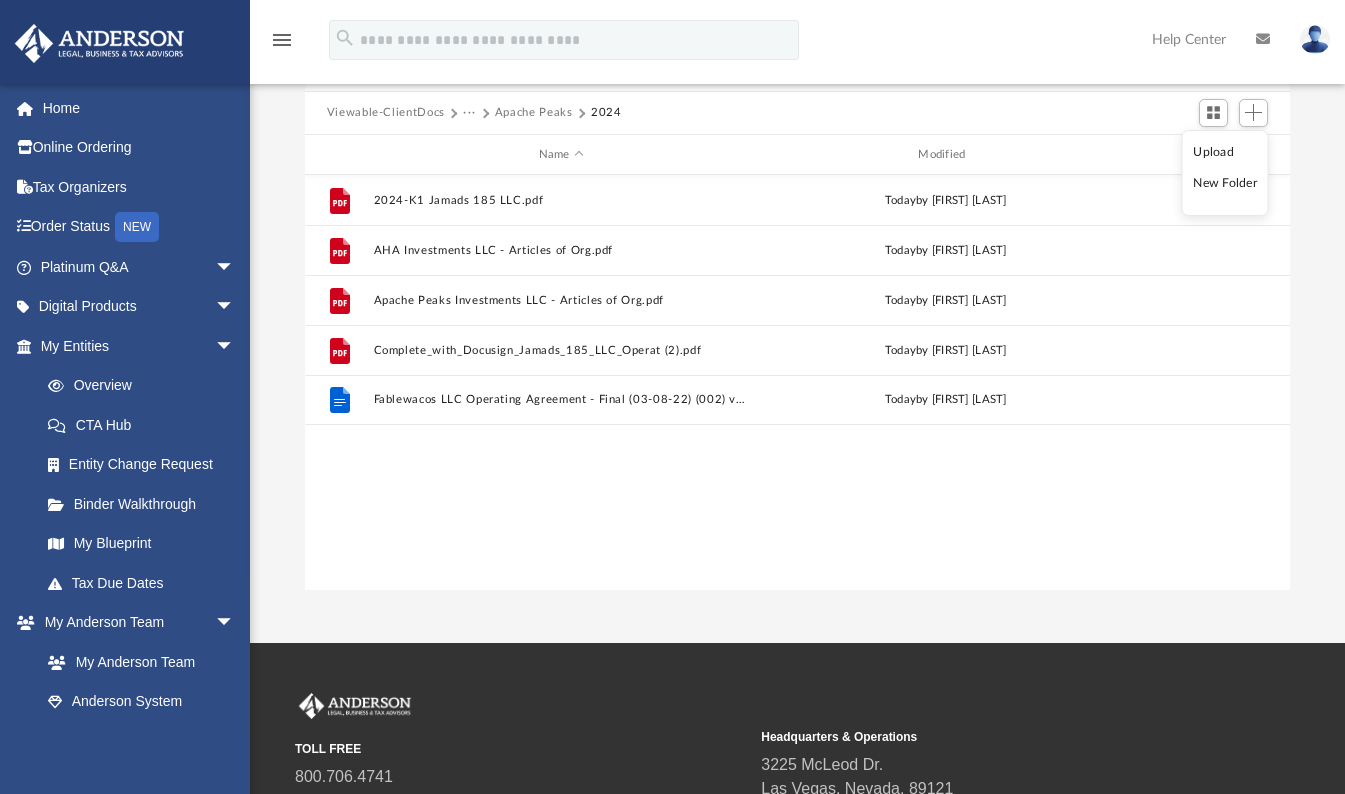 click on "Upload" at bounding box center (1225, 152) 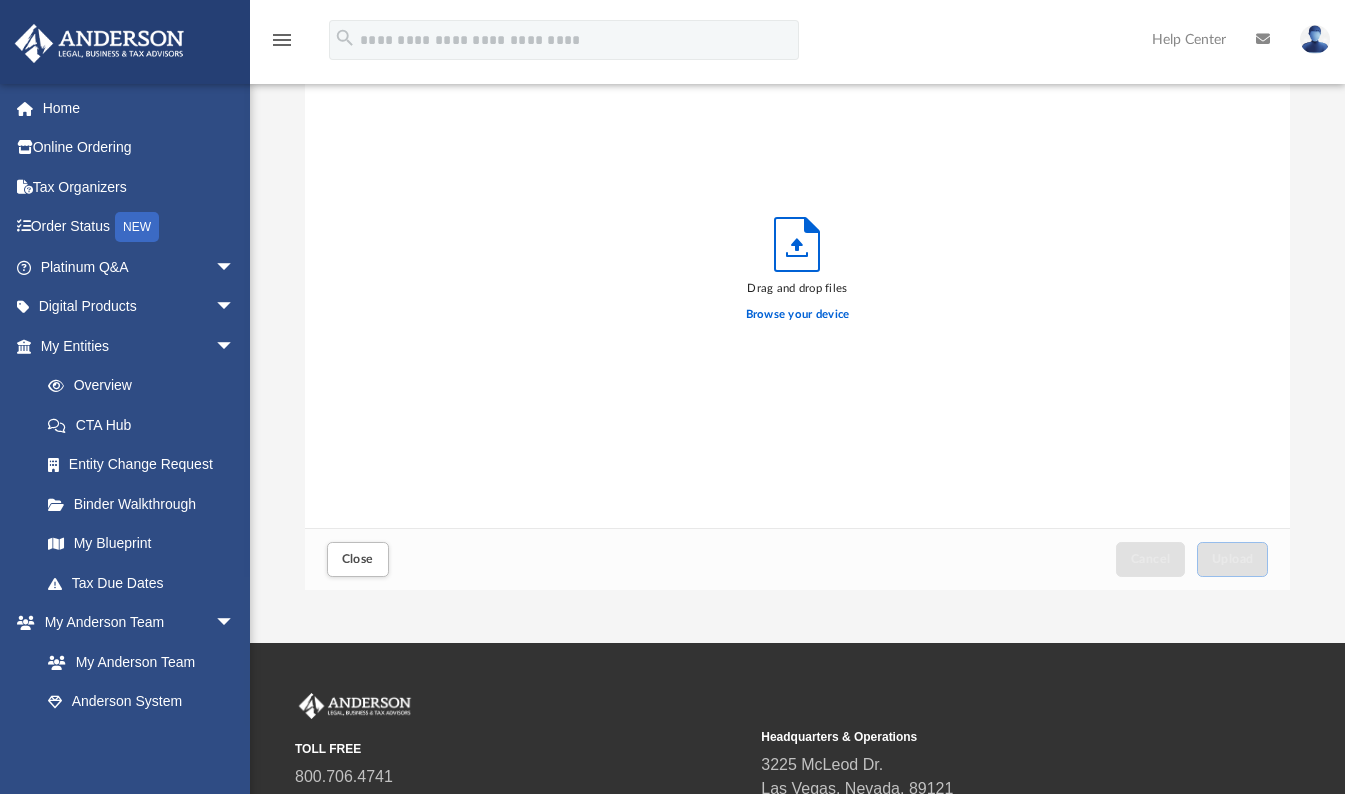 scroll, scrollTop: 16, scrollLeft: 16, axis: both 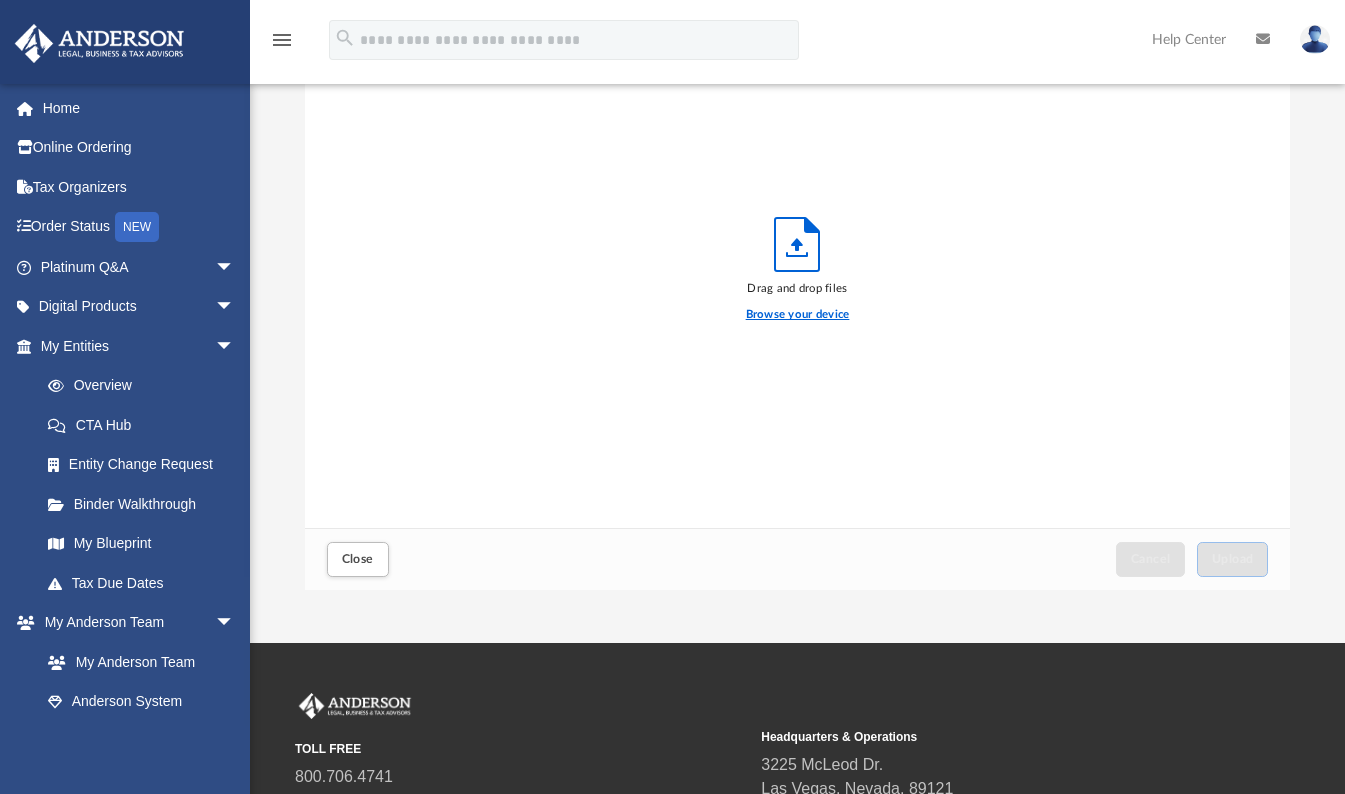 click on "Browse your device" at bounding box center [798, 315] 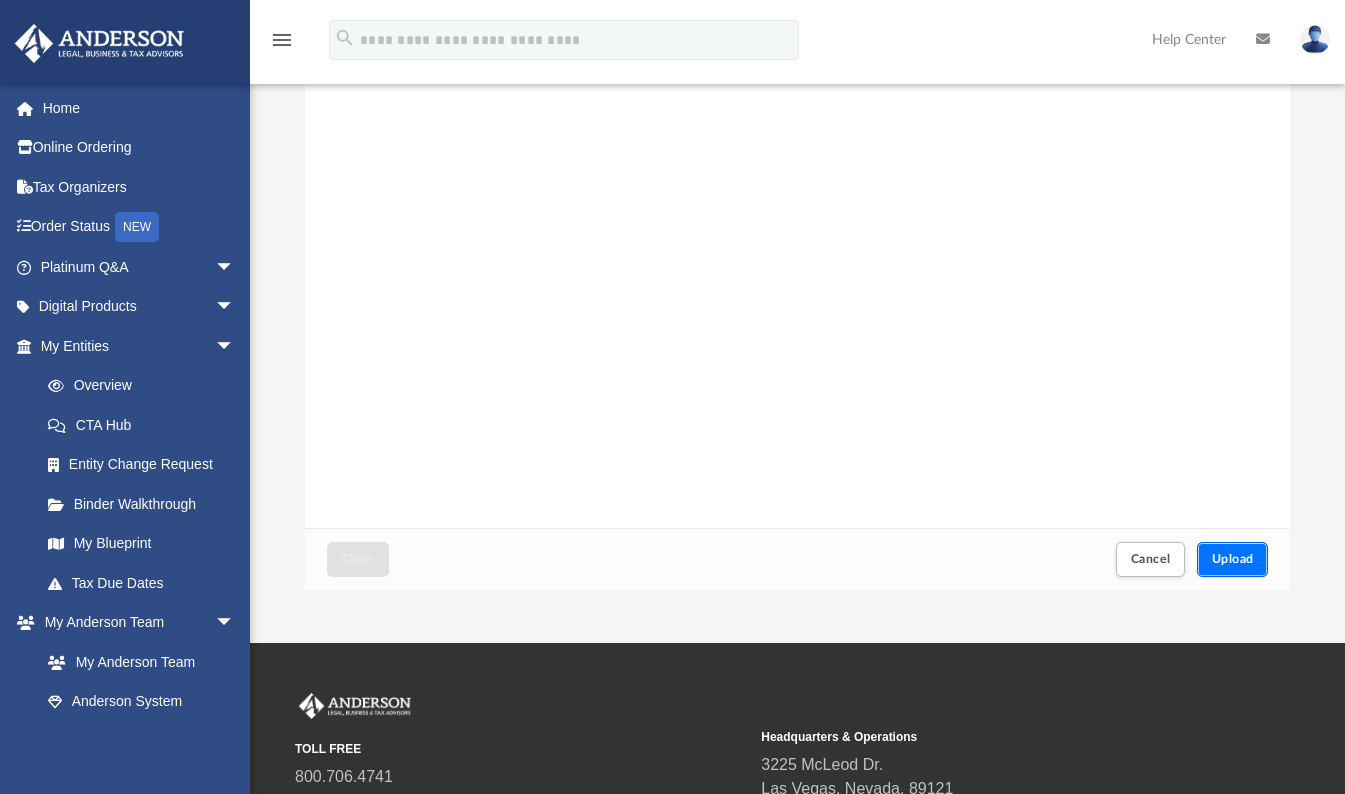 click on "Upload" at bounding box center [1233, 559] 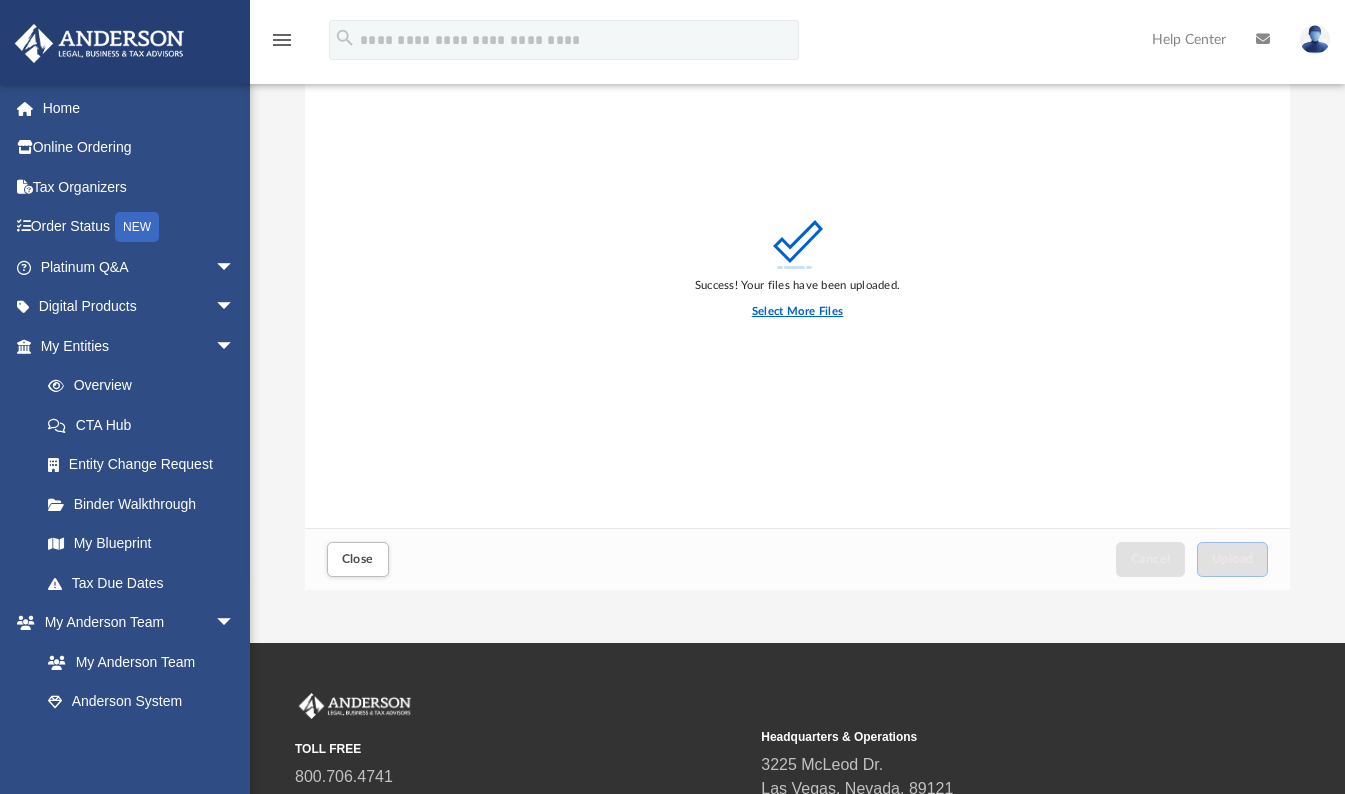 click on "Select More Files" at bounding box center (797, 312) 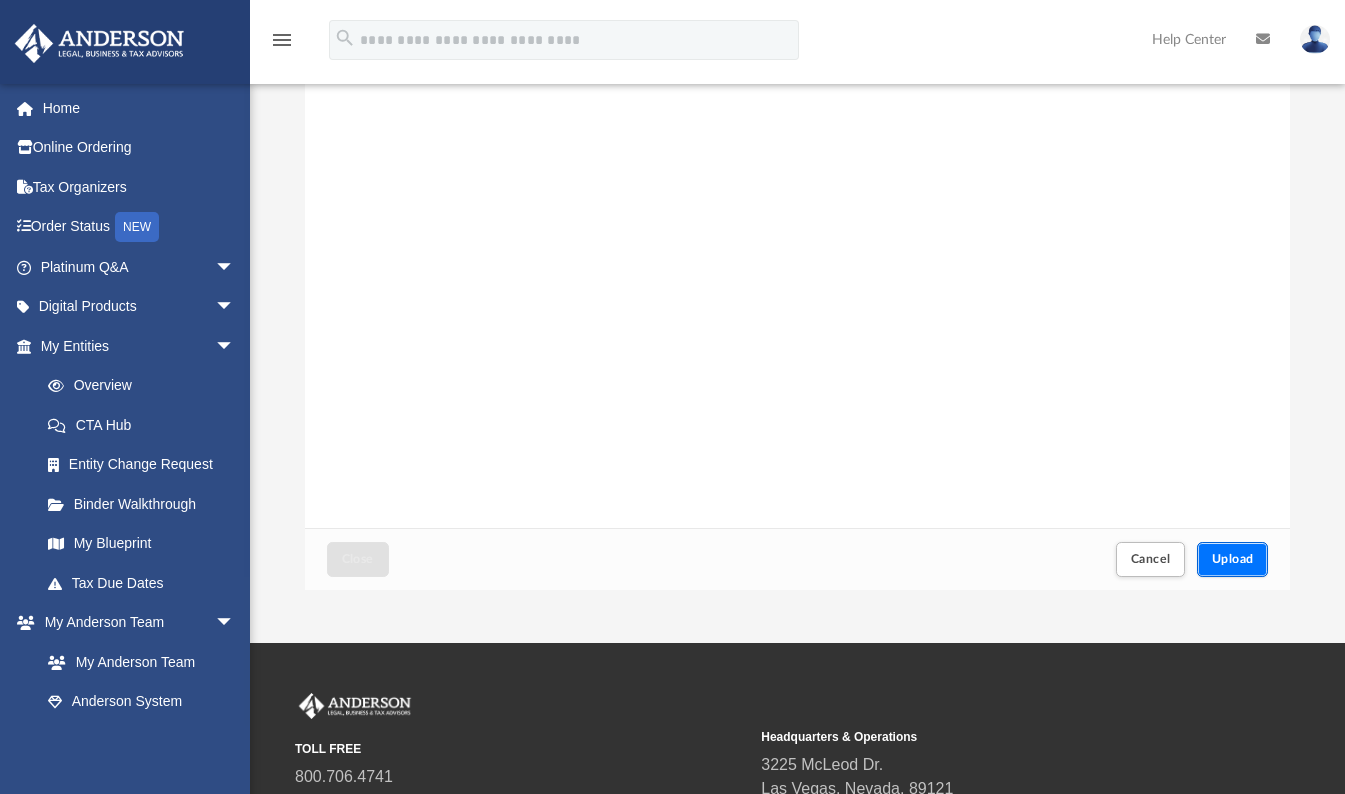click on "Upload" at bounding box center (1233, 559) 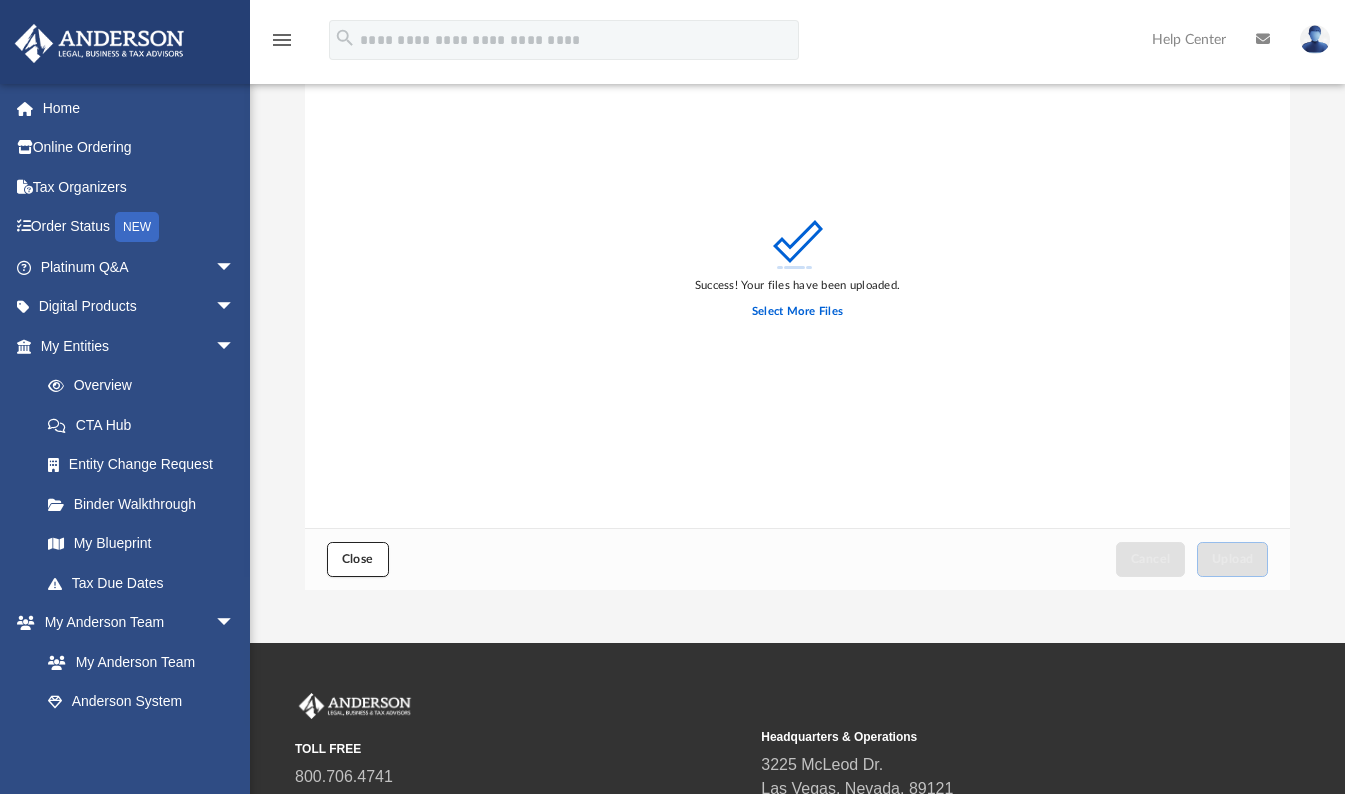 click on "Close" at bounding box center [358, 559] 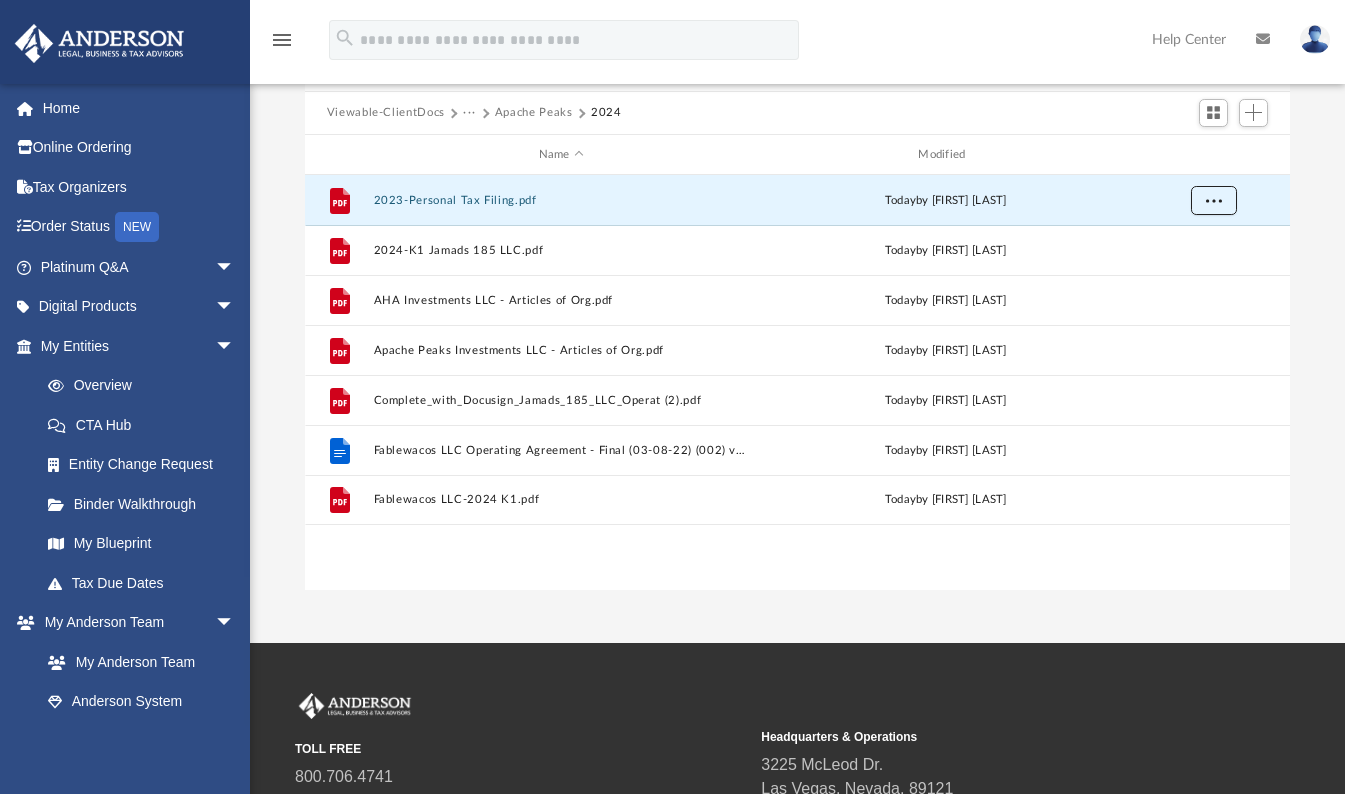 drag, startPoint x: 387, startPoint y: 200, endPoint x: 1200, endPoint y: 196, distance: 813.0098 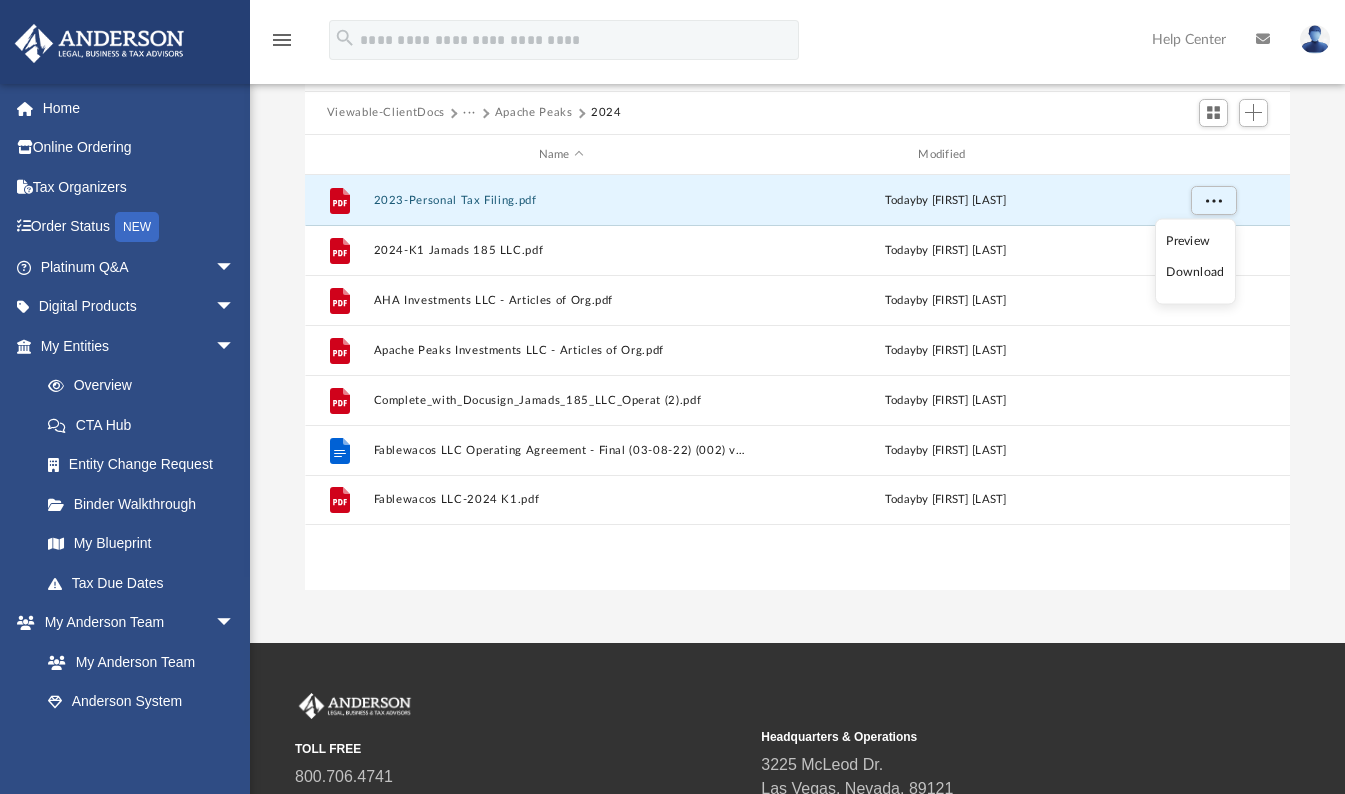 click on "Viewable-ClientDocs" at bounding box center (386, 113) 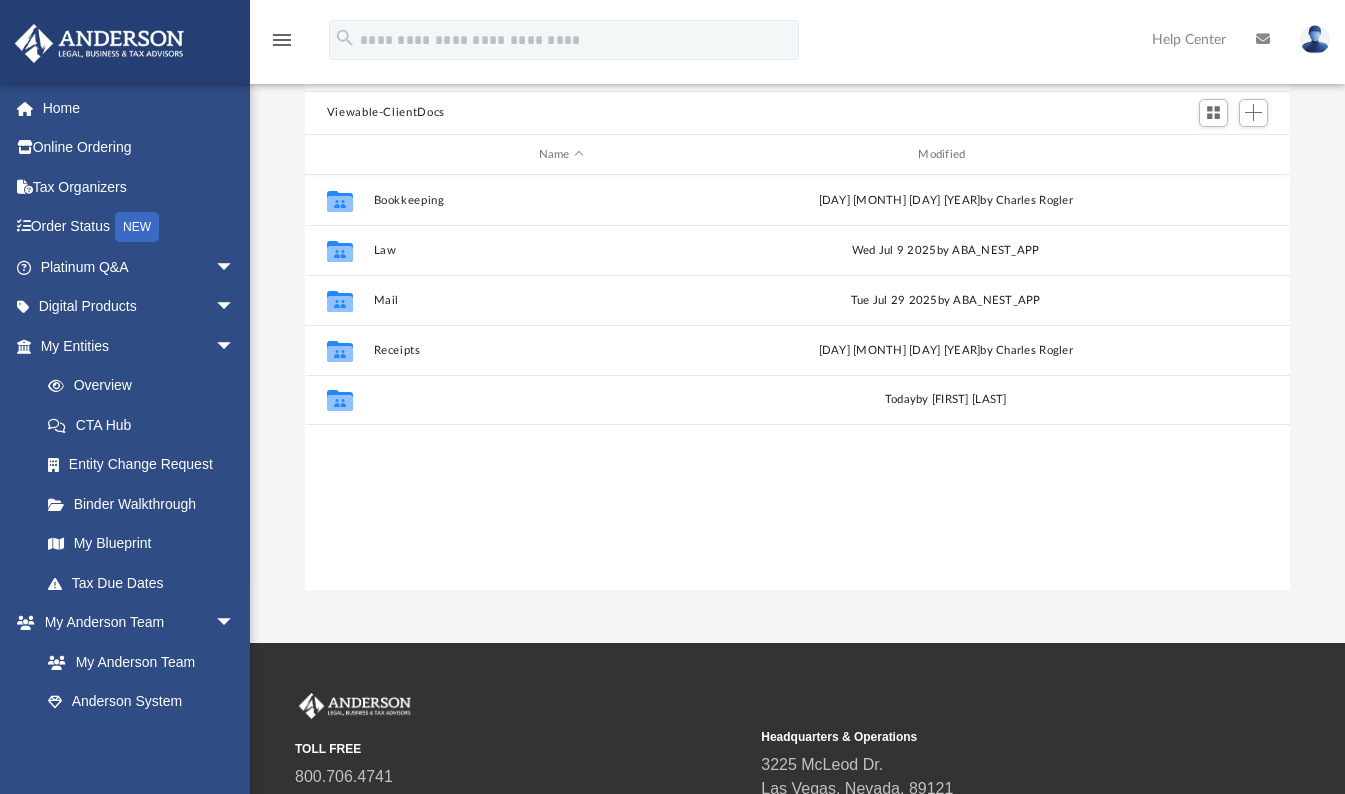 click on "Tax" at bounding box center (561, 400) 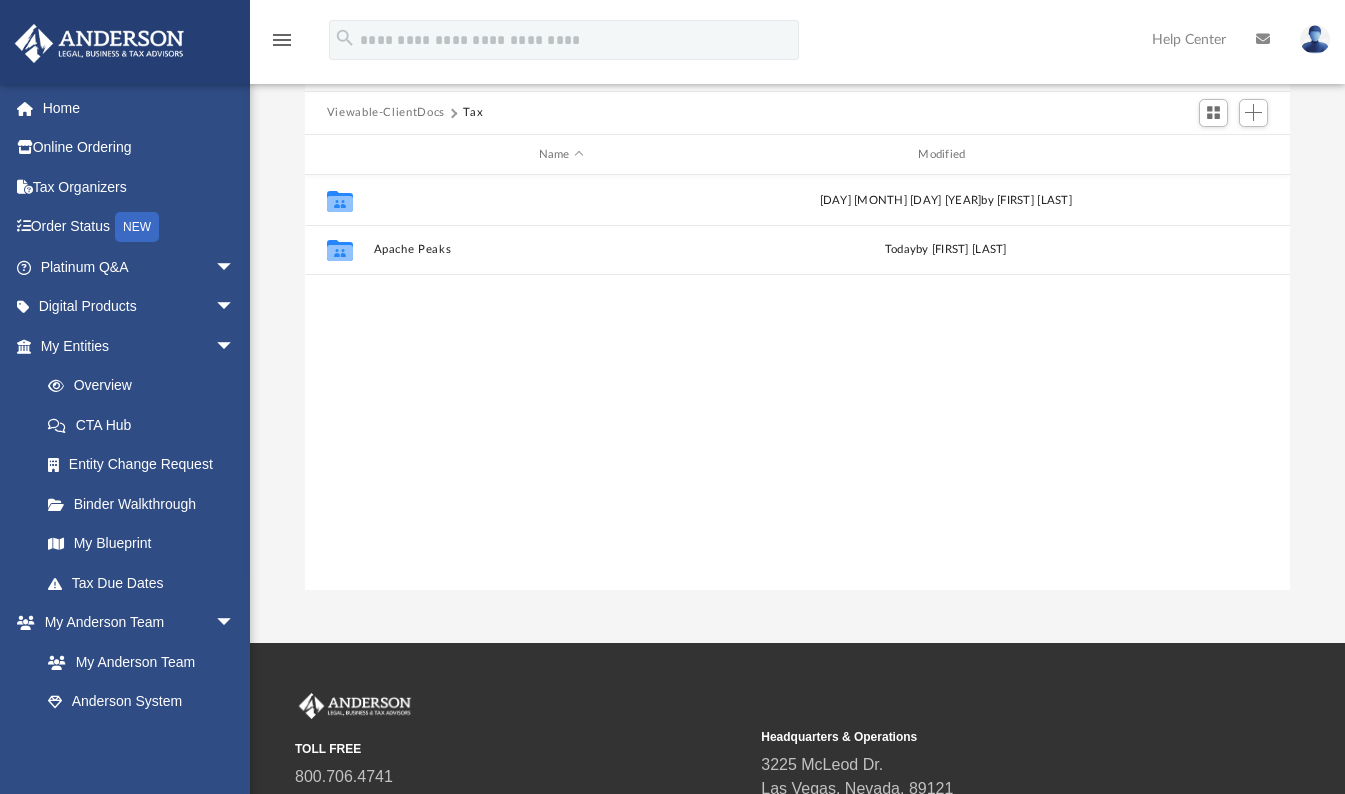 click on "1040 Edward and Sheila Alvarado" at bounding box center (561, 200) 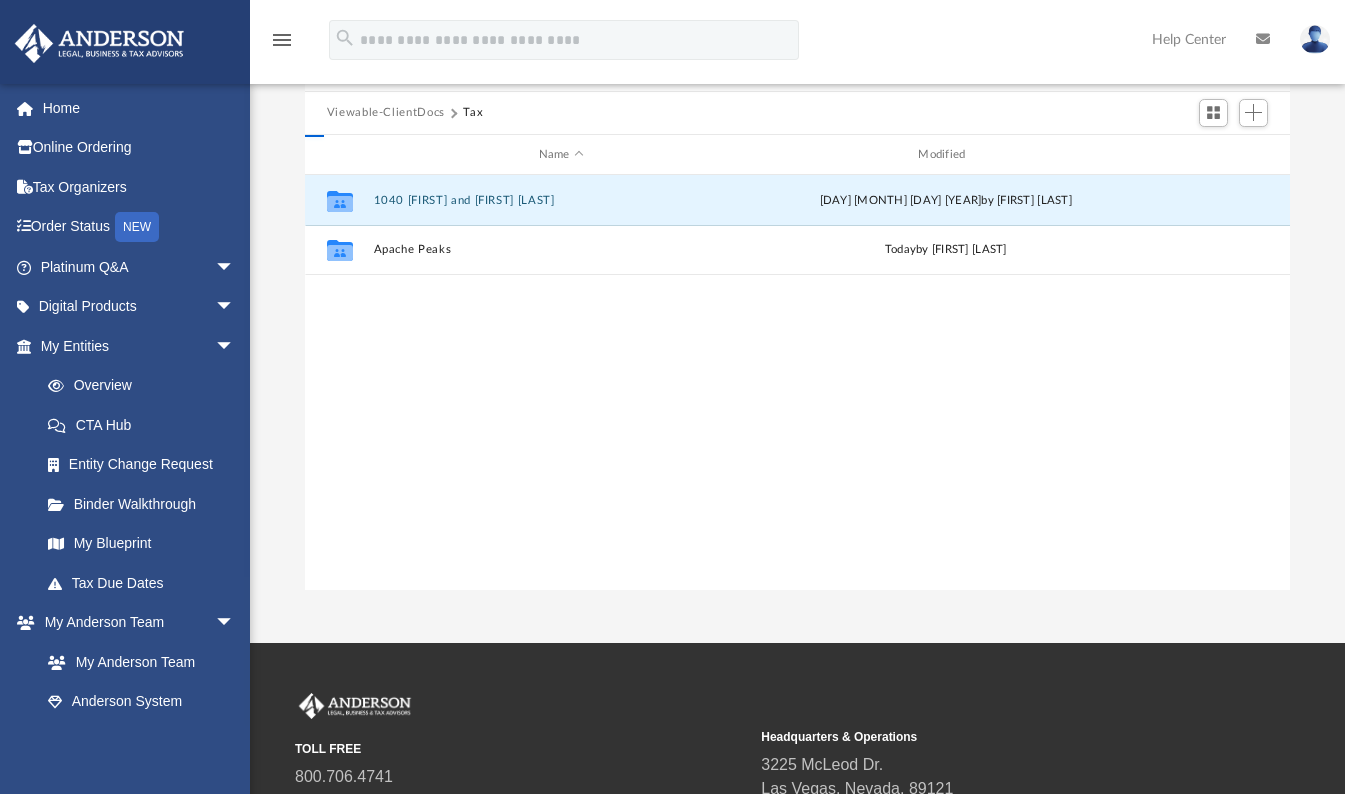 click on "1040 Edward and Sheila Alvarado" at bounding box center [561, 200] 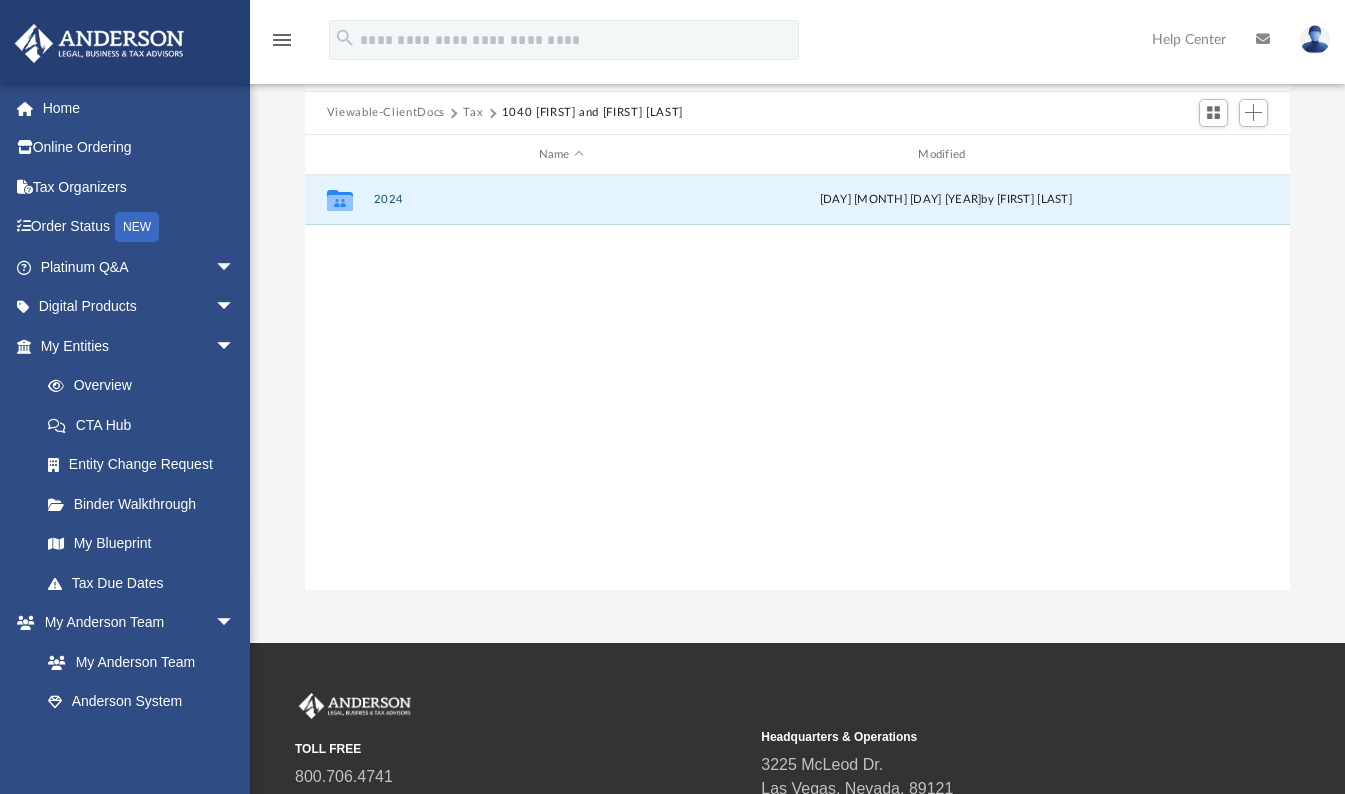 click on "2024" at bounding box center (561, 200) 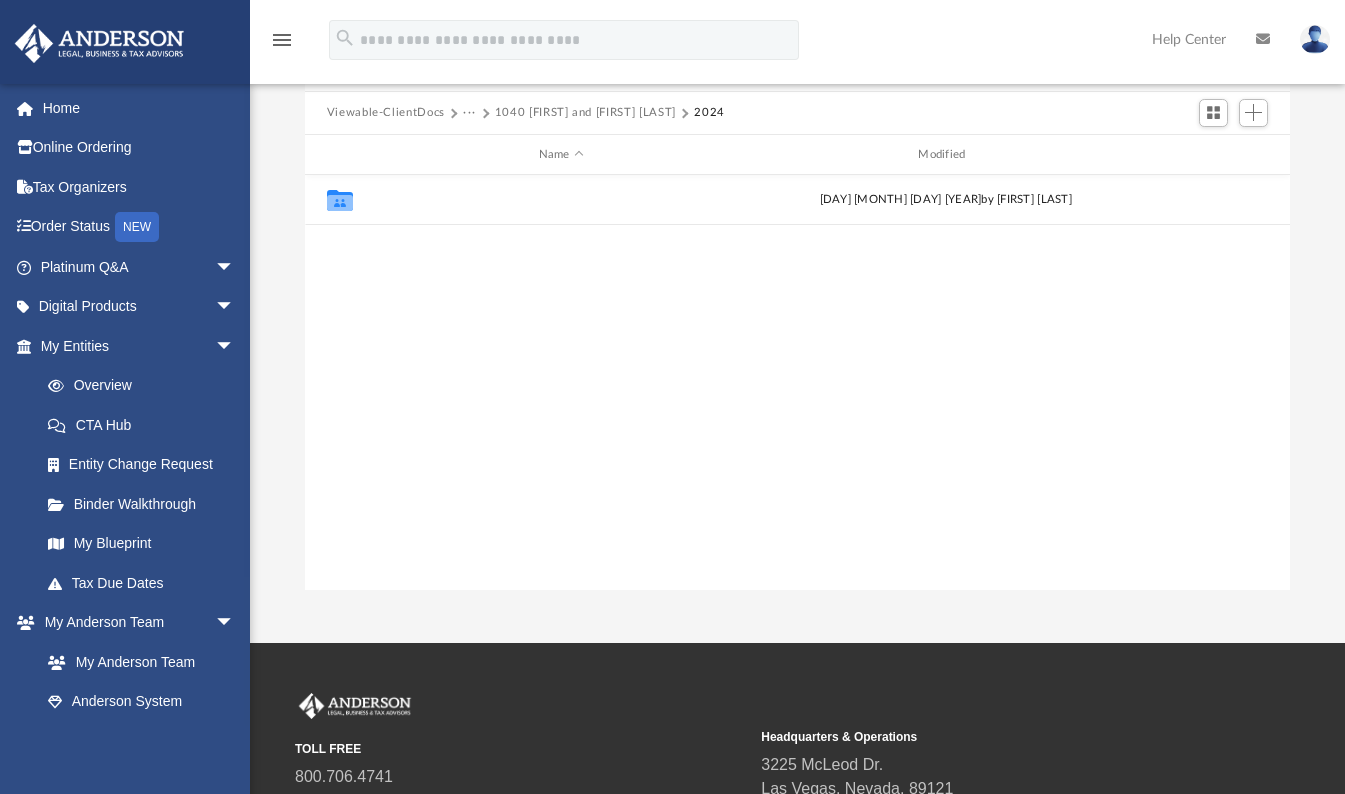 click on "Oso Mountain LLC" at bounding box center (561, 200) 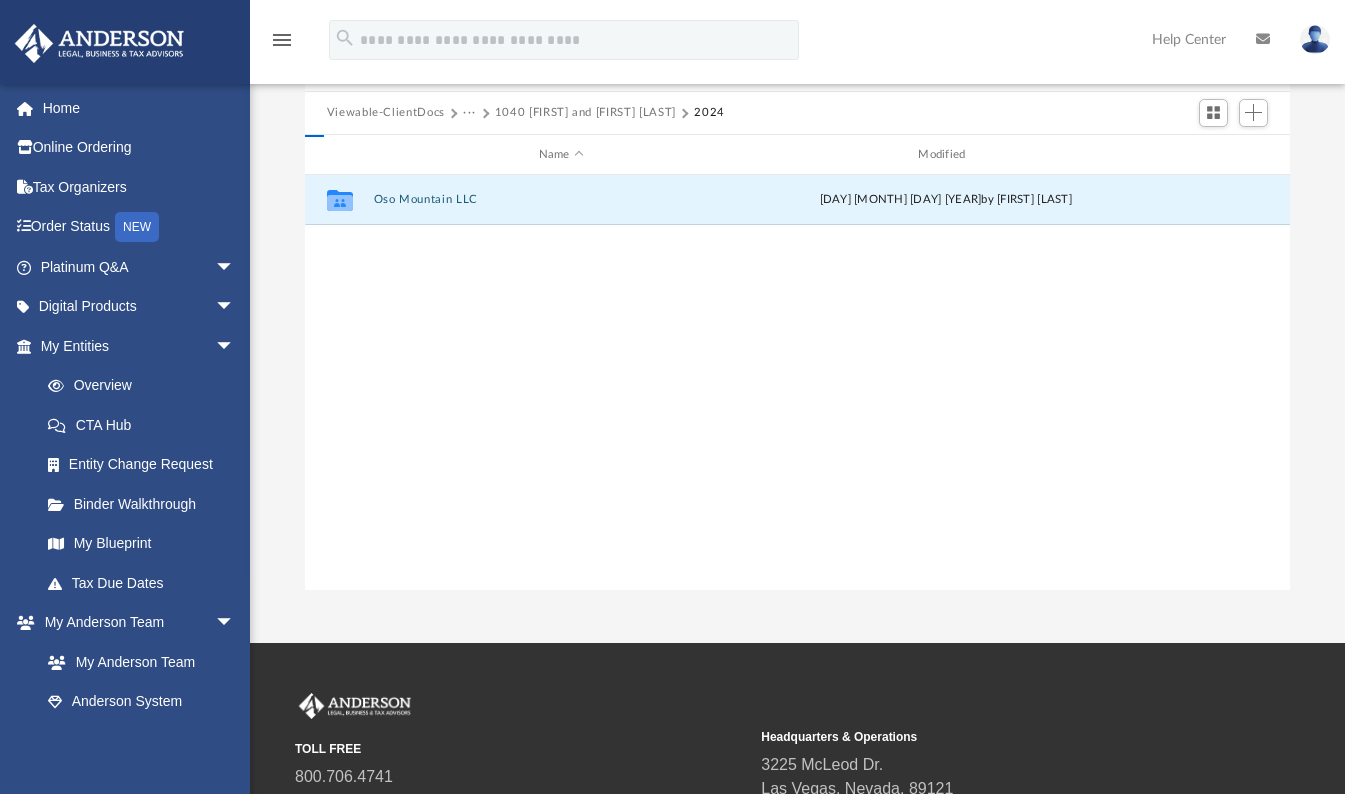 click on "Oso Mountain LLC" at bounding box center (561, 200) 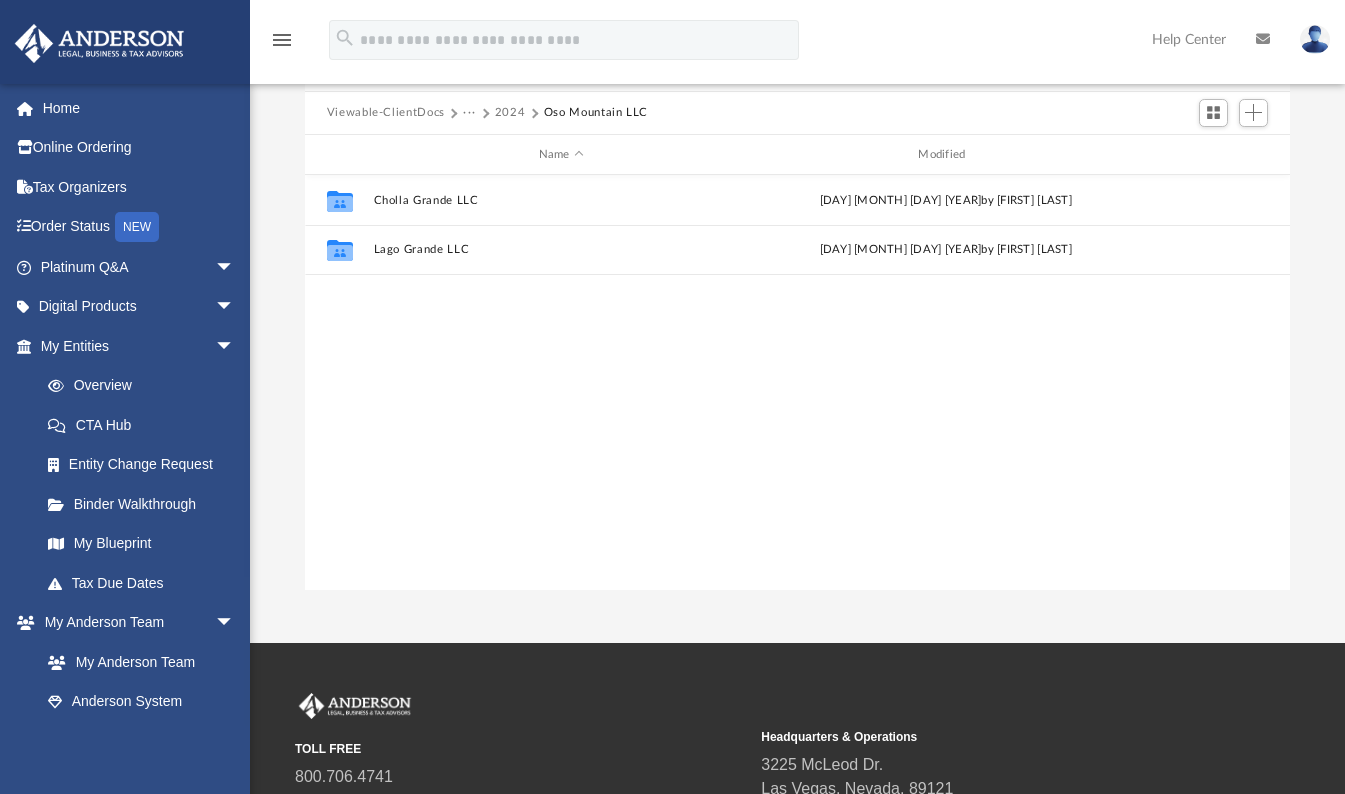 click on "2024" at bounding box center [510, 113] 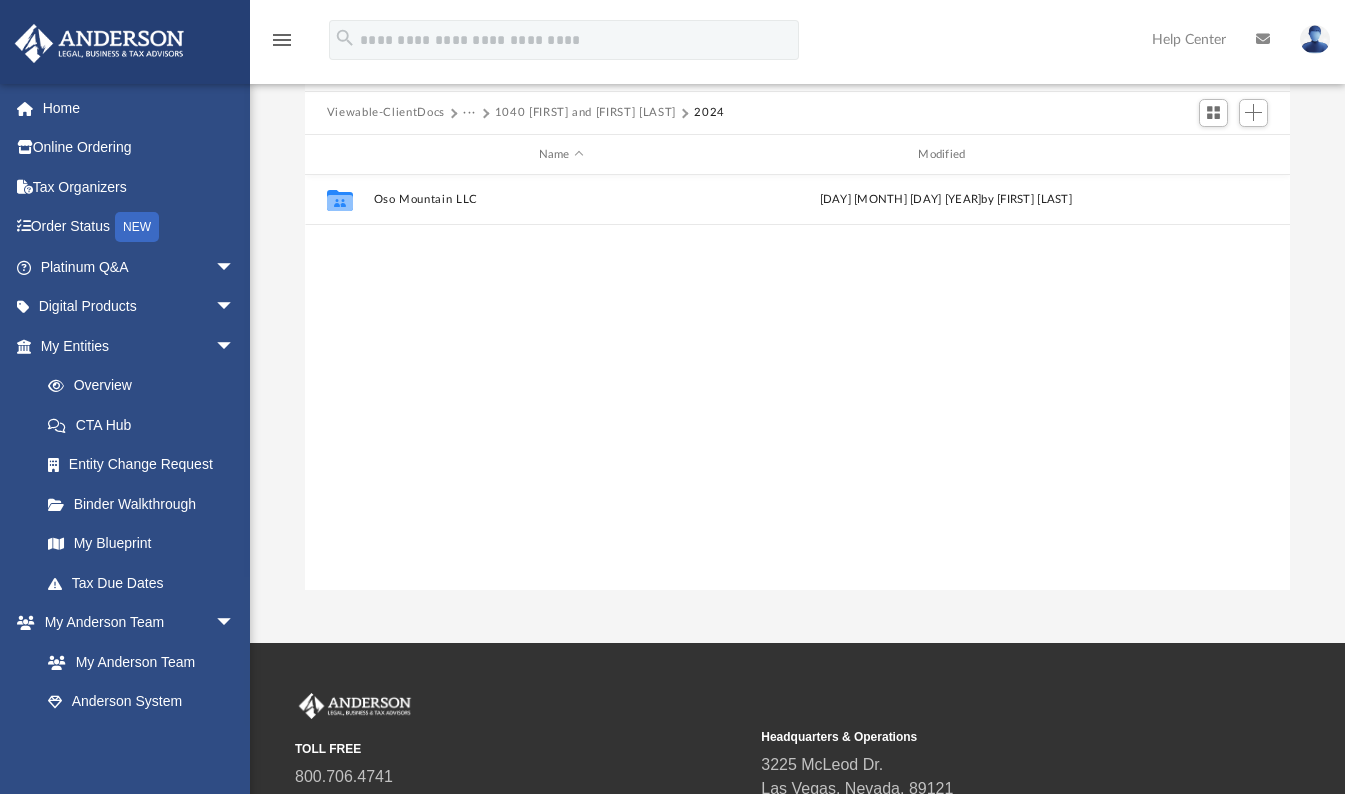 click on "1040 Edward and Sheila Alvarado" at bounding box center [585, 113] 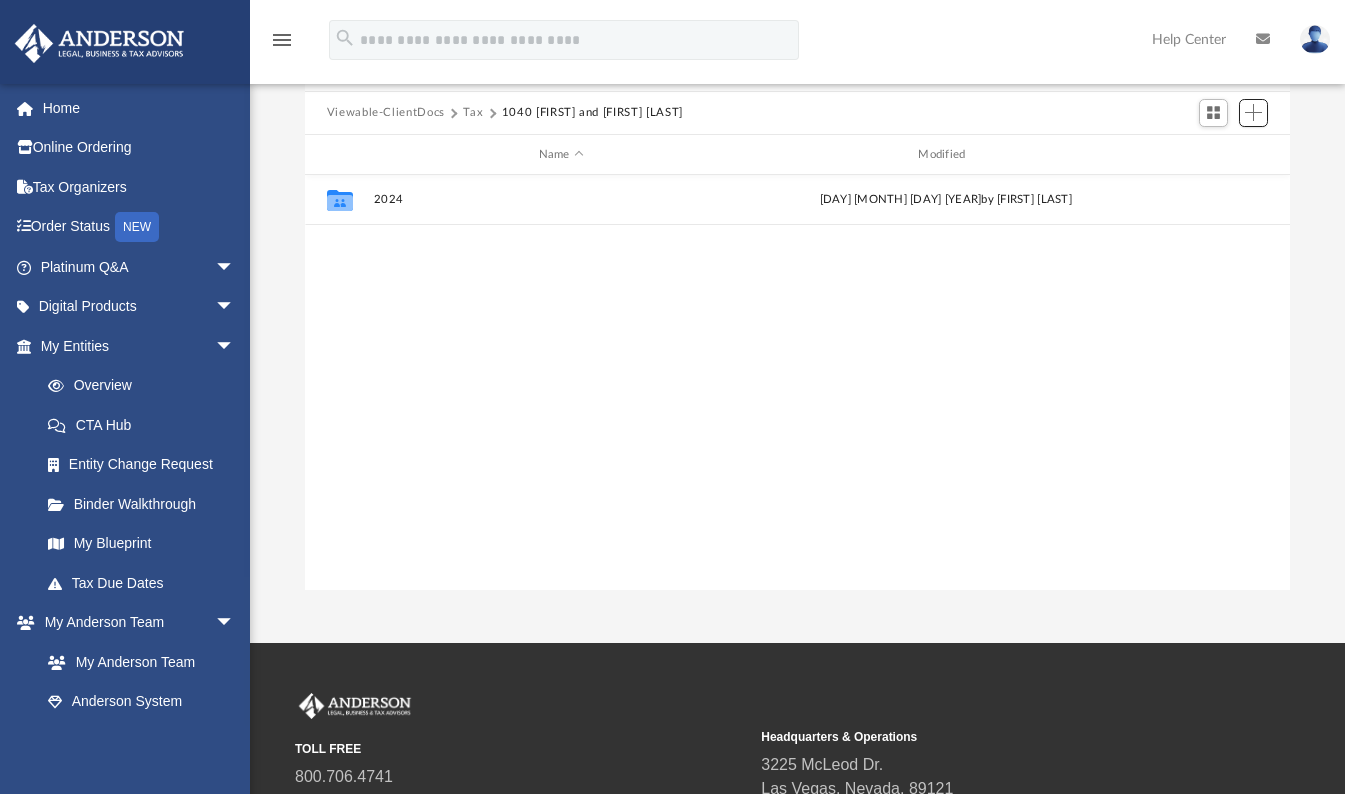 click at bounding box center (1253, 112) 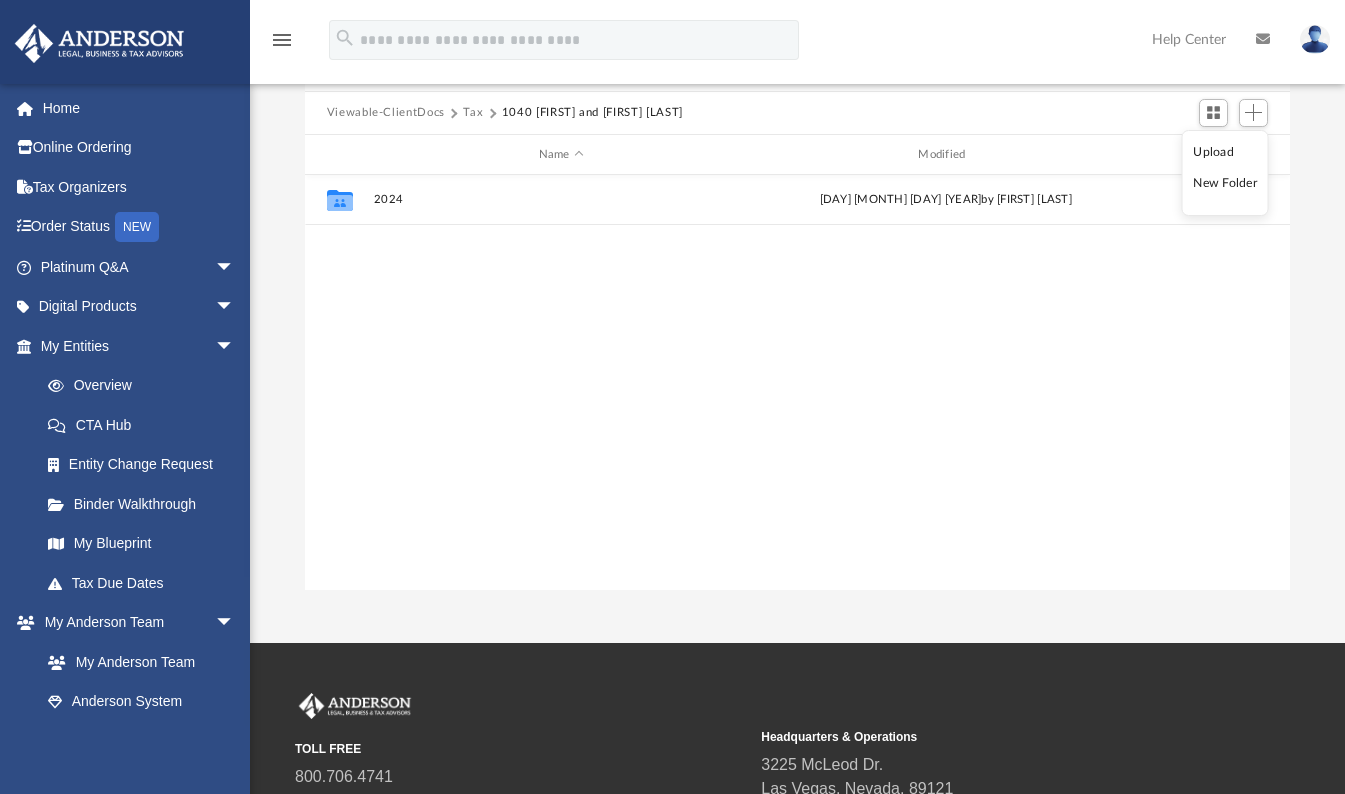 click on "Upload" at bounding box center (1225, 152) 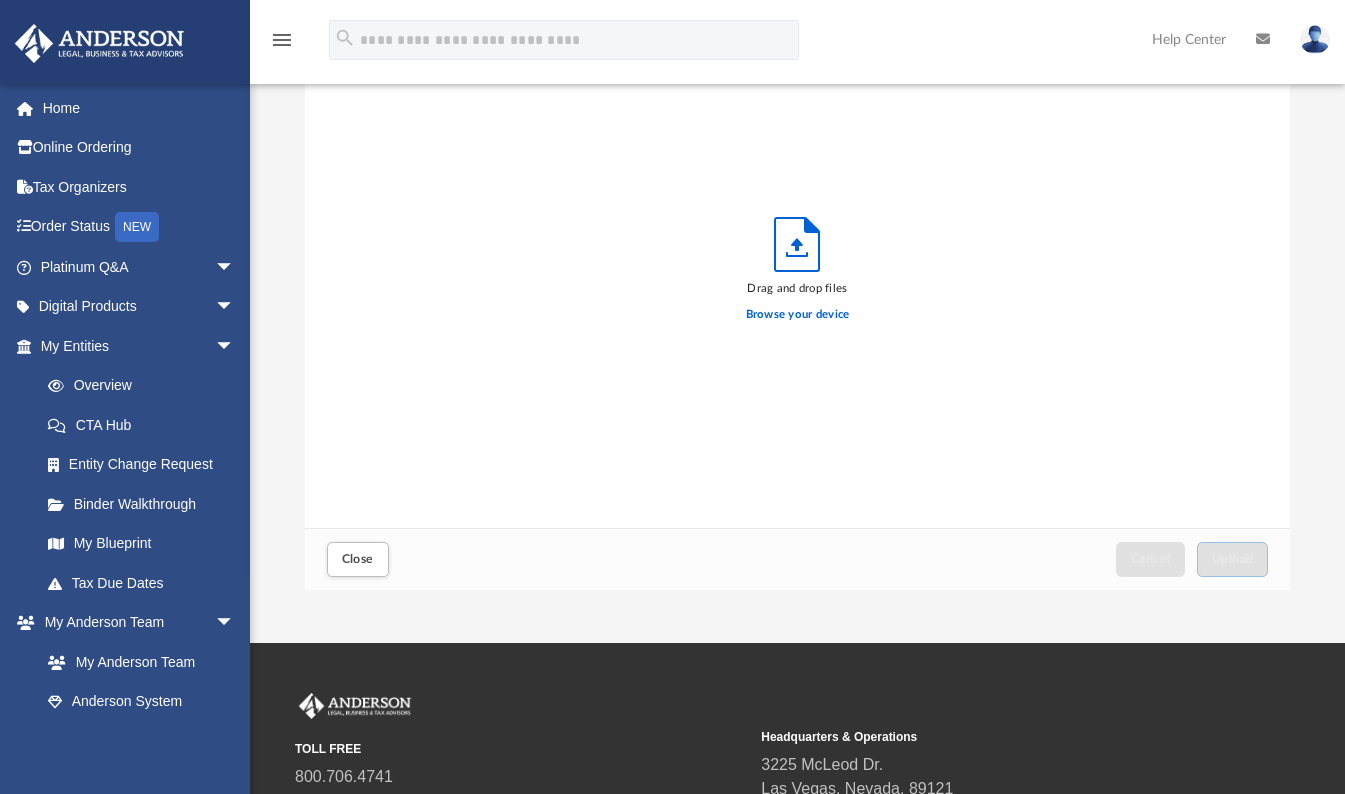 scroll, scrollTop: 16, scrollLeft: 16, axis: both 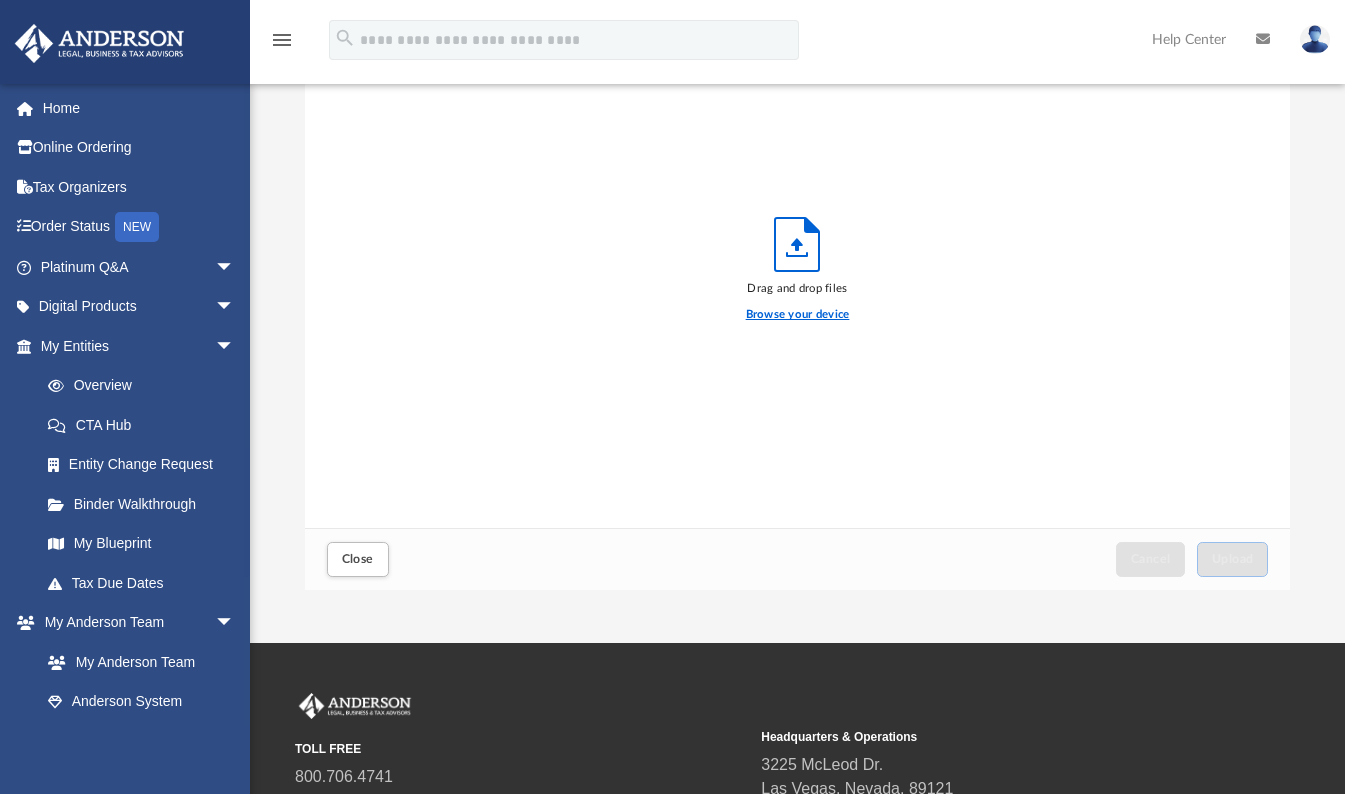 click on "Browse your device" at bounding box center [798, 315] 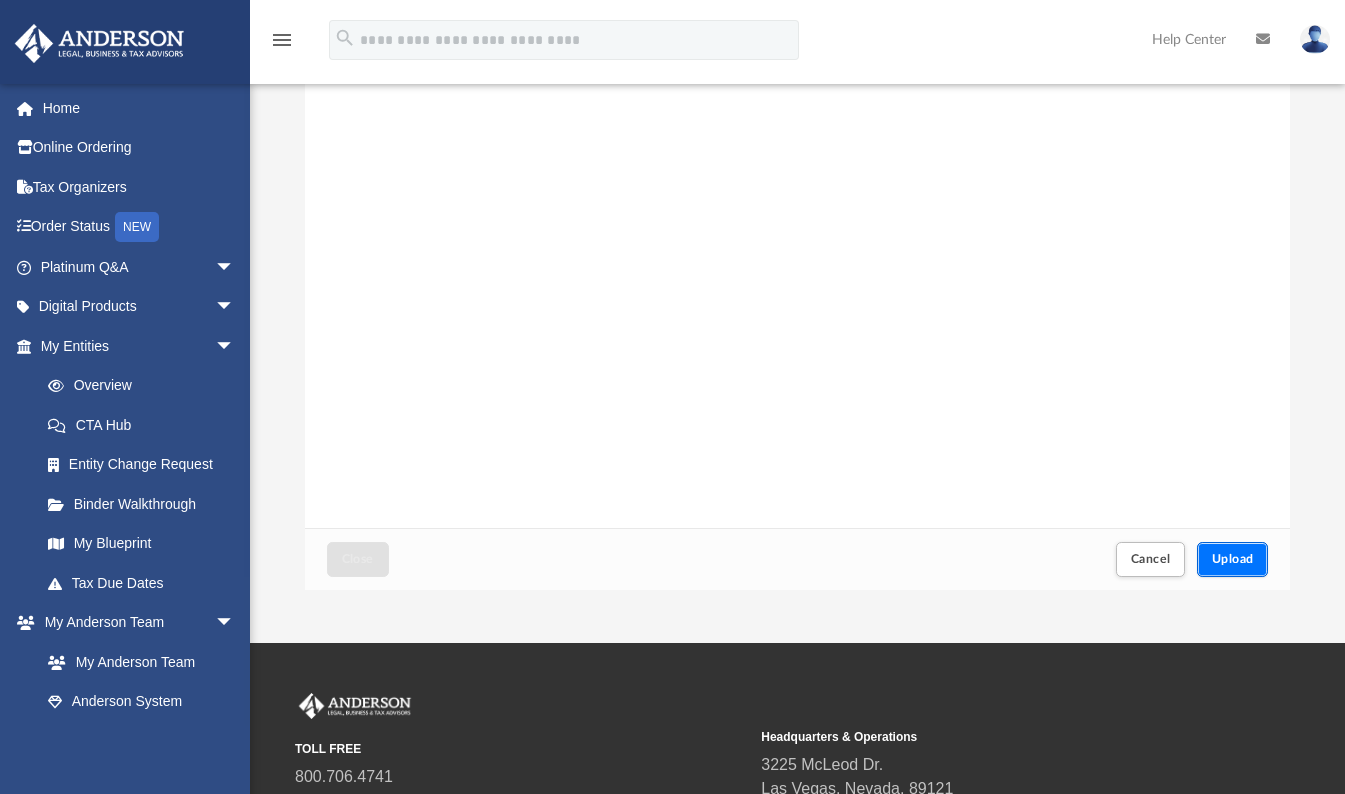 click on "Upload" at bounding box center [1233, 559] 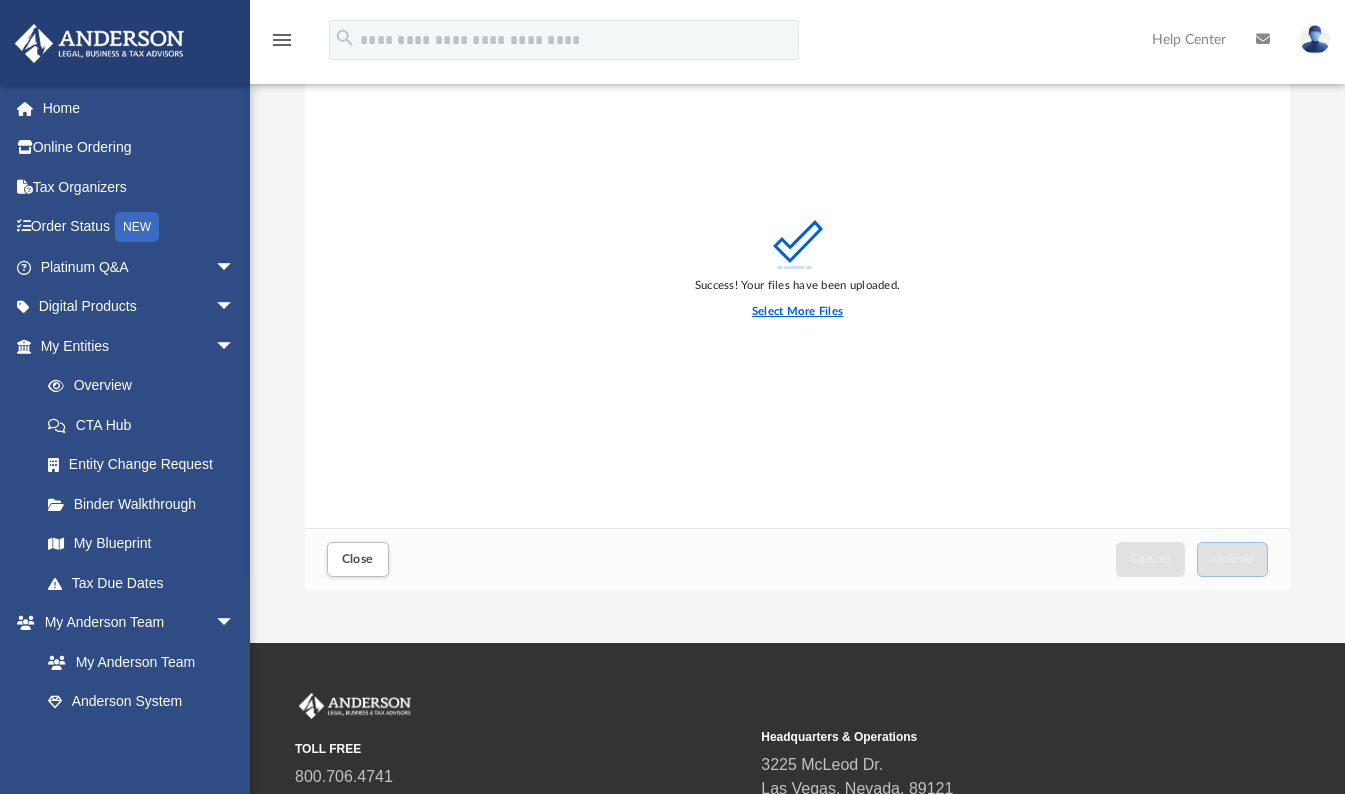 click on "Select More Files" at bounding box center (797, 312) 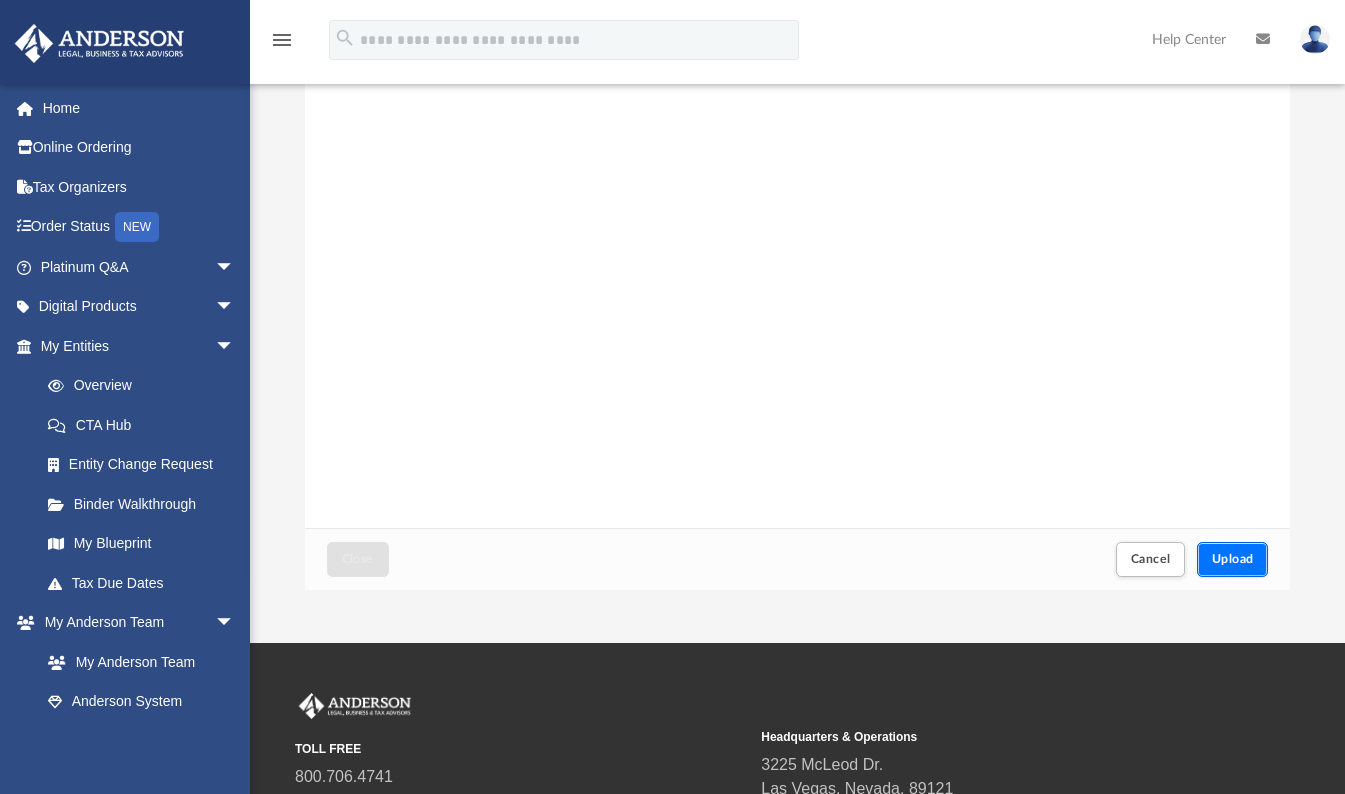 click on "Upload" at bounding box center (1233, 559) 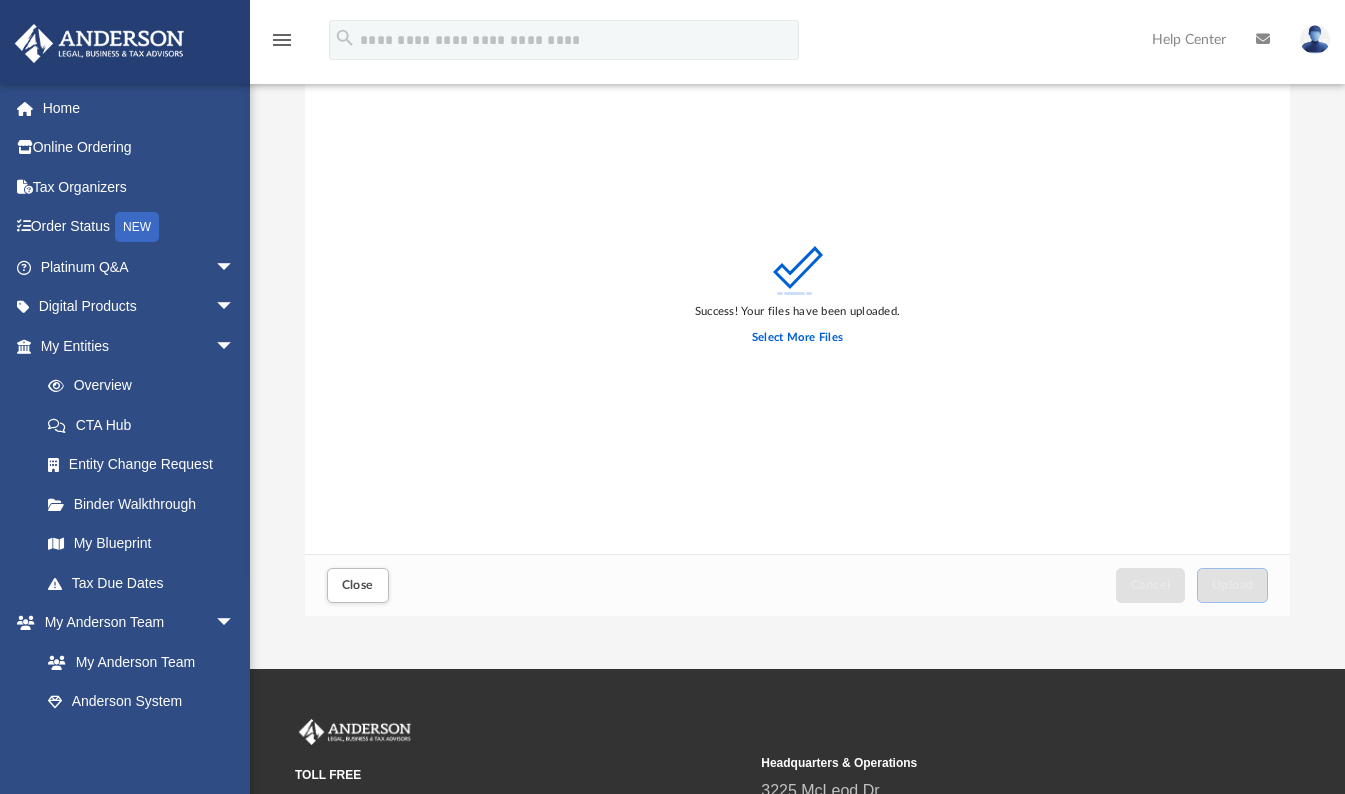 scroll, scrollTop: 0, scrollLeft: 0, axis: both 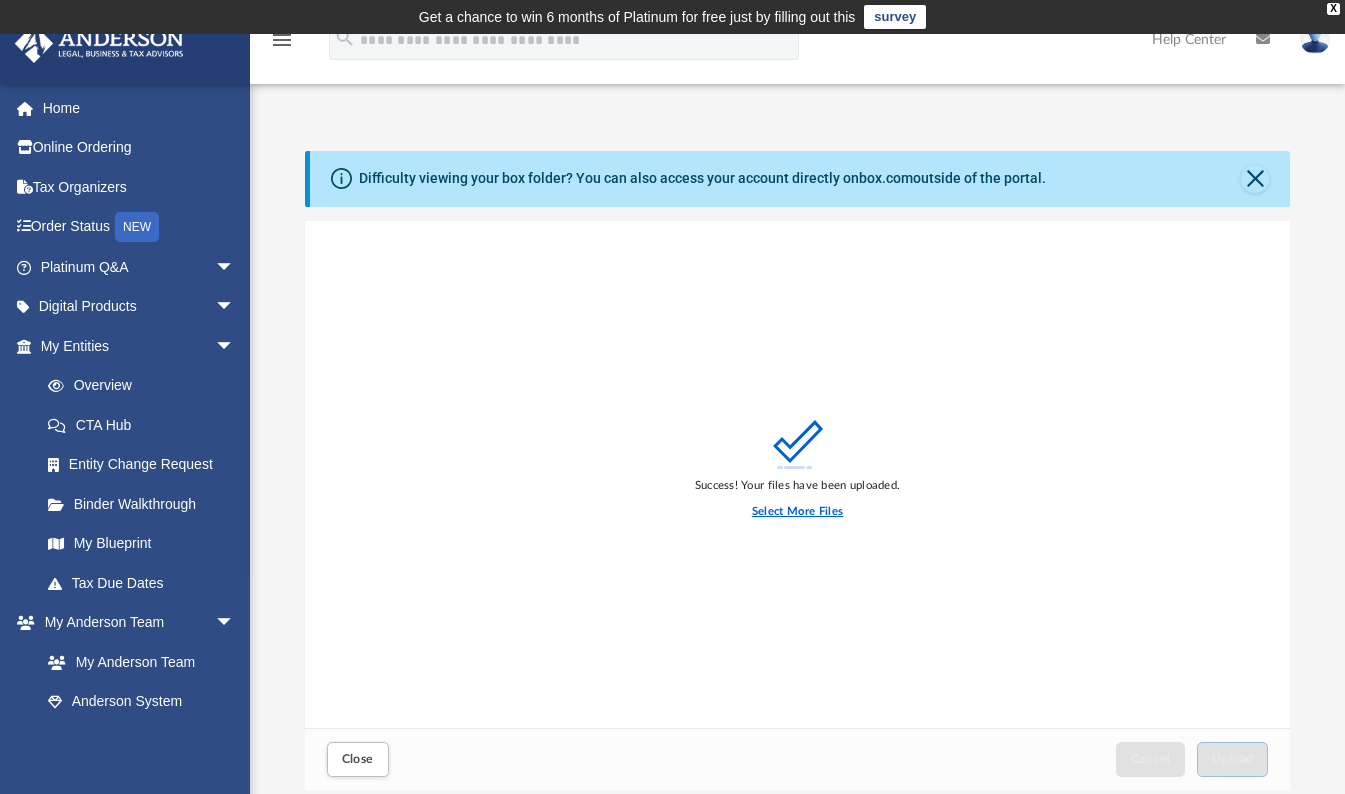 click on "Select More Files" at bounding box center [797, 512] 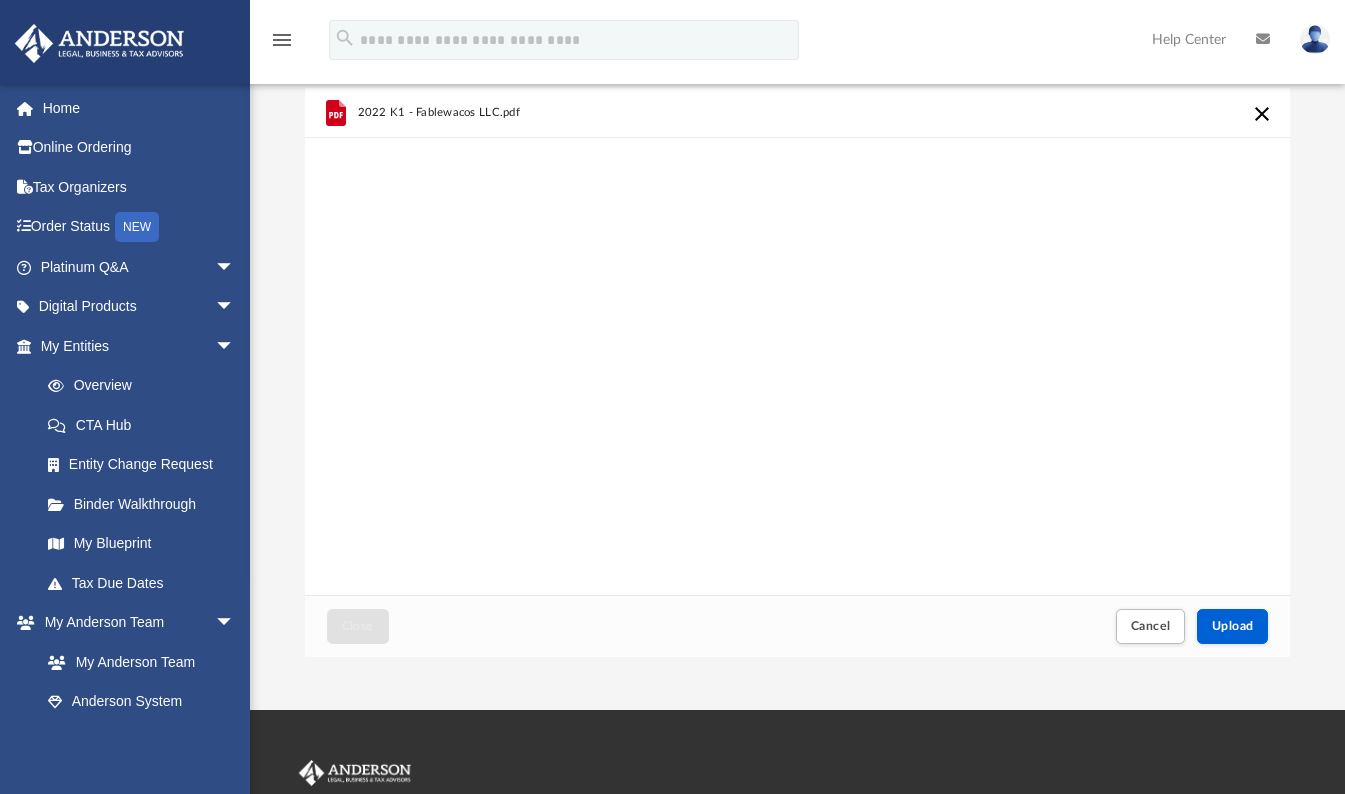 scroll, scrollTop: 200, scrollLeft: 0, axis: vertical 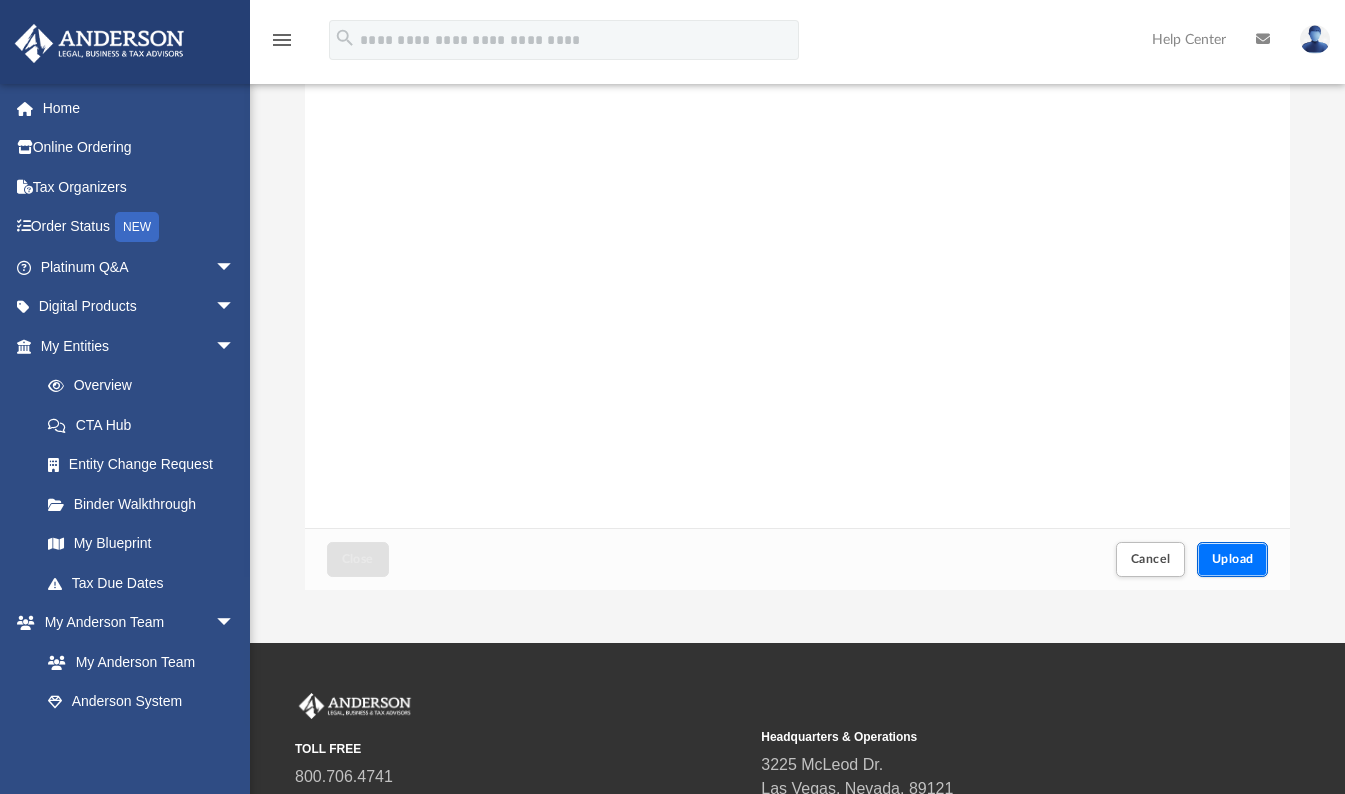 click on "Upload" at bounding box center (1233, 559) 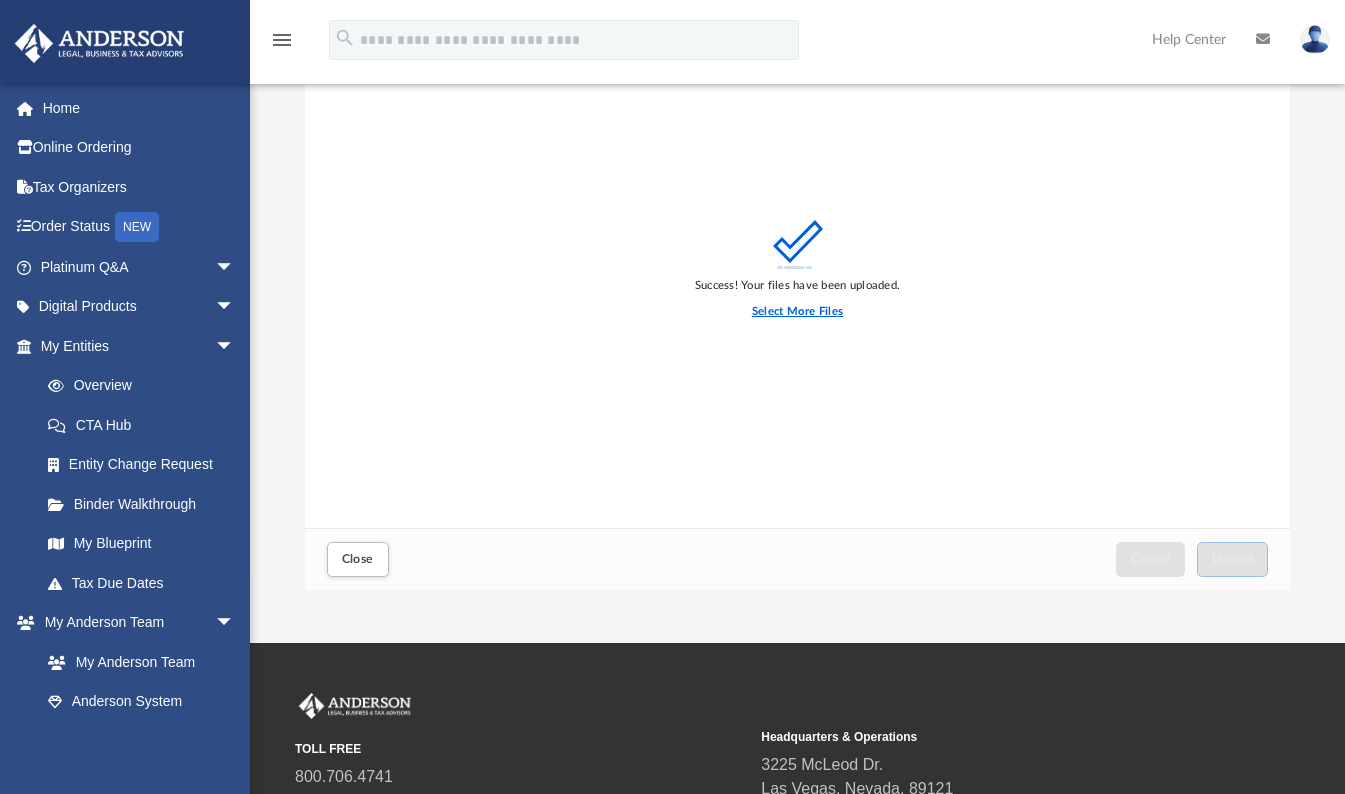 click on "Select More Files" at bounding box center (797, 312) 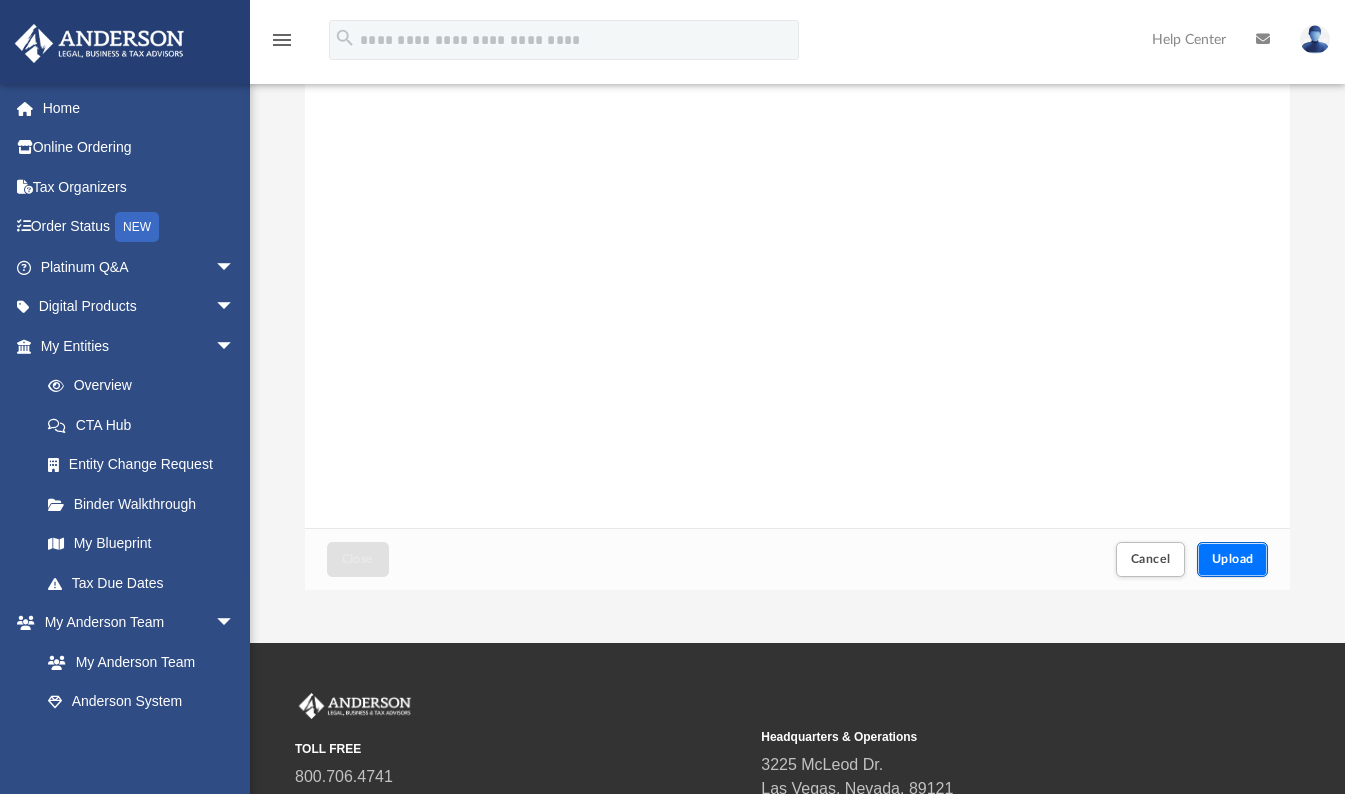 click on "Upload" at bounding box center [1233, 559] 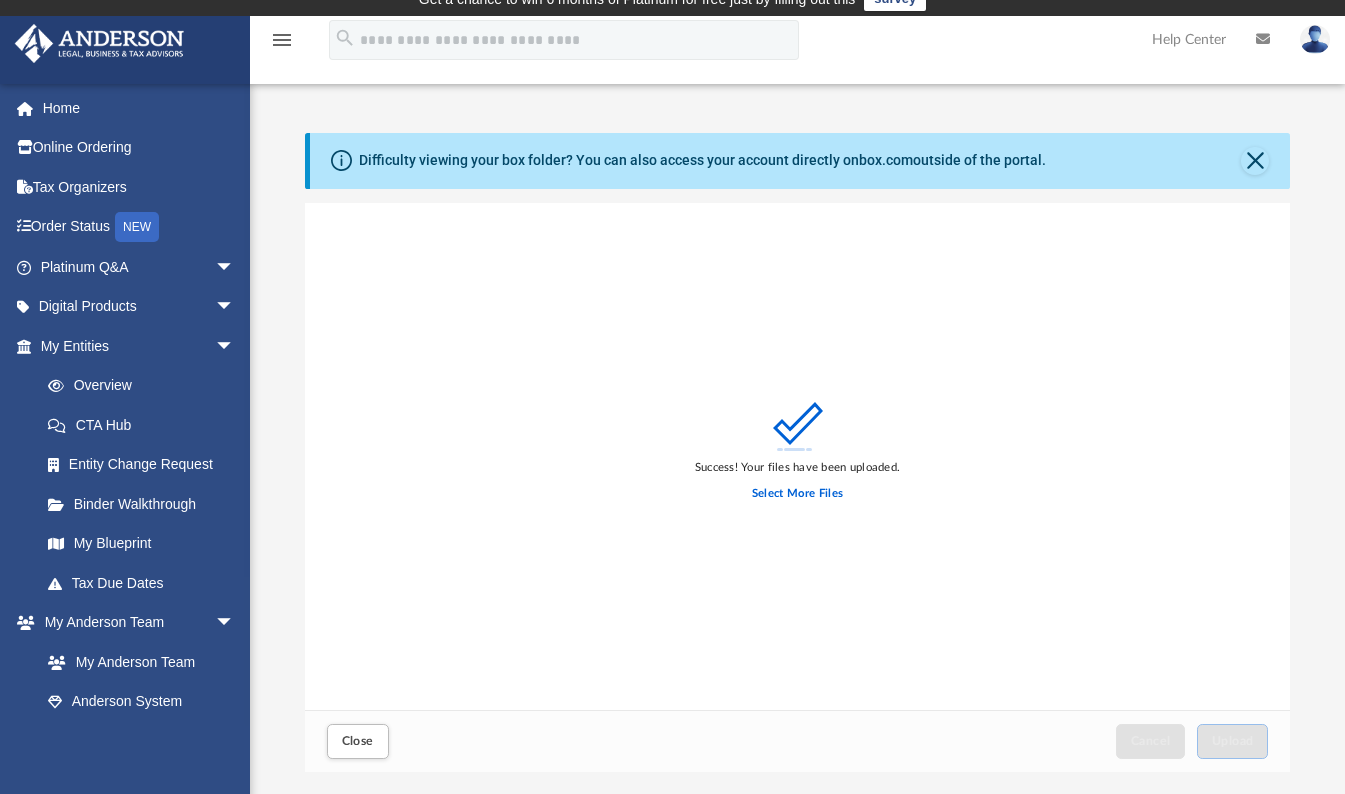 scroll, scrollTop: 0, scrollLeft: 0, axis: both 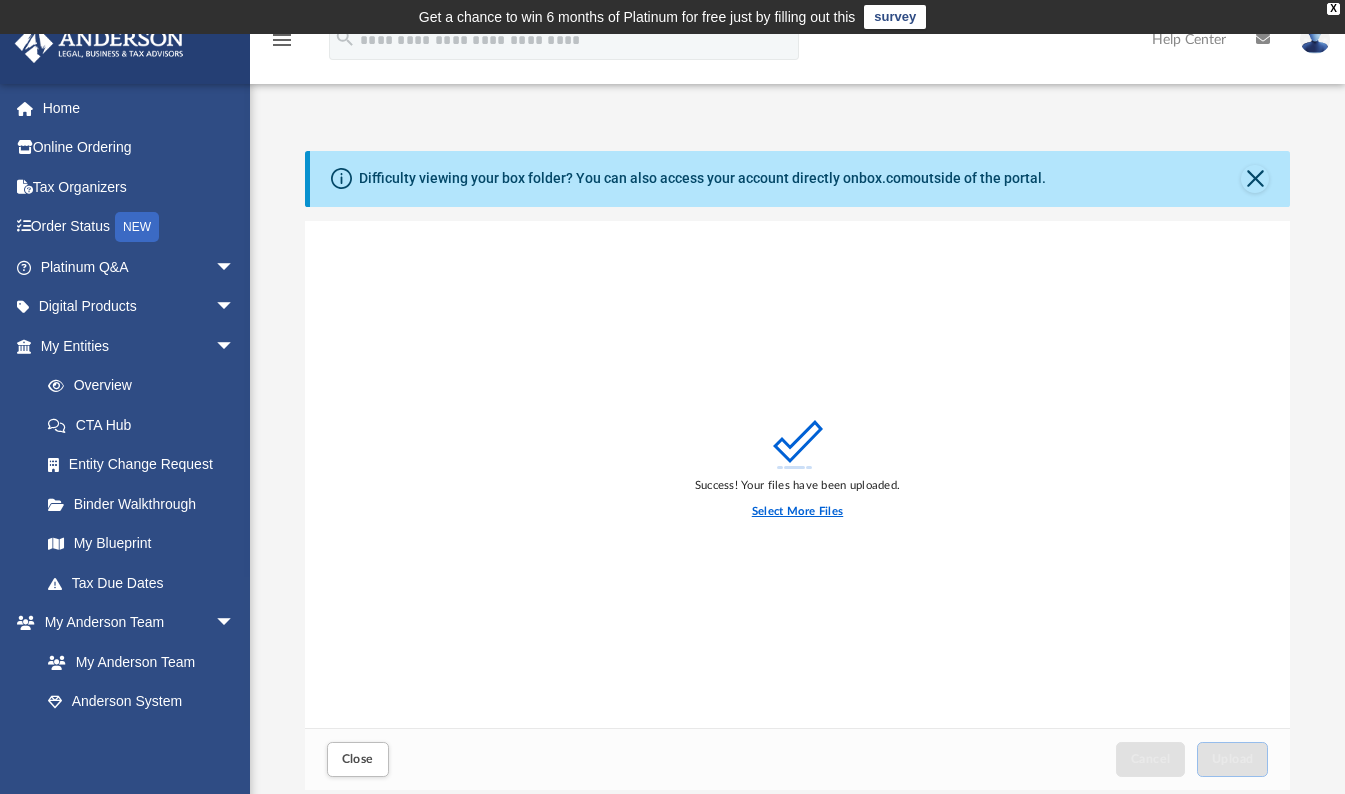 click on "Select More Files" at bounding box center (797, 512) 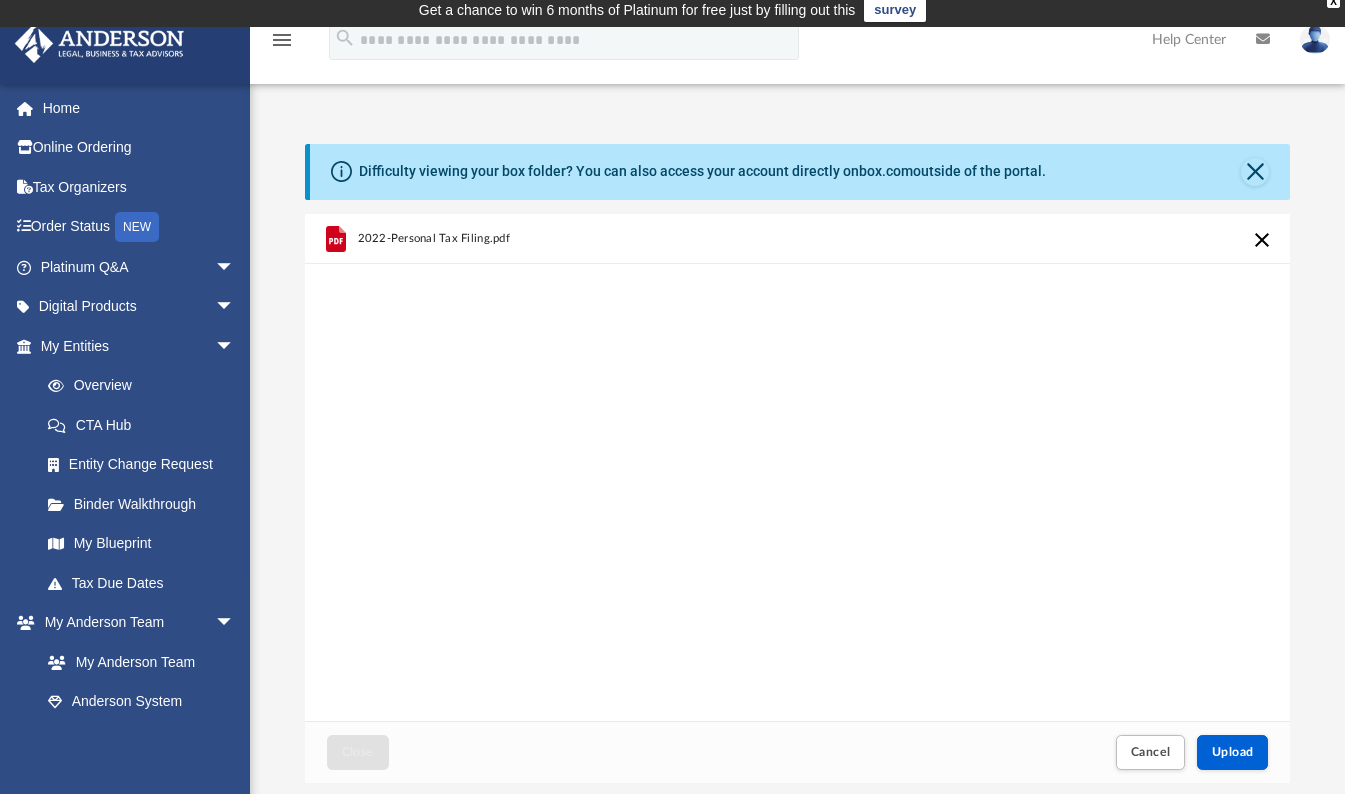 scroll, scrollTop: 300, scrollLeft: 0, axis: vertical 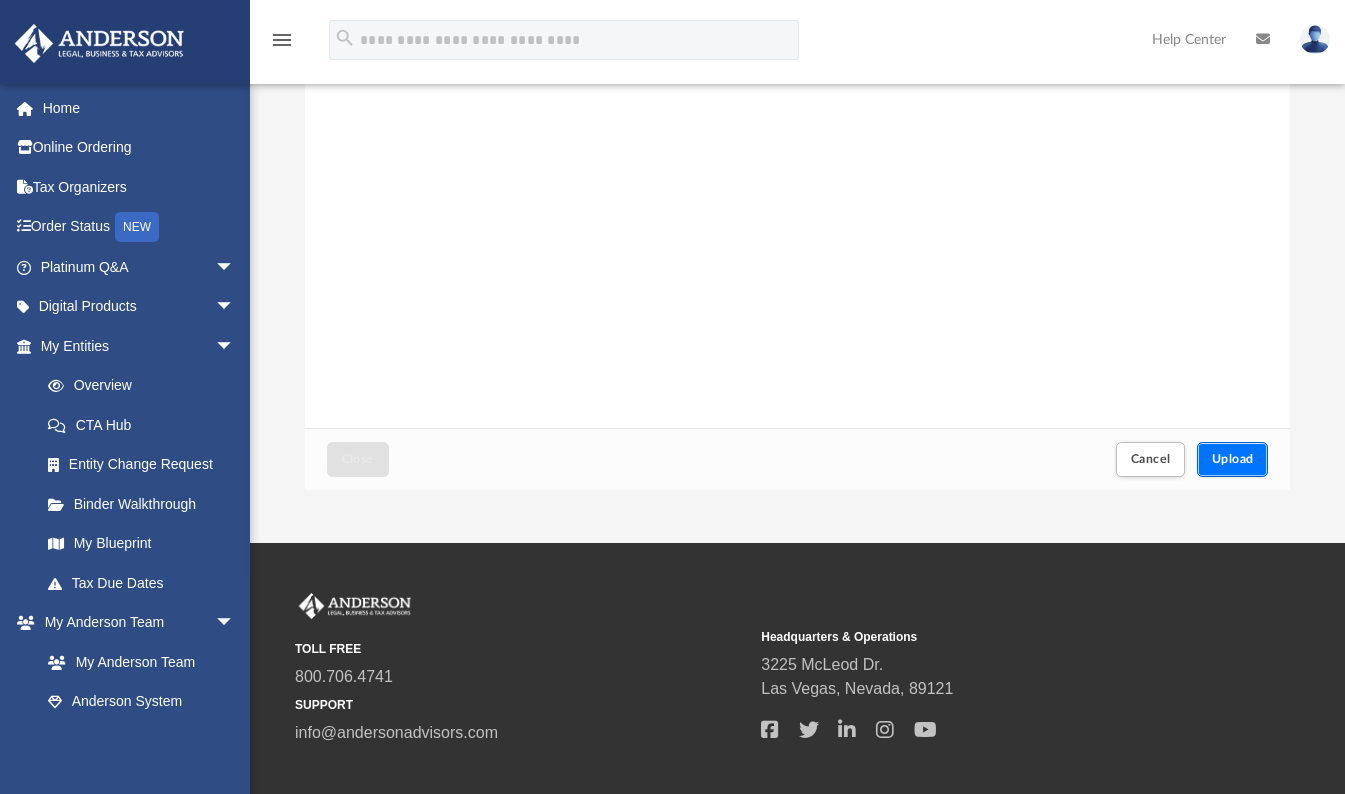 click on "Upload" at bounding box center (1233, 459) 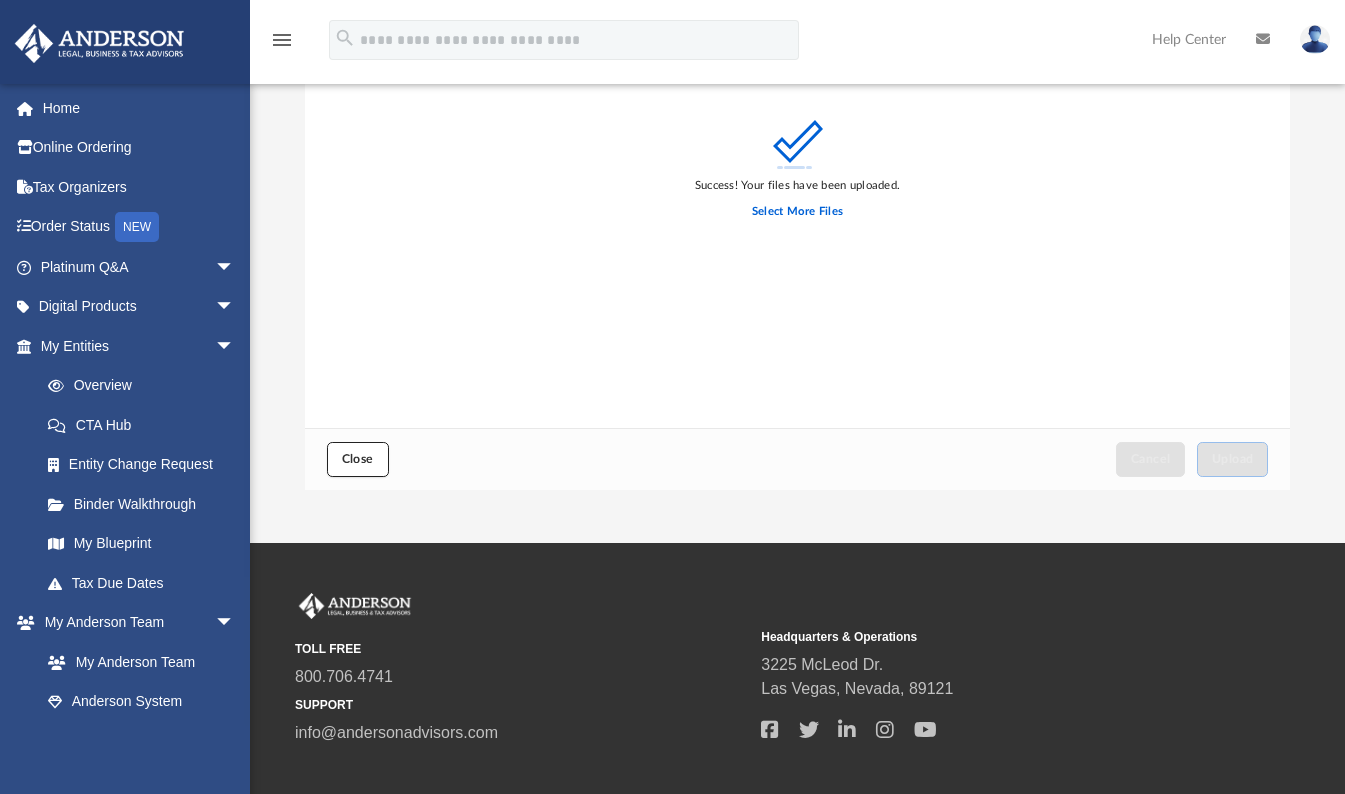 click on "Close" at bounding box center (358, 459) 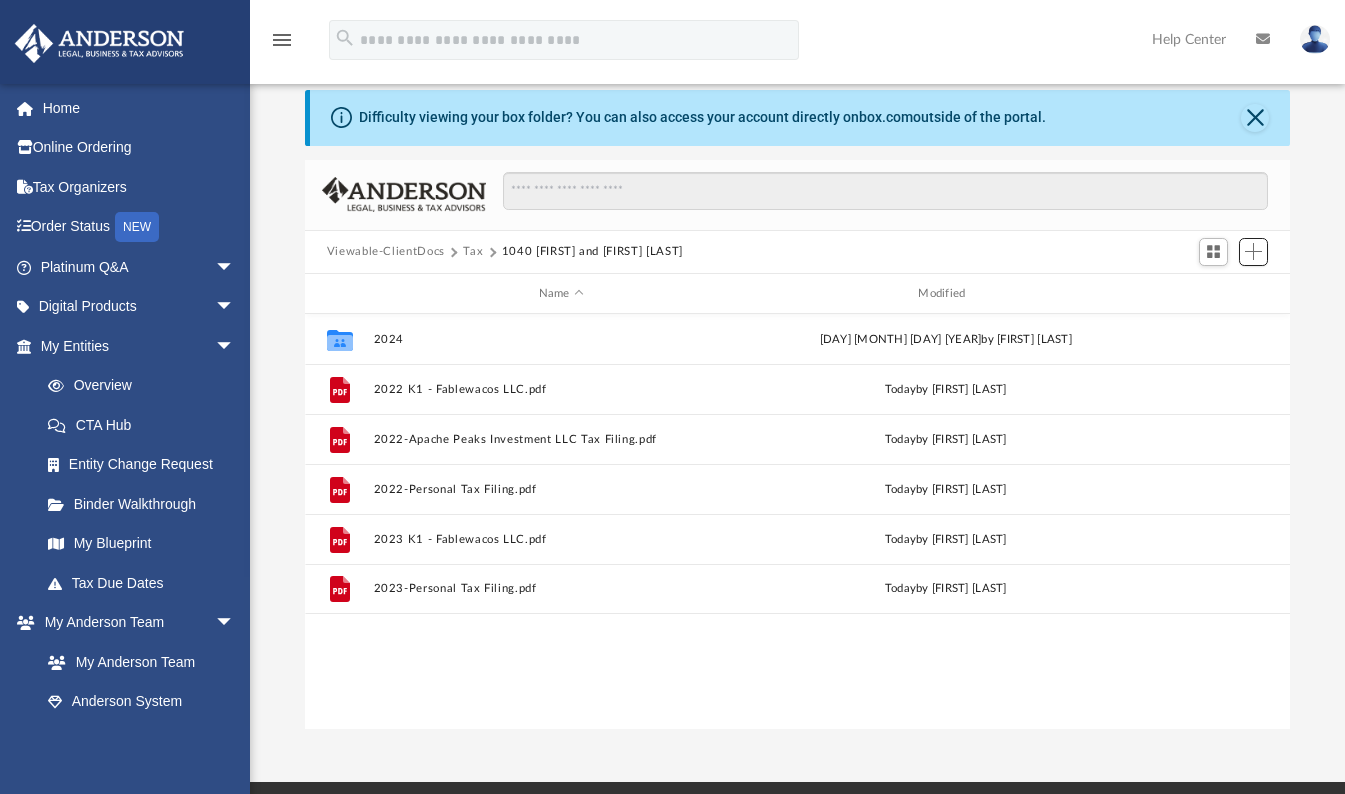 scroll, scrollTop: 0, scrollLeft: 0, axis: both 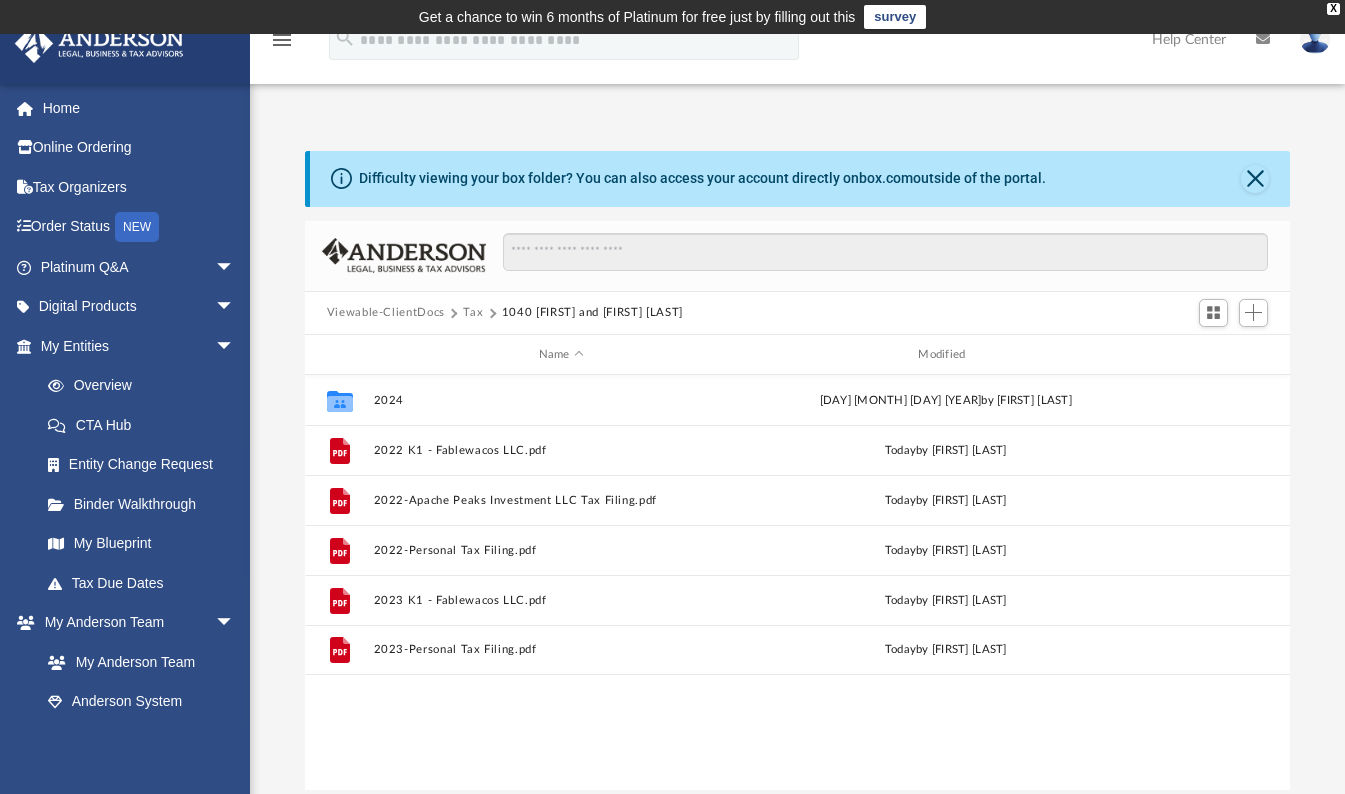 click on "Tax" at bounding box center (473, 313) 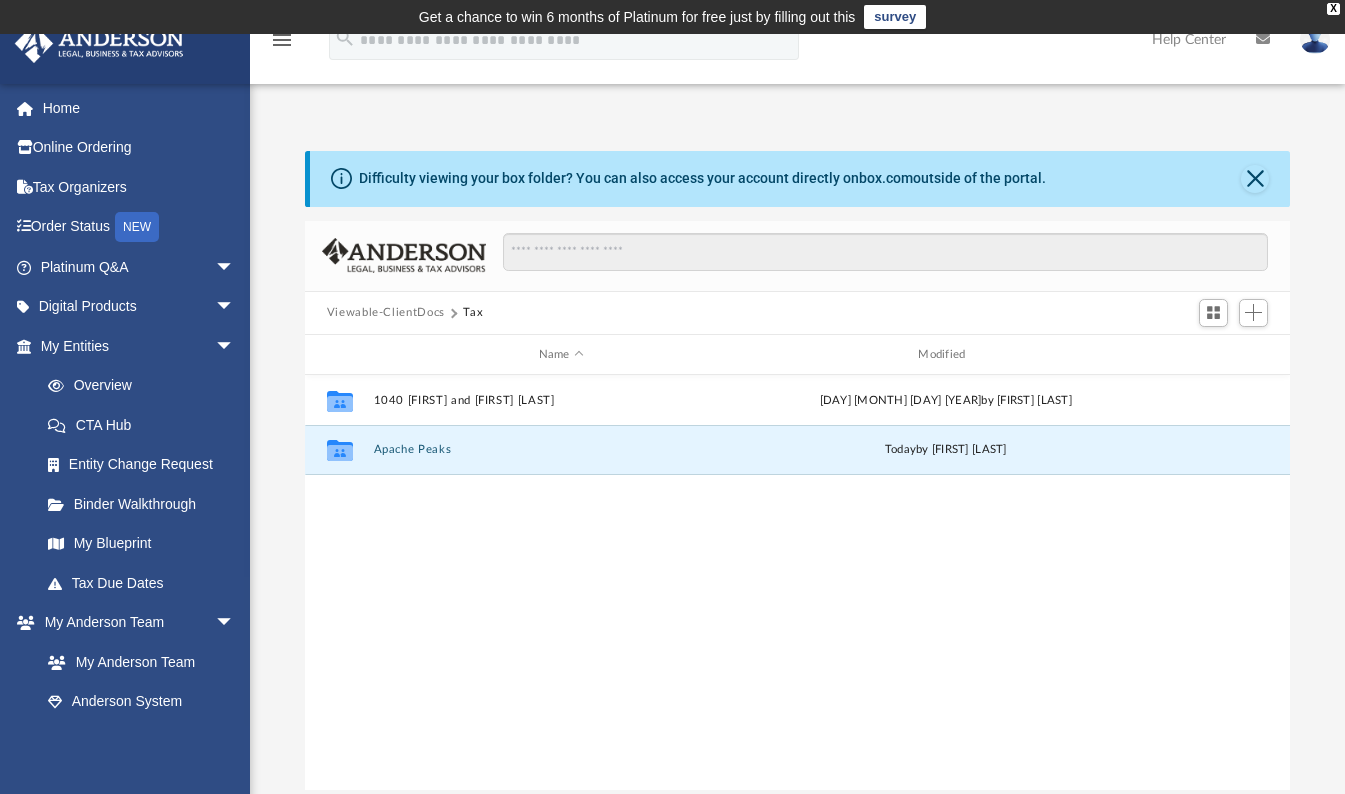 click on "Apache Peaks" at bounding box center (561, 450) 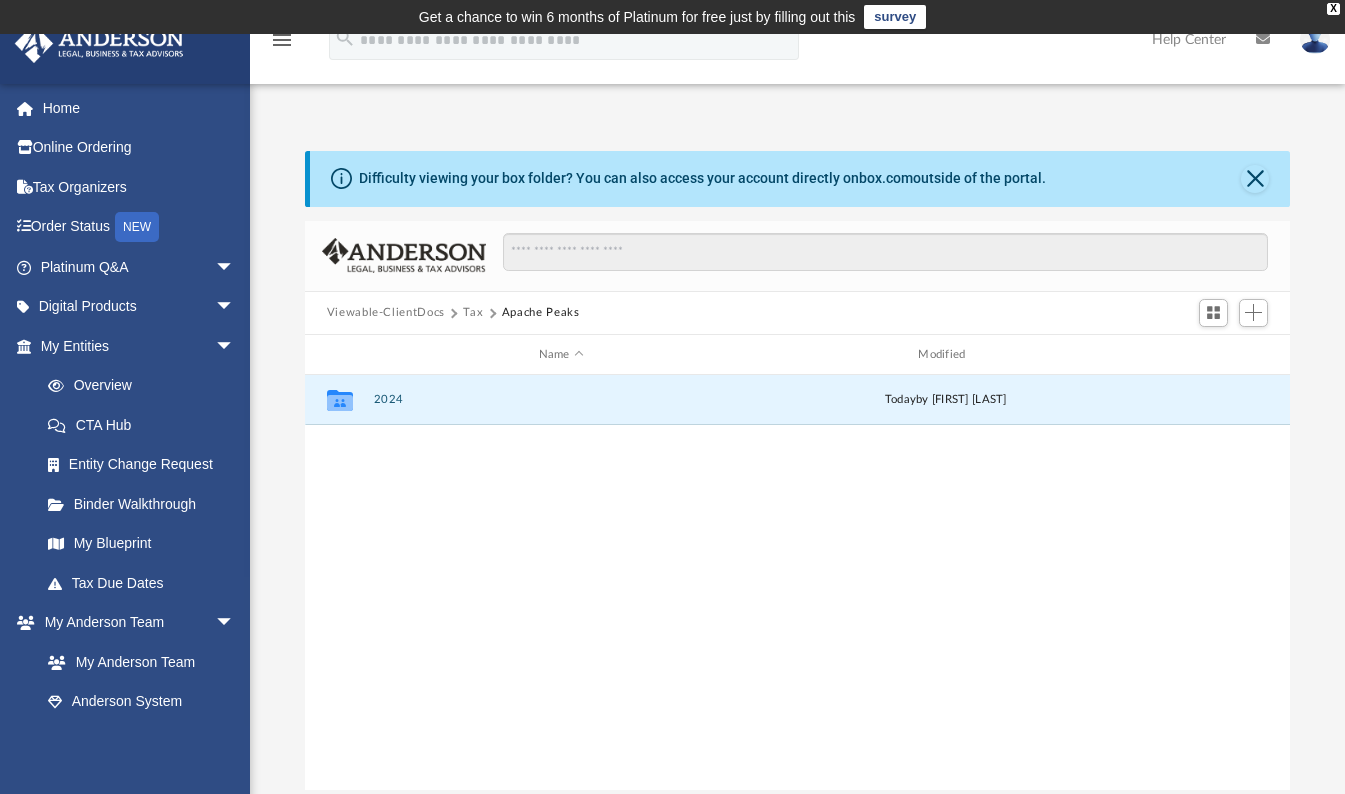 click on "2024" at bounding box center (561, 400) 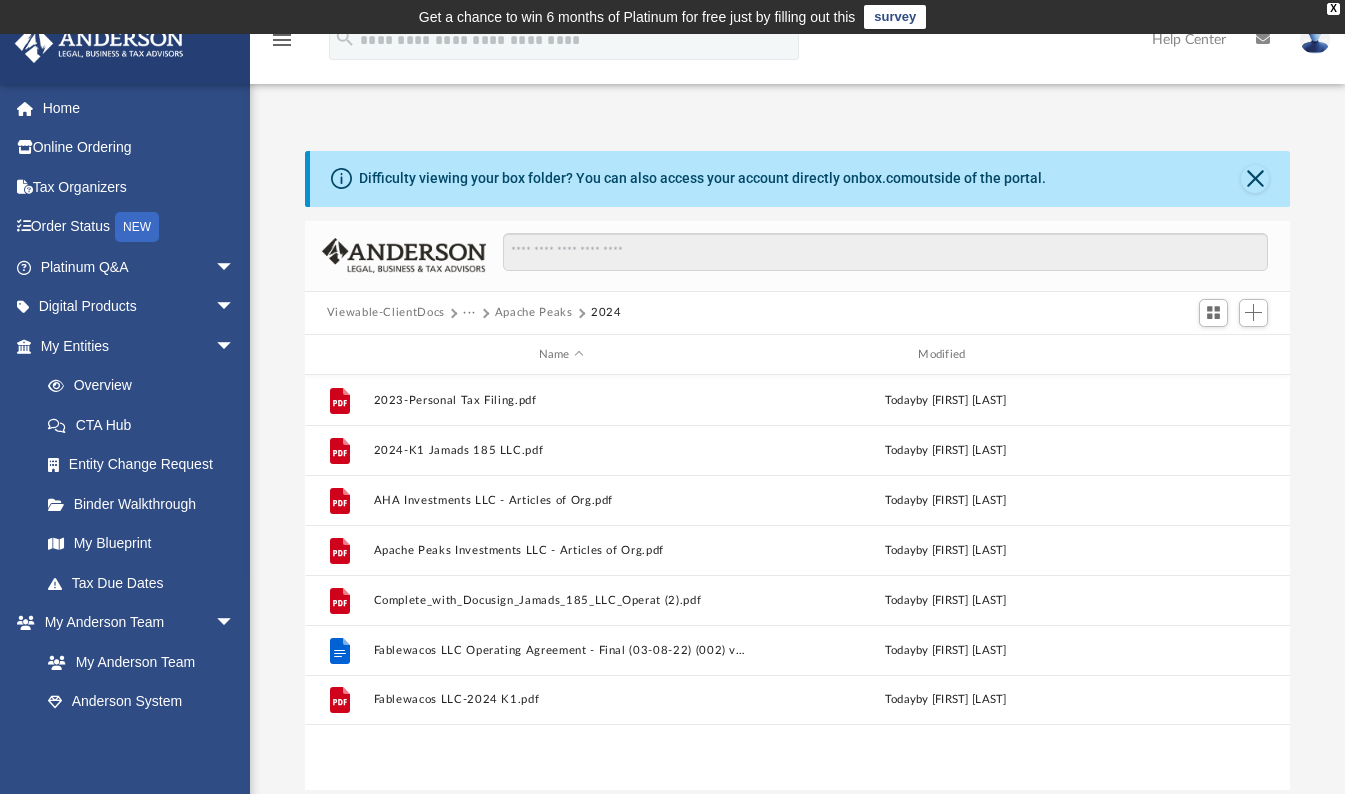 click on "Home" at bounding box center [139, 108] 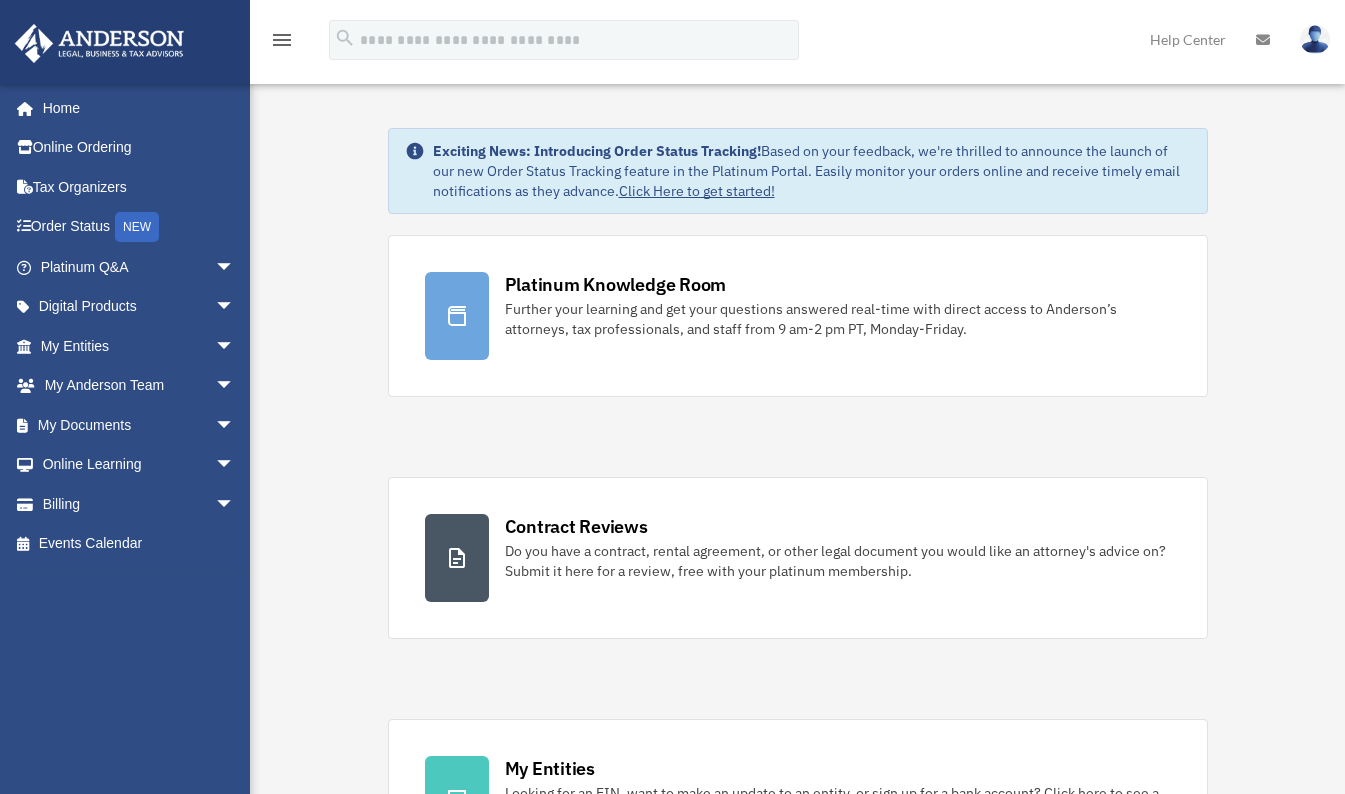 scroll, scrollTop: 0, scrollLeft: 0, axis: both 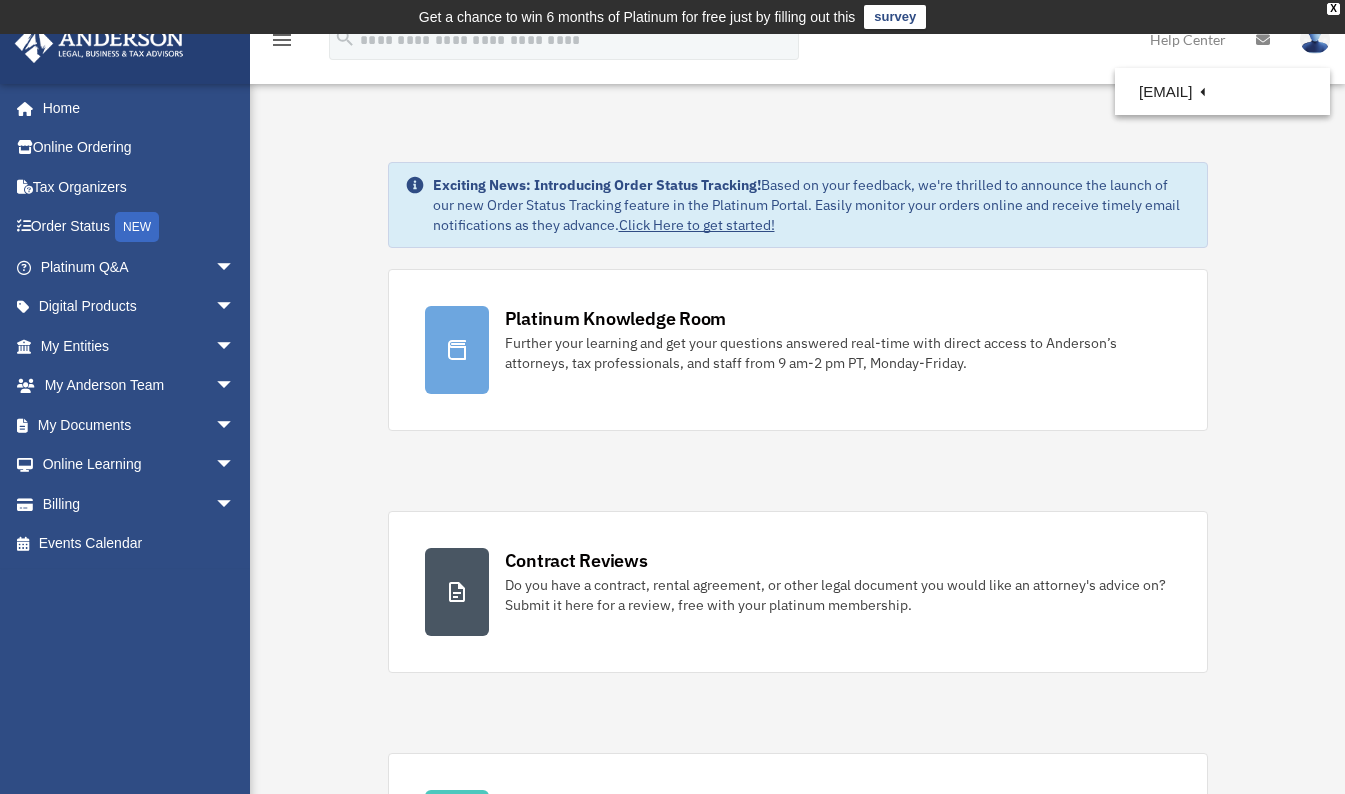click on "Logout" at bounding box center [990, 174] 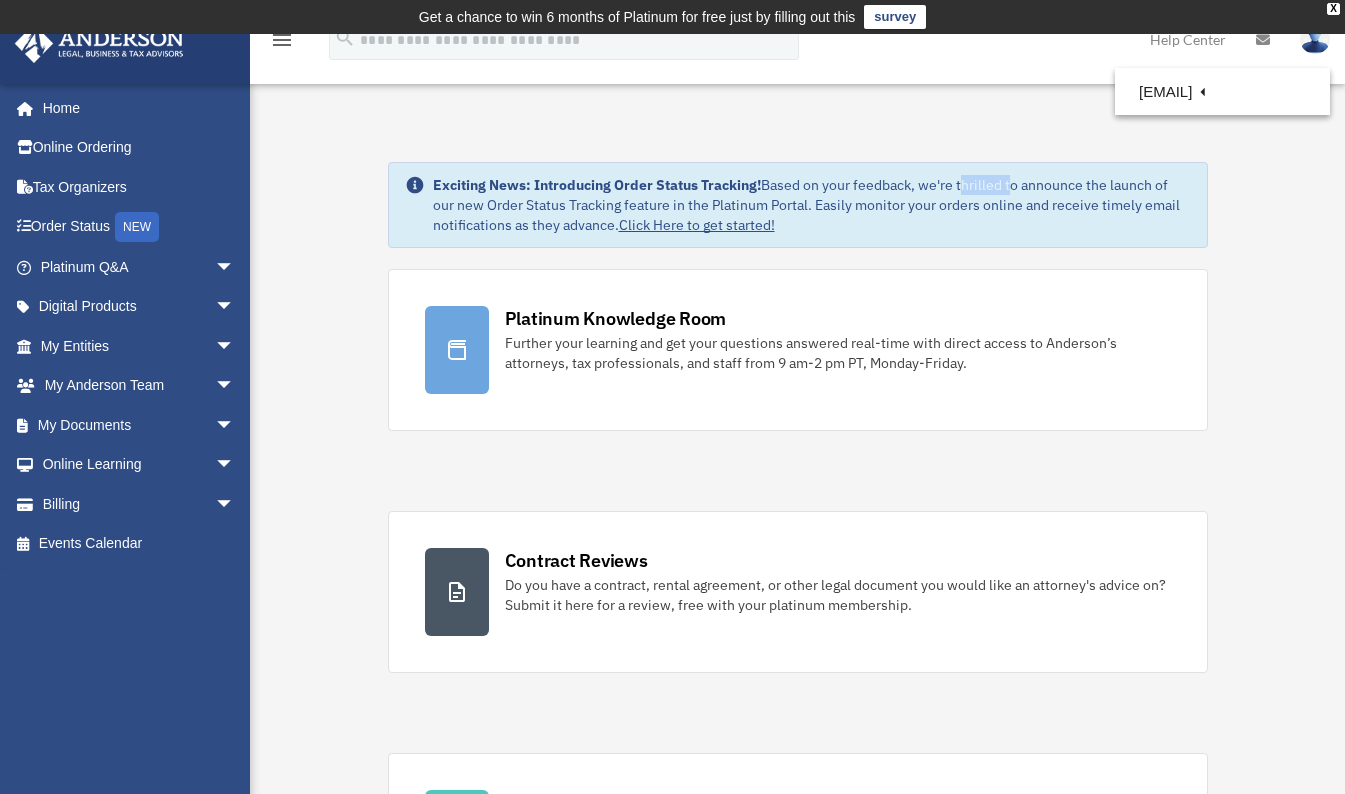 click on "Exciting News: Introducing Order Status Tracking!  Based on your feedback, we're thrilled to announce the launch of our new Order Status Tracking feature in the Platinum Portal. Easily monitor your orders online and receive timely email notifications as they advance.   Click Here to get started!" at bounding box center (798, 205) 